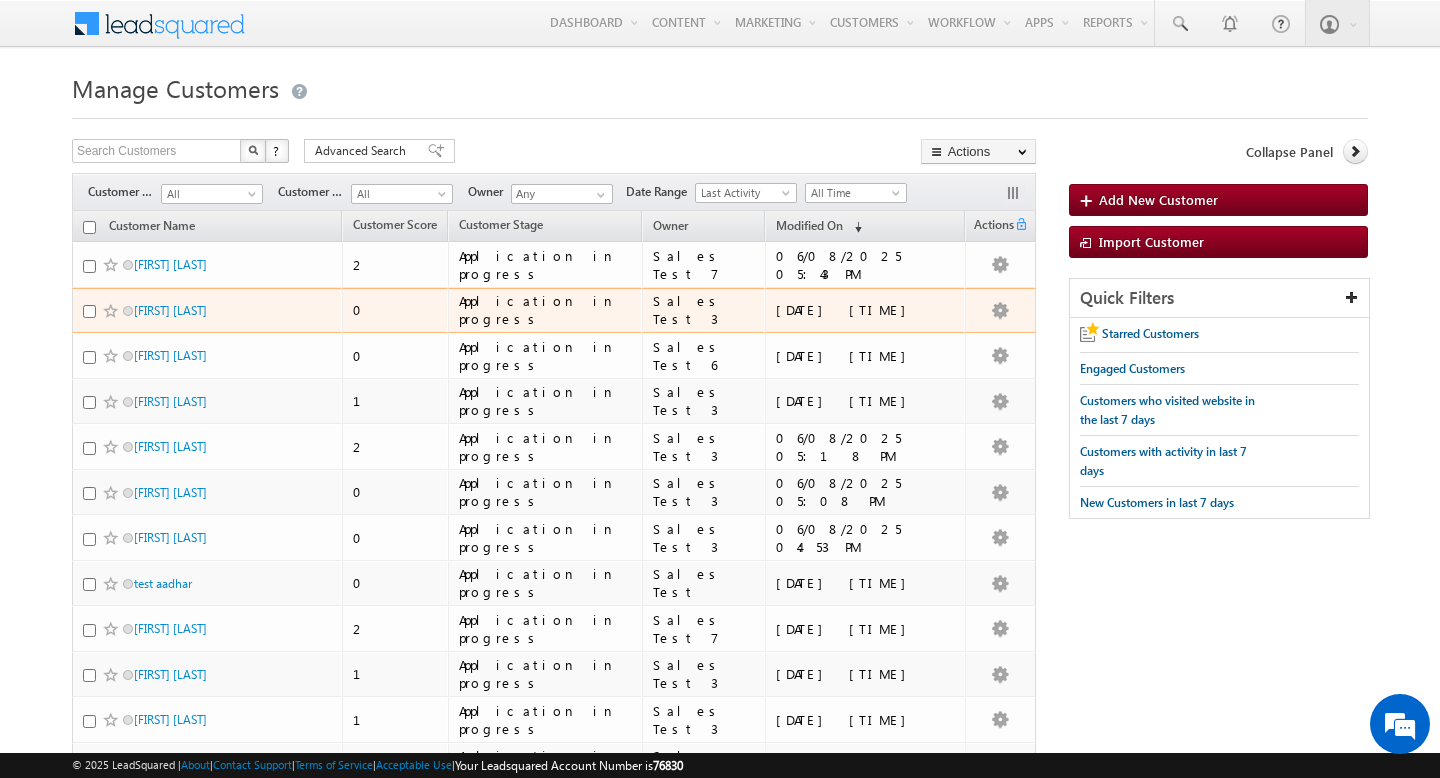 scroll, scrollTop: 0, scrollLeft: 0, axis: both 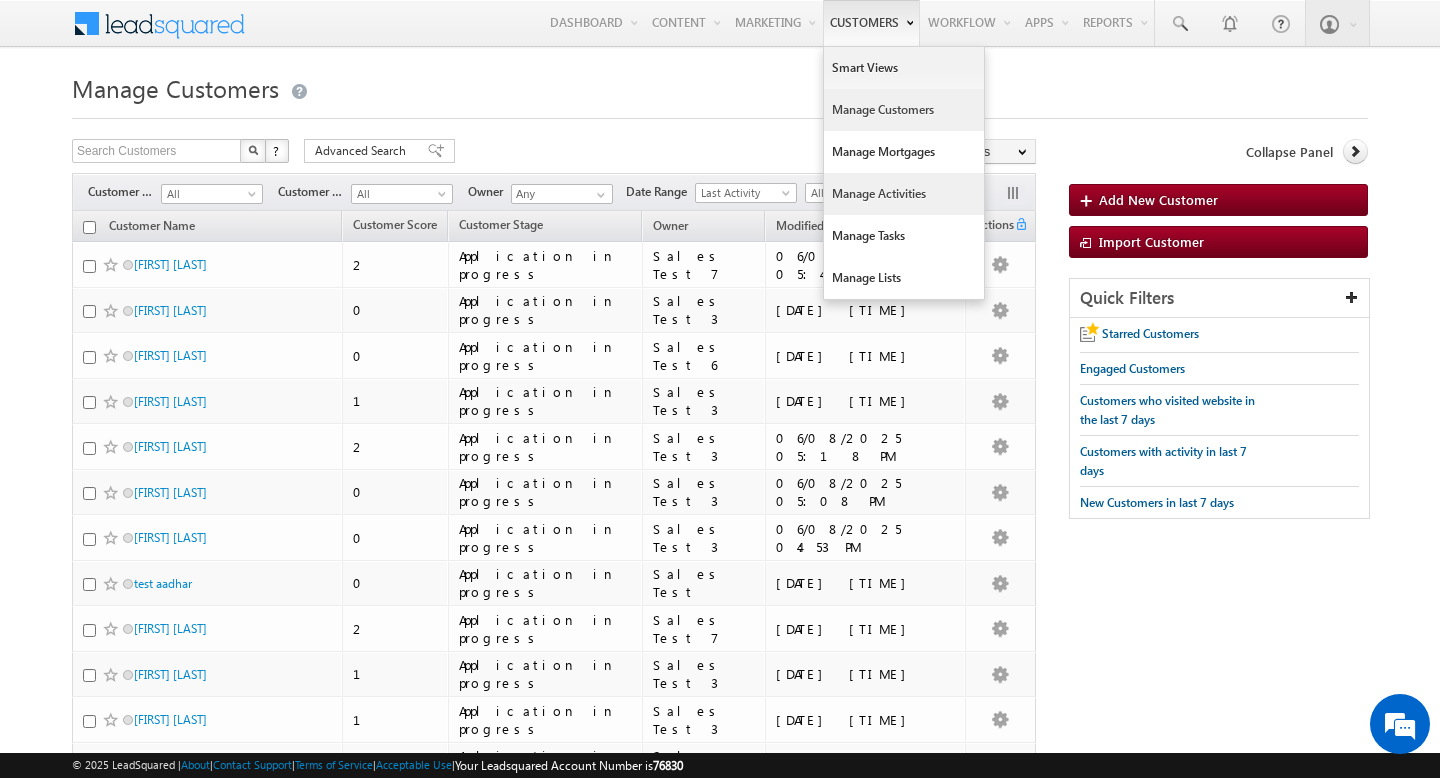 click on "Manage Activities" at bounding box center [904, 194] 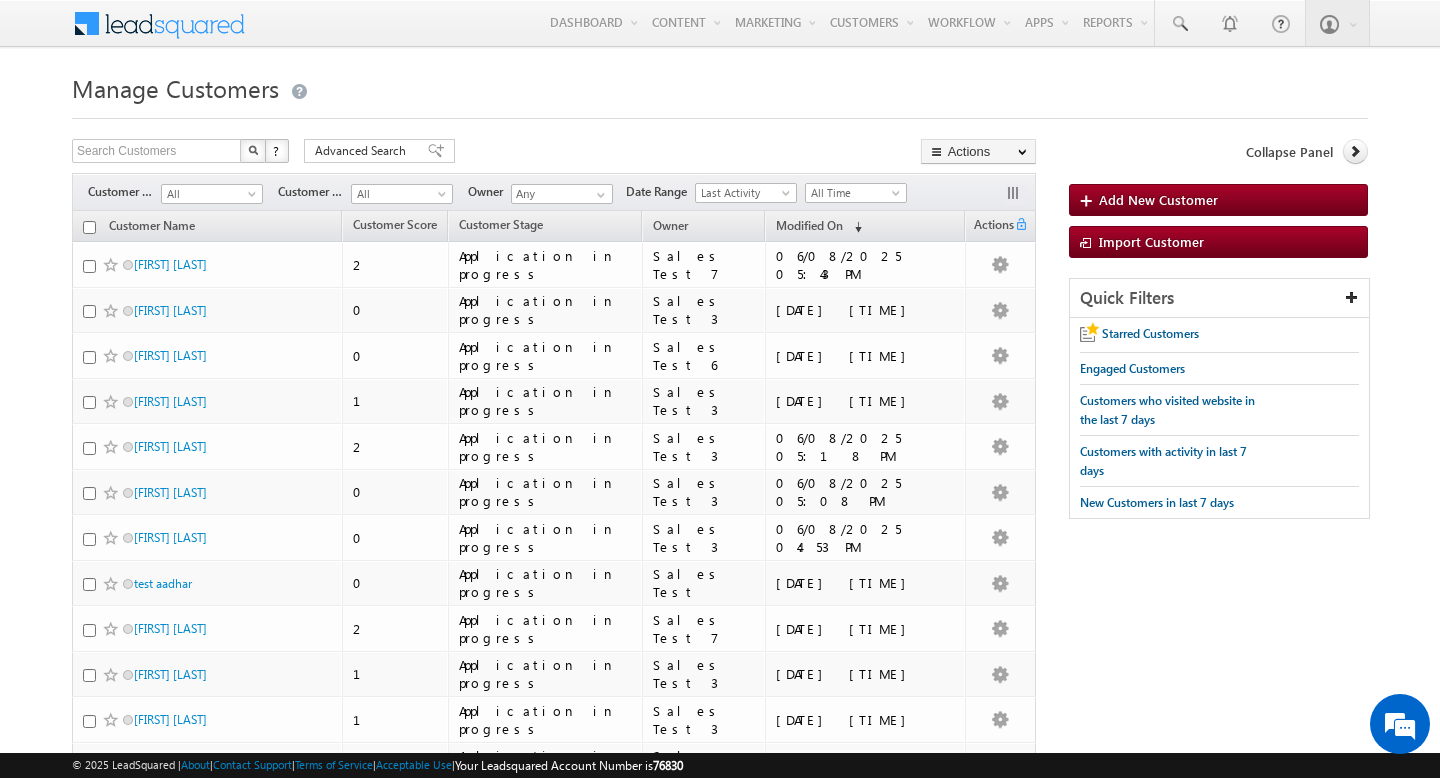 scroll, scrollTop: 0, scrollLeft: 0, axis: both 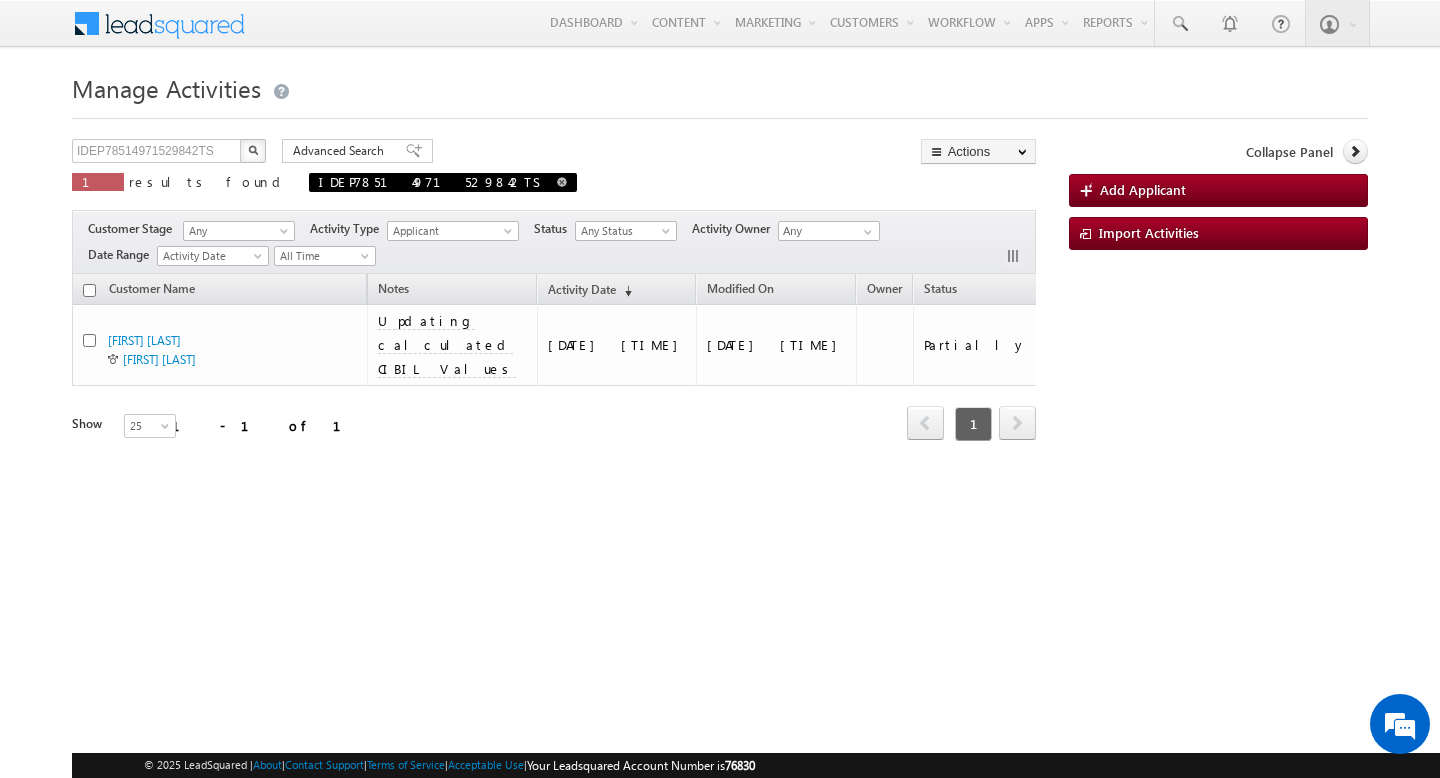 click at bounding box center [562, 182] 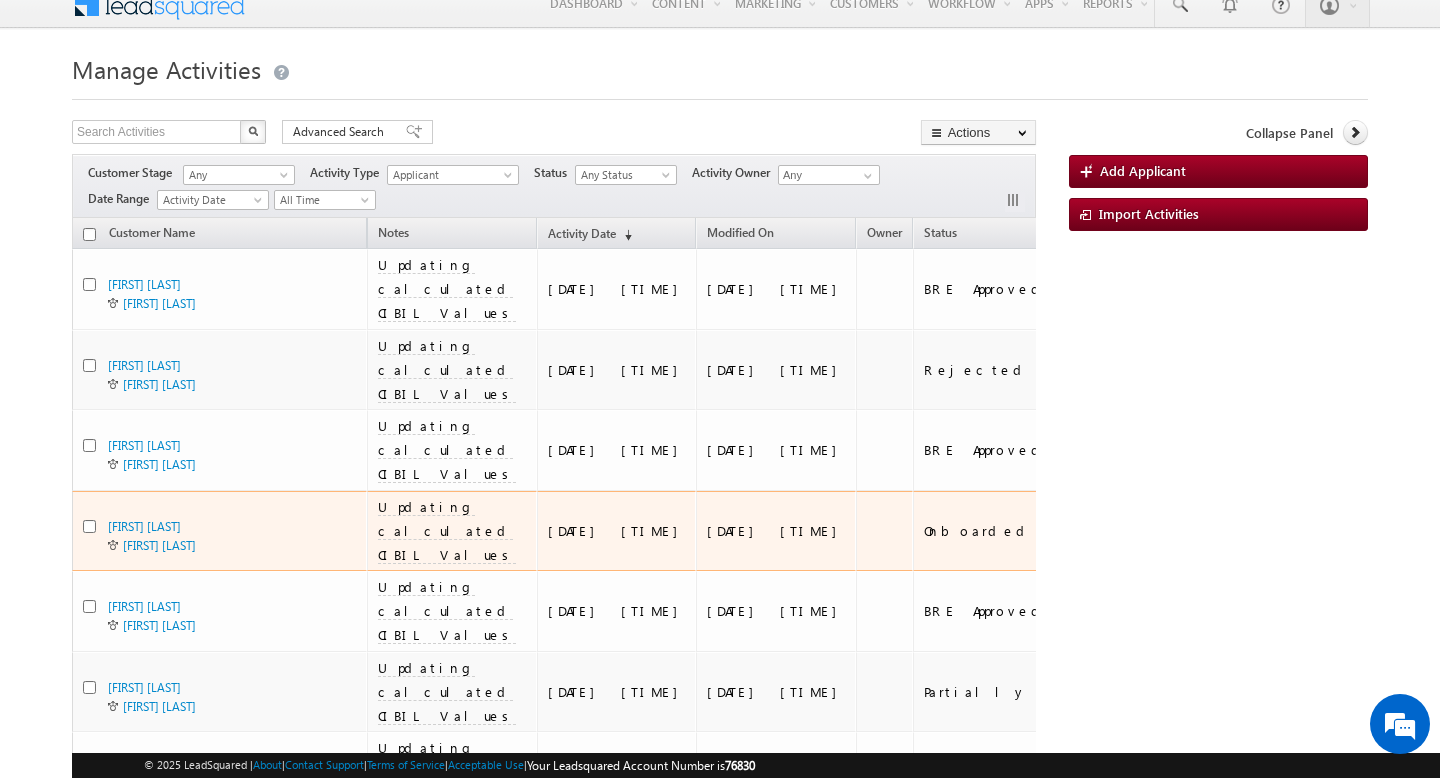 scroll, scrollTop: 0, scrollLeft: 0, axis: both 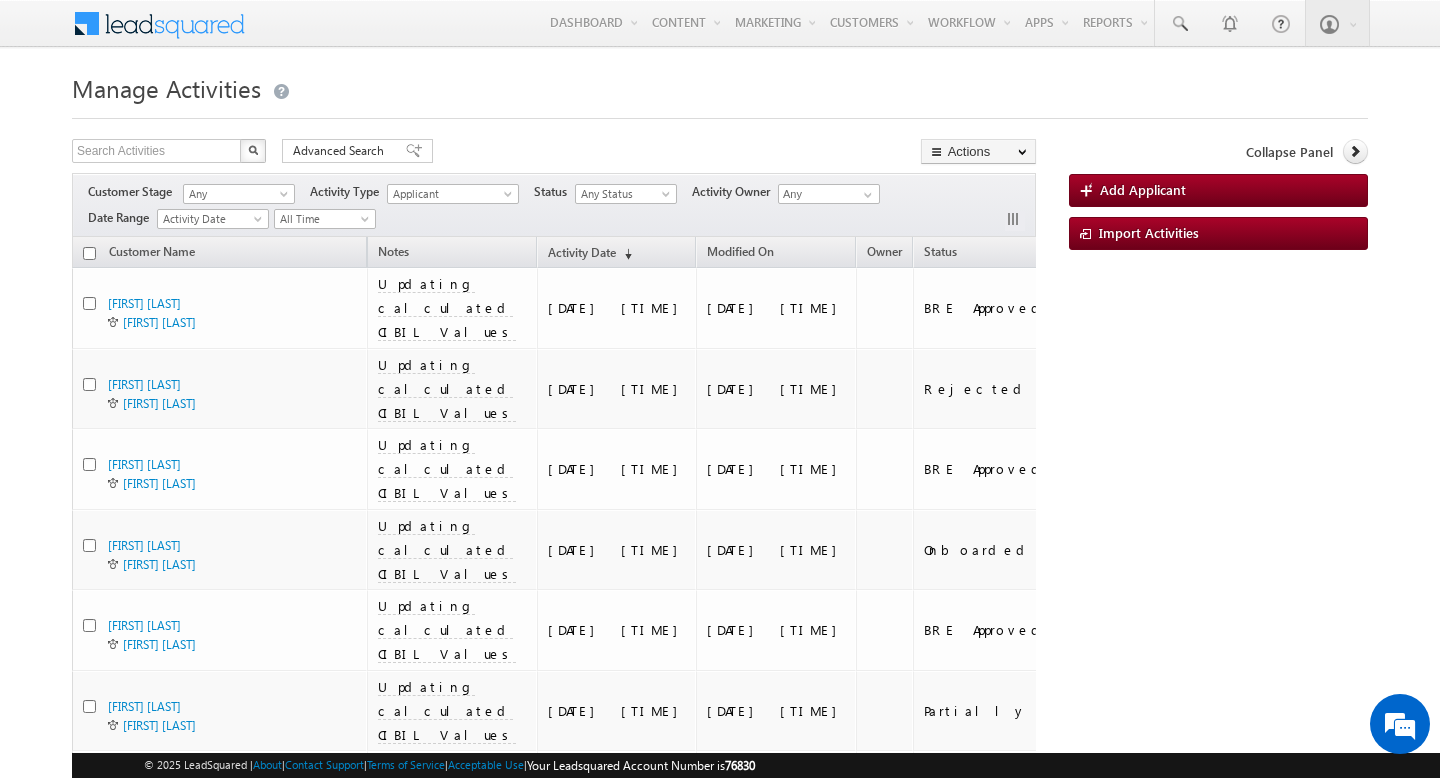 click on "Customer Stage
Any
Any
Activity Type
Amortisation Schedule
Applicant
Applicant Check
Applicant Check Latest
Applicant Check New
Applicant Checklist
Applicant Checklist New
Application Check
Application Check Latest
Application Check New
Appr
Approval
Bank Statement Analysis
Broken Period Interest (BPI)
Bureau Report - CIBIL
Bureau Report CIBIL - Manual
Checklist
Checklist CPA
Clearance Proof
Co-Applicant
Collateral Check
Collateral Check Latest
Collateral Check New
Conditions
CPA Applicant Check
CPA Application Checklist
CPA Check
CPA Checklist
CPA Verified
Credit PD
Deviation
Deviations
Disbursal
Disbursal Details
Disbursal New
Document Generation
Family Tree" at bounding box center (554, 205) 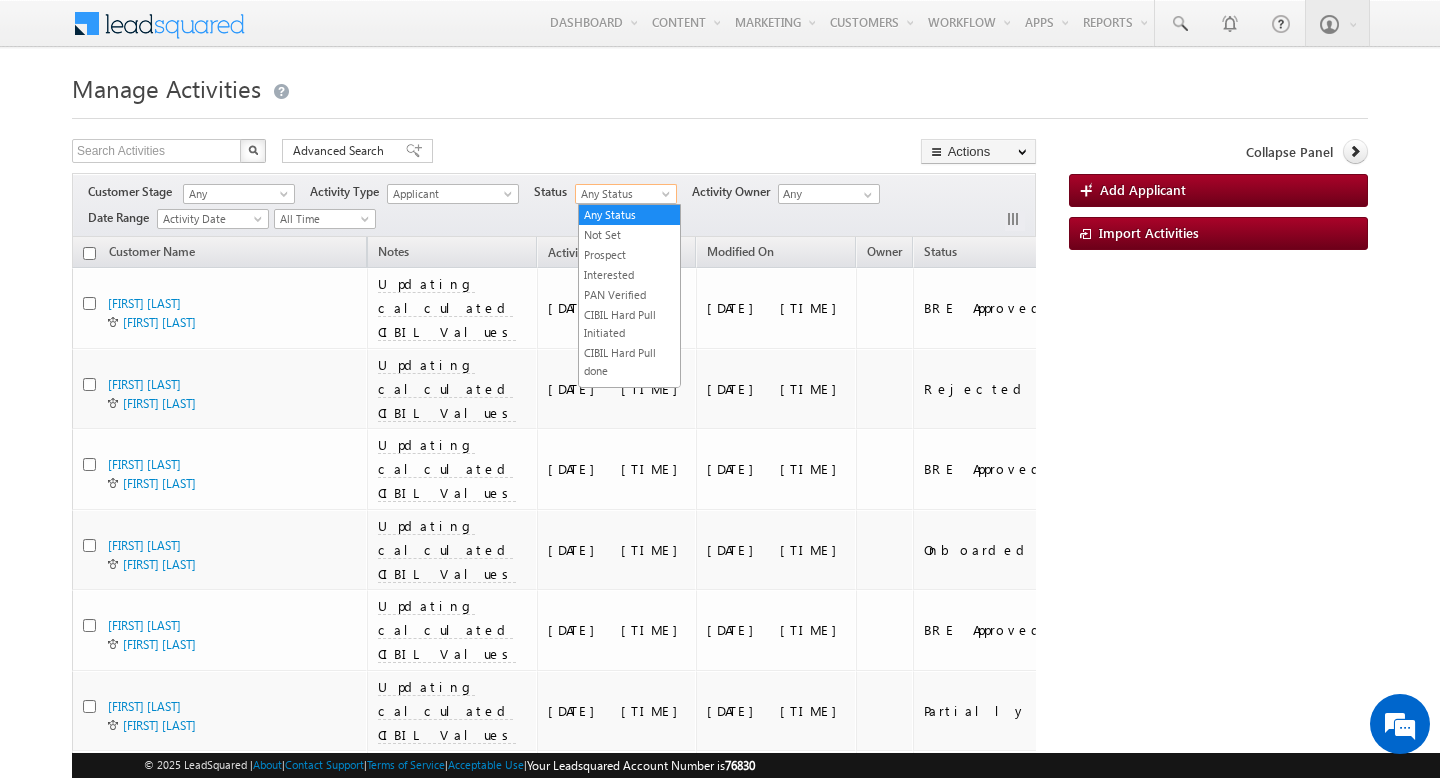 click on "Any Status" at bounding box center (623, 194) 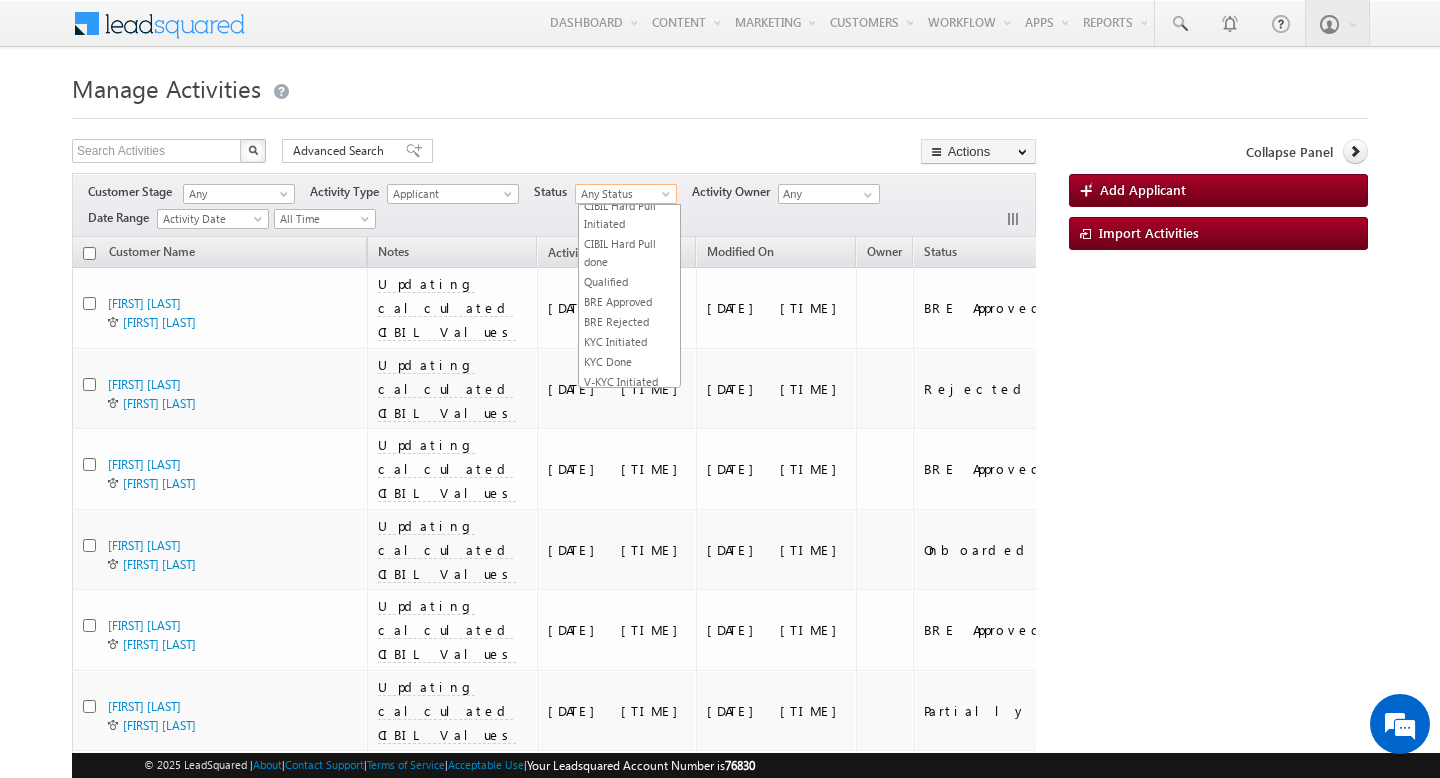 scroll, scrollTop: 115, scrollLeft: 0, axis: vertical 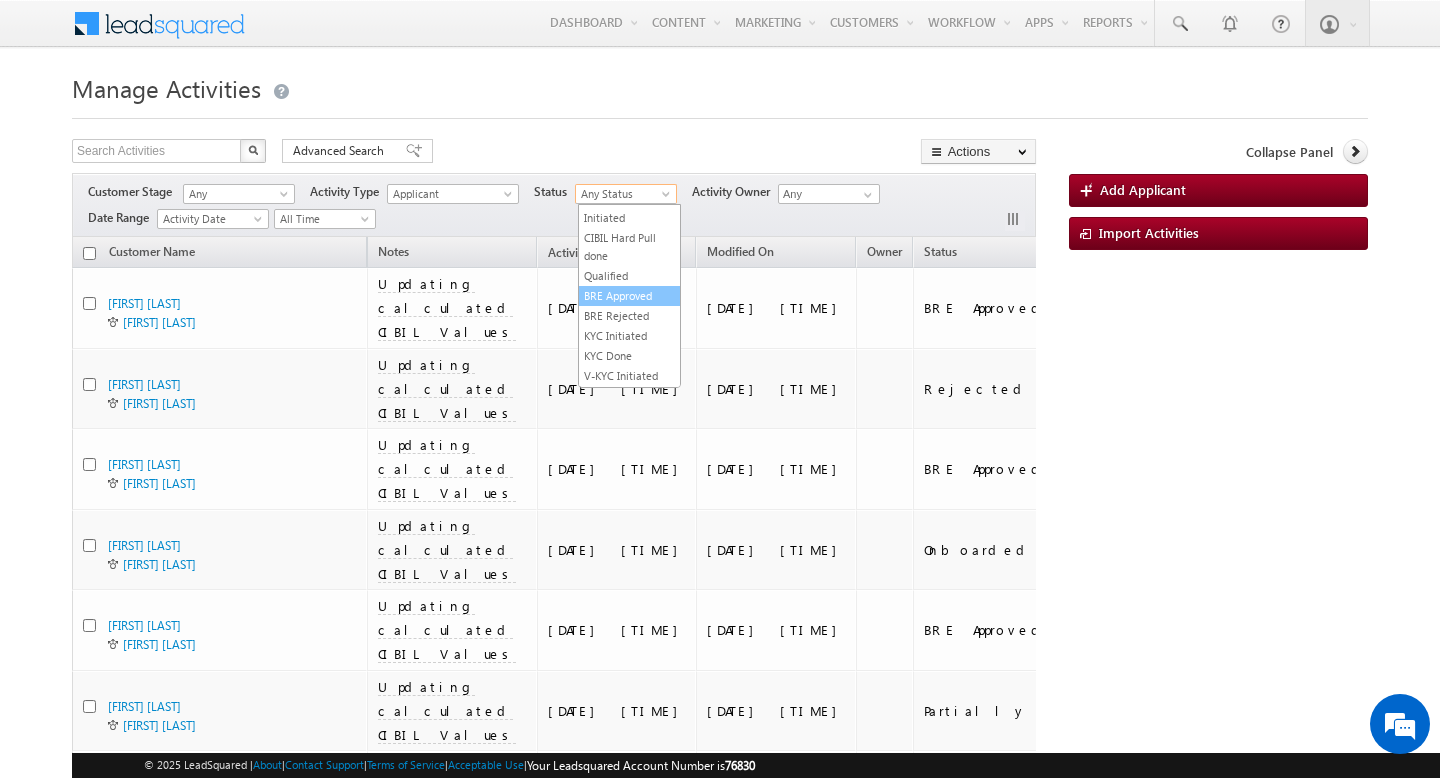 click on "BRE Approved" at bounding box center [629, 296] 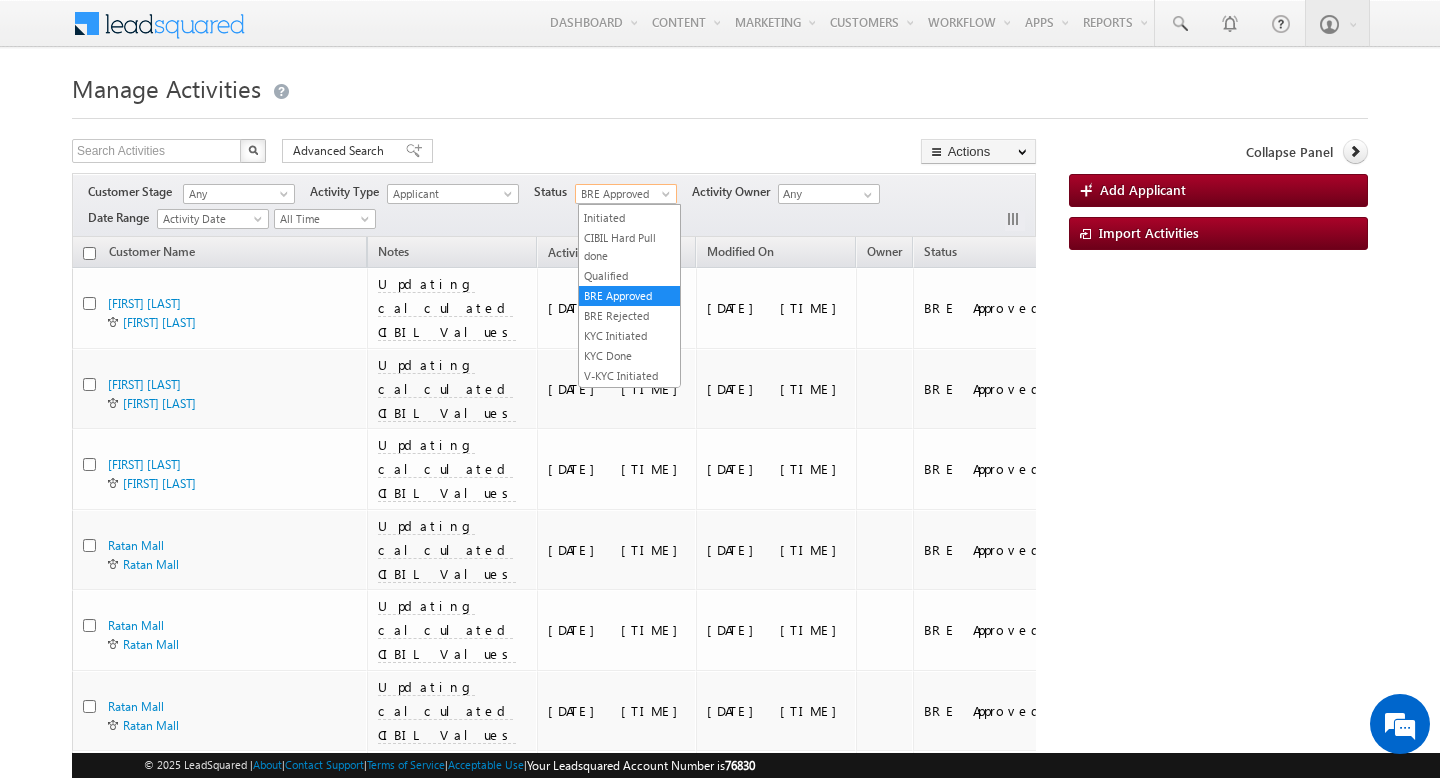 click at bounding box center (668, 198) 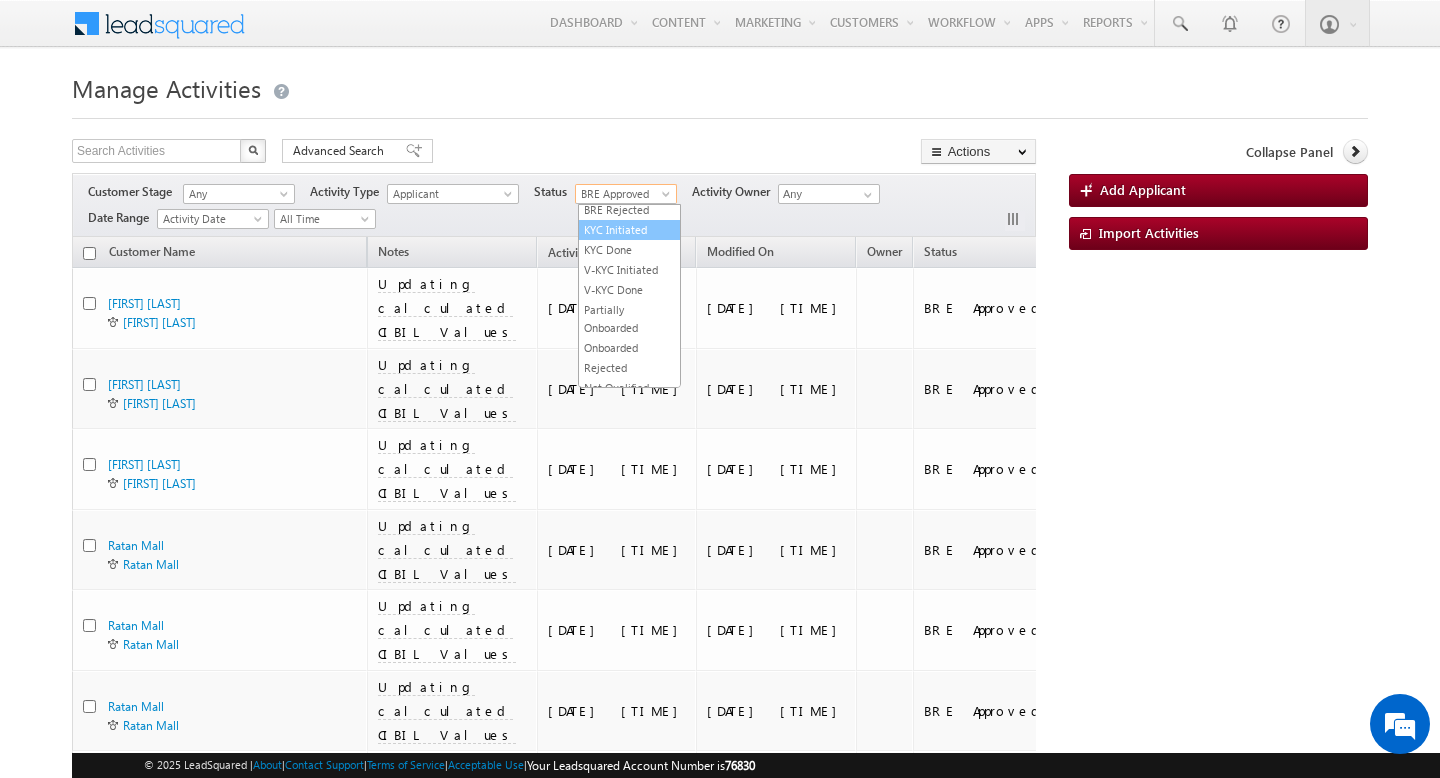 scroll, scrollTop: 229, scrollLeft: 0, axis: vertical 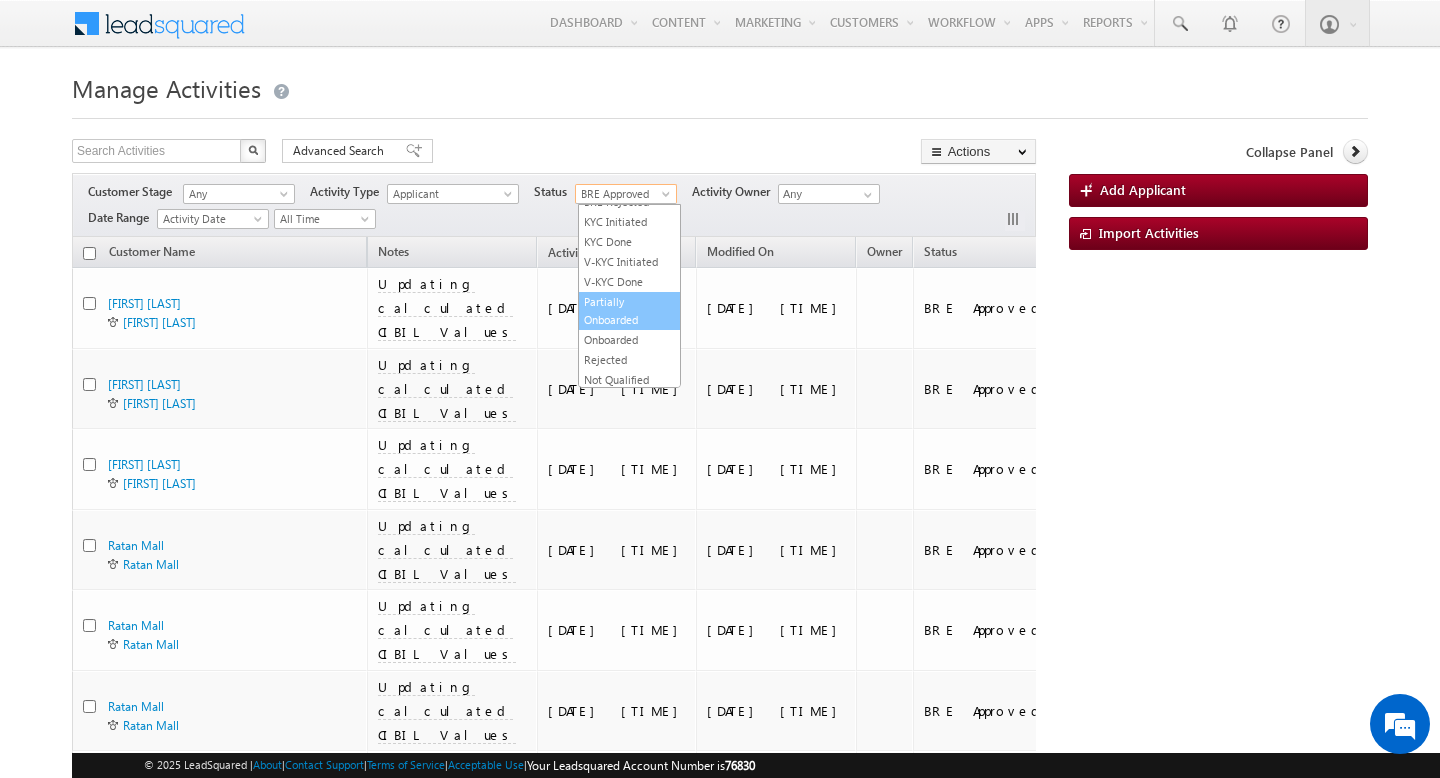 click on "Partially Onboarded" at bounding box center [629, 311] 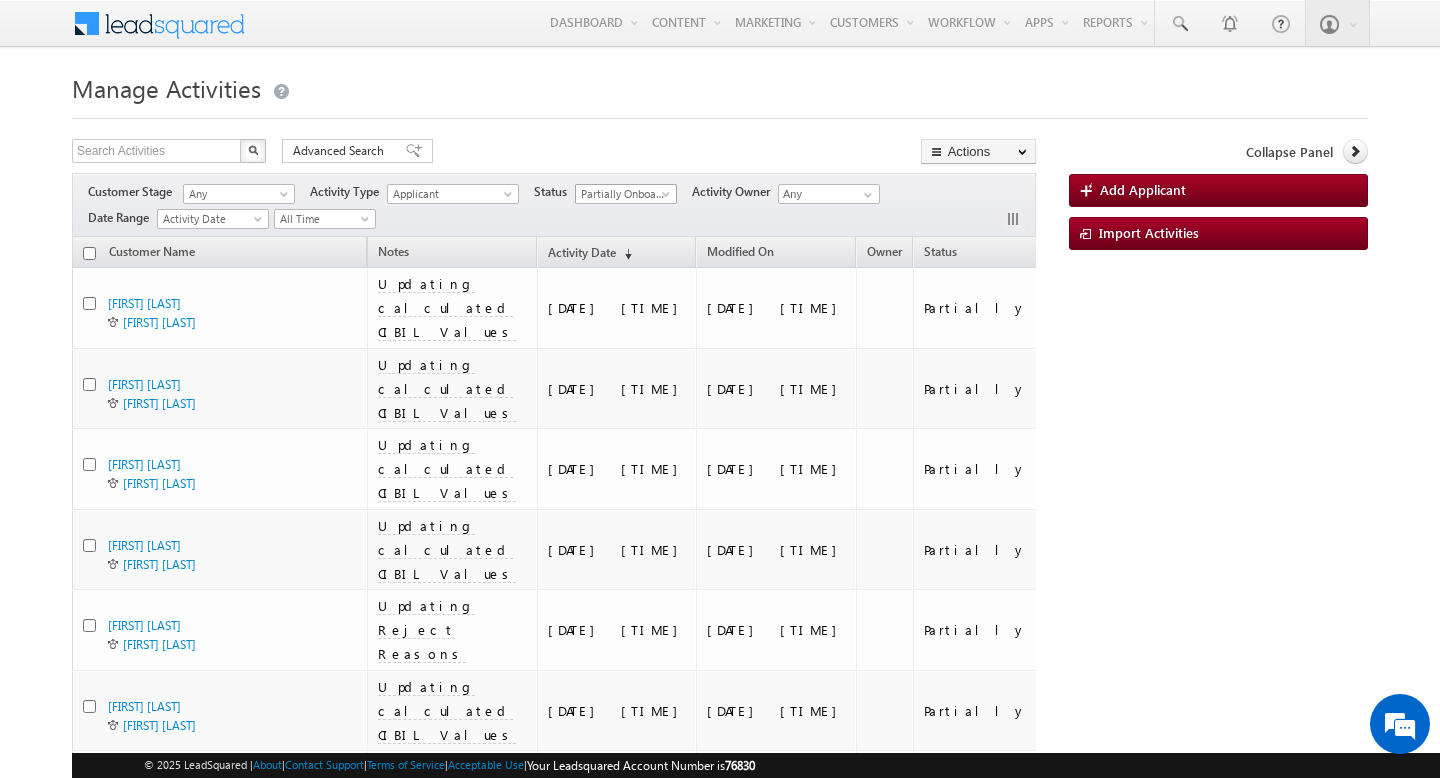 click at bounding box center [668, 198] 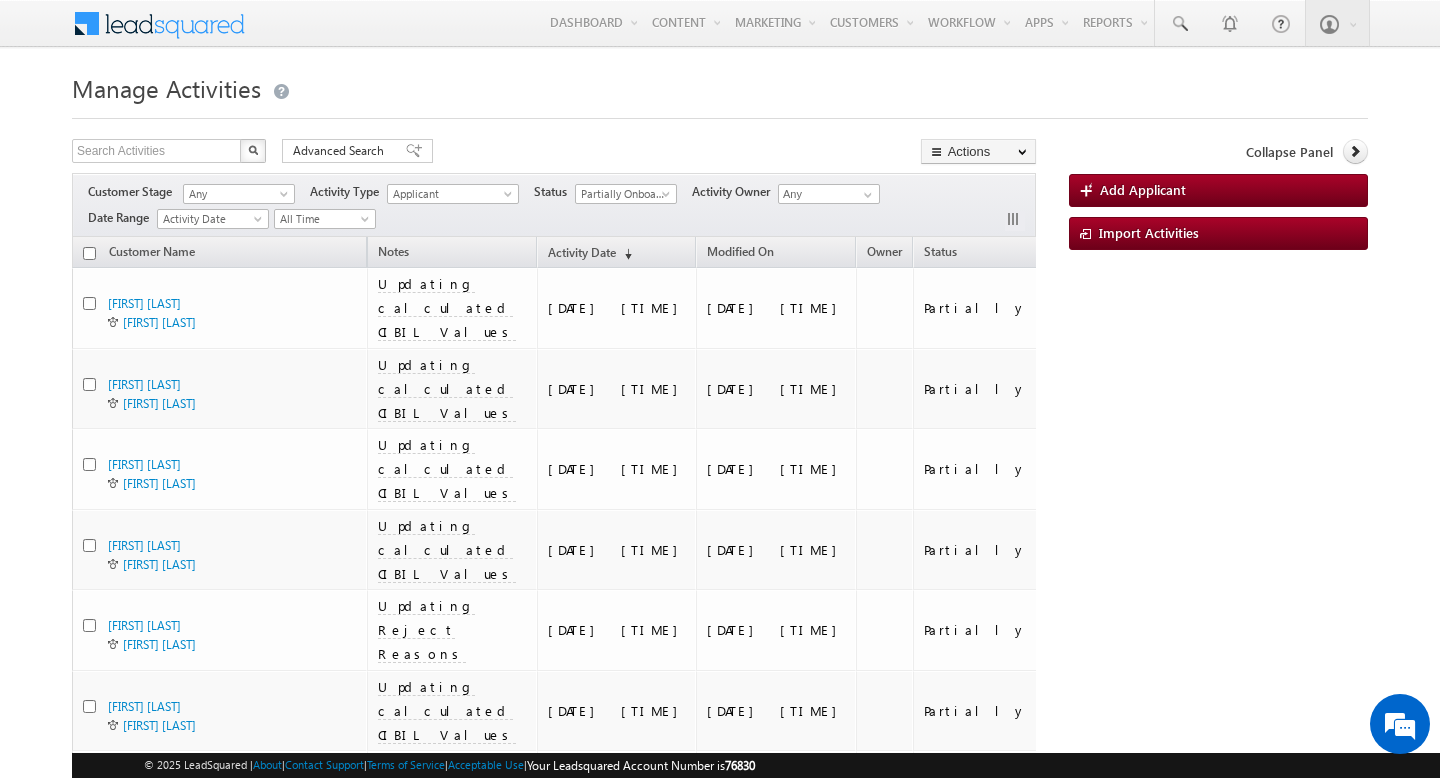 click on "Manage Activities
Search Activities X   740 results found
Advanced Search
Advanced search results
Actions Export Activities Reset all Filters
Actions Bulk Update Export Activities Reset all Filters
Customer Stage" at bounding box center [720, 1229] 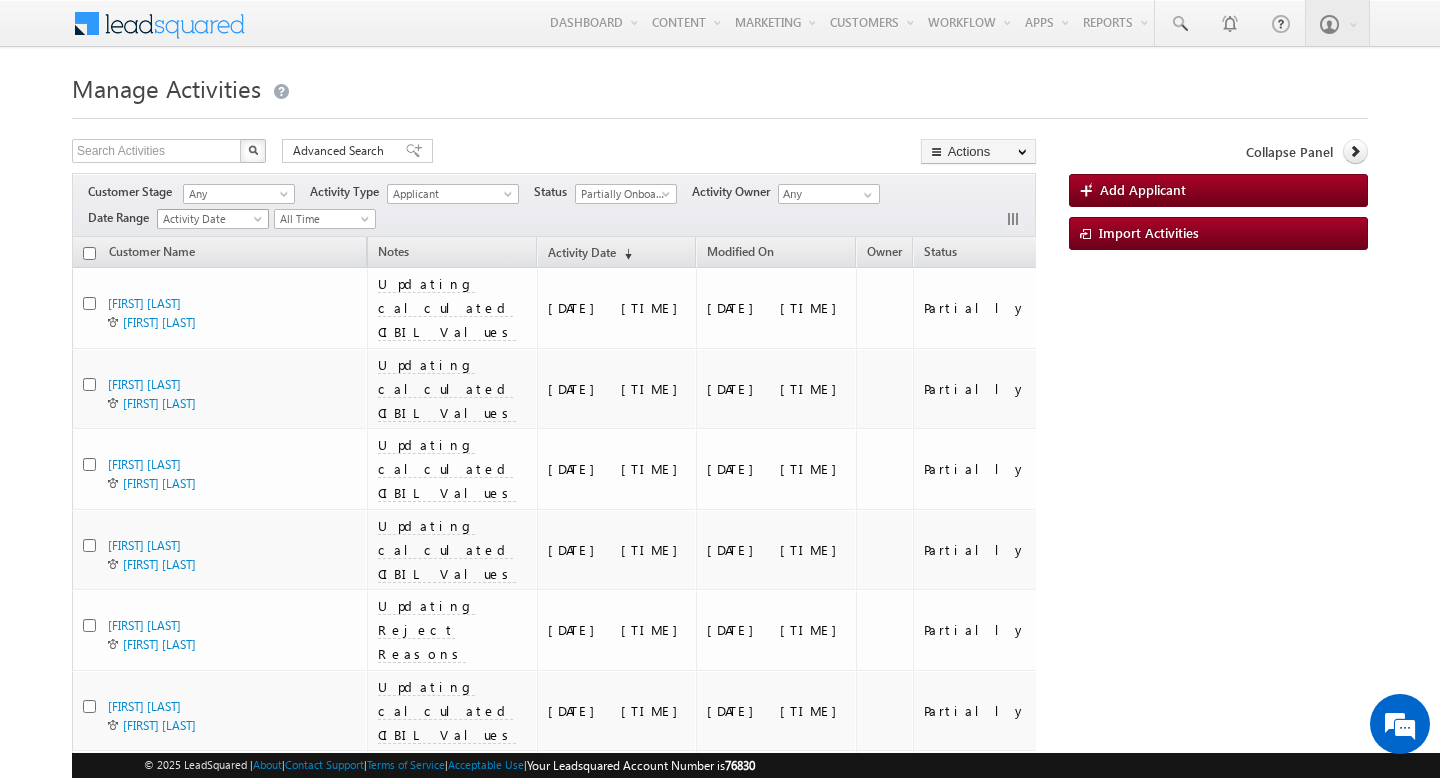click on "Activity Date" at bounding box center (210, 219) 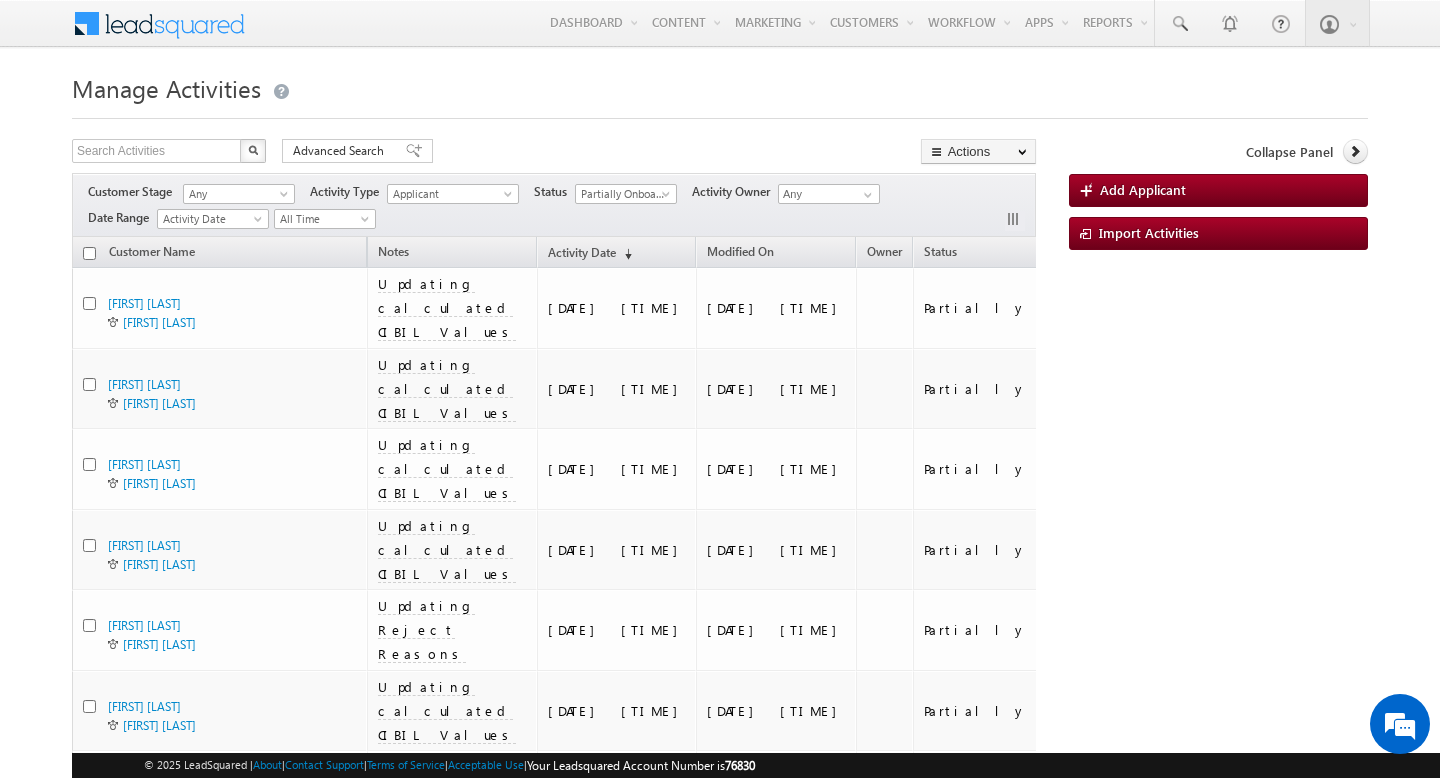 click on "Customer Name" at bounding box center [219, 252] 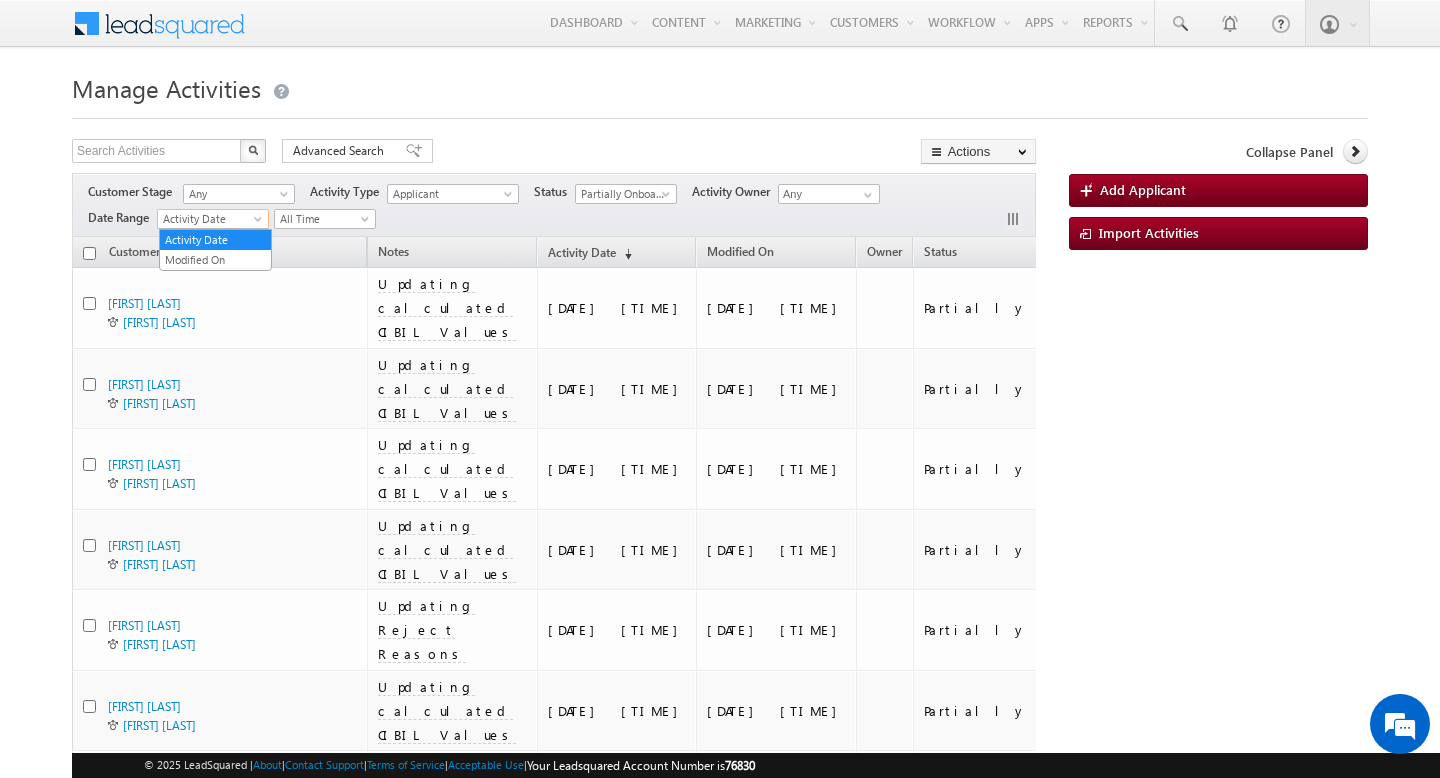 click at bounding box center [260, 223] 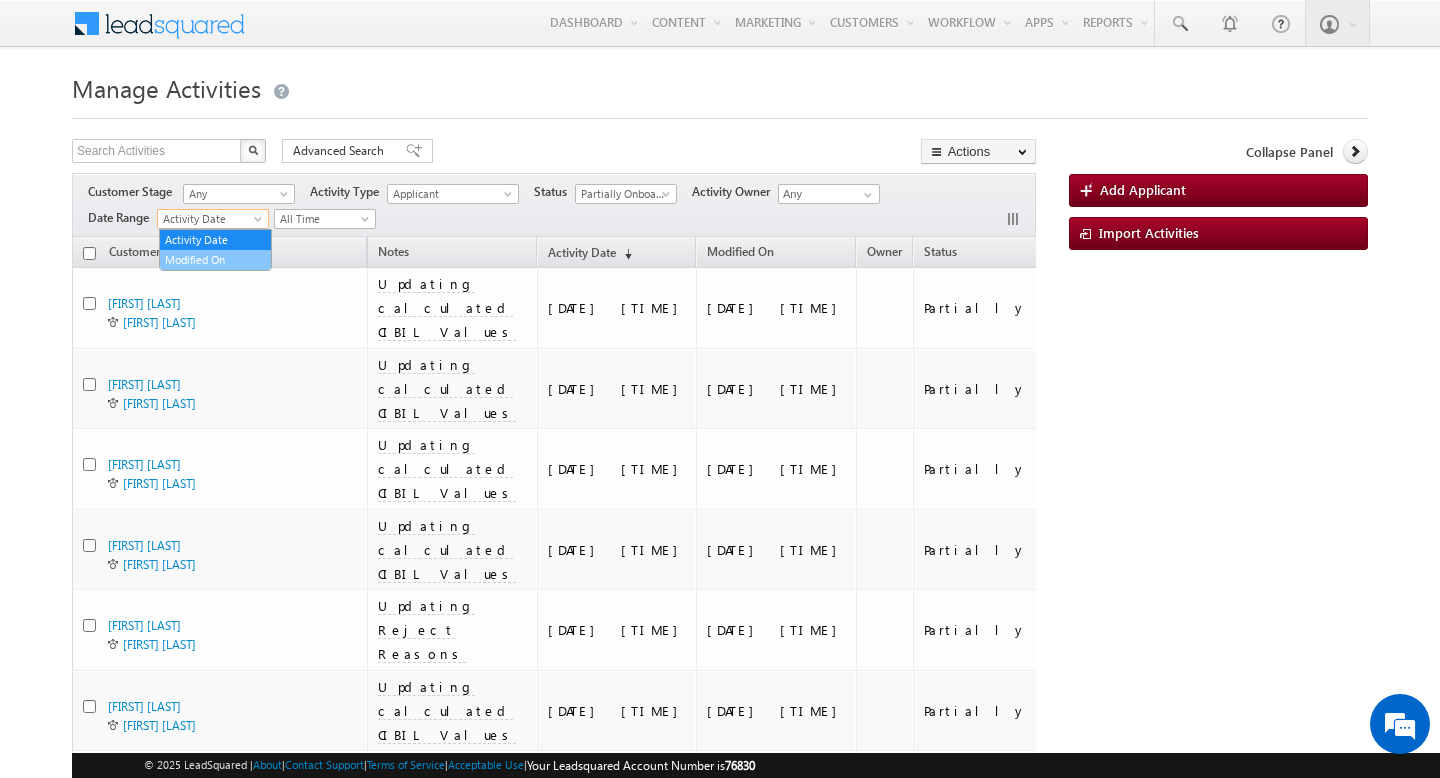 click on "Modified On" at bounding box center [215, 260] 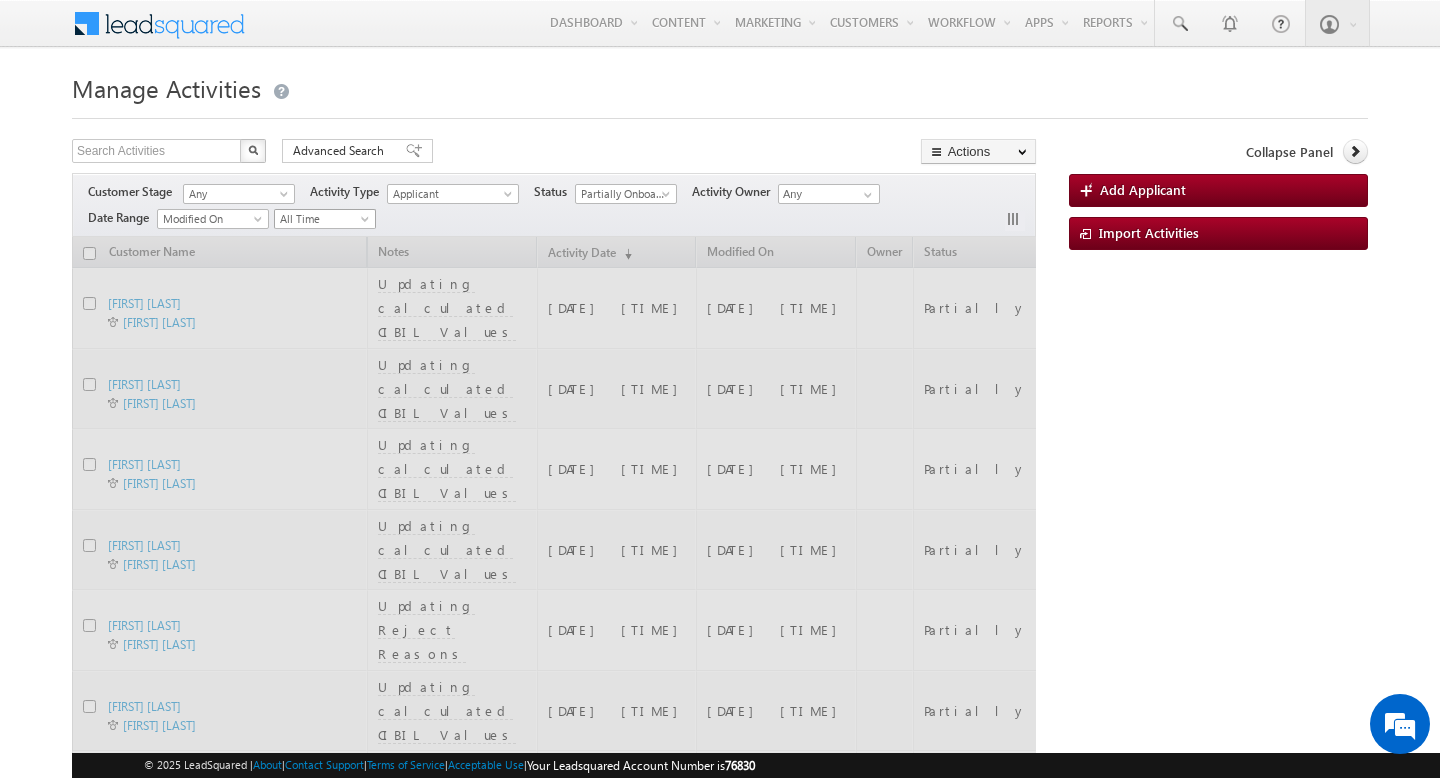 click on "All Time" at bounding box center [322, 219] 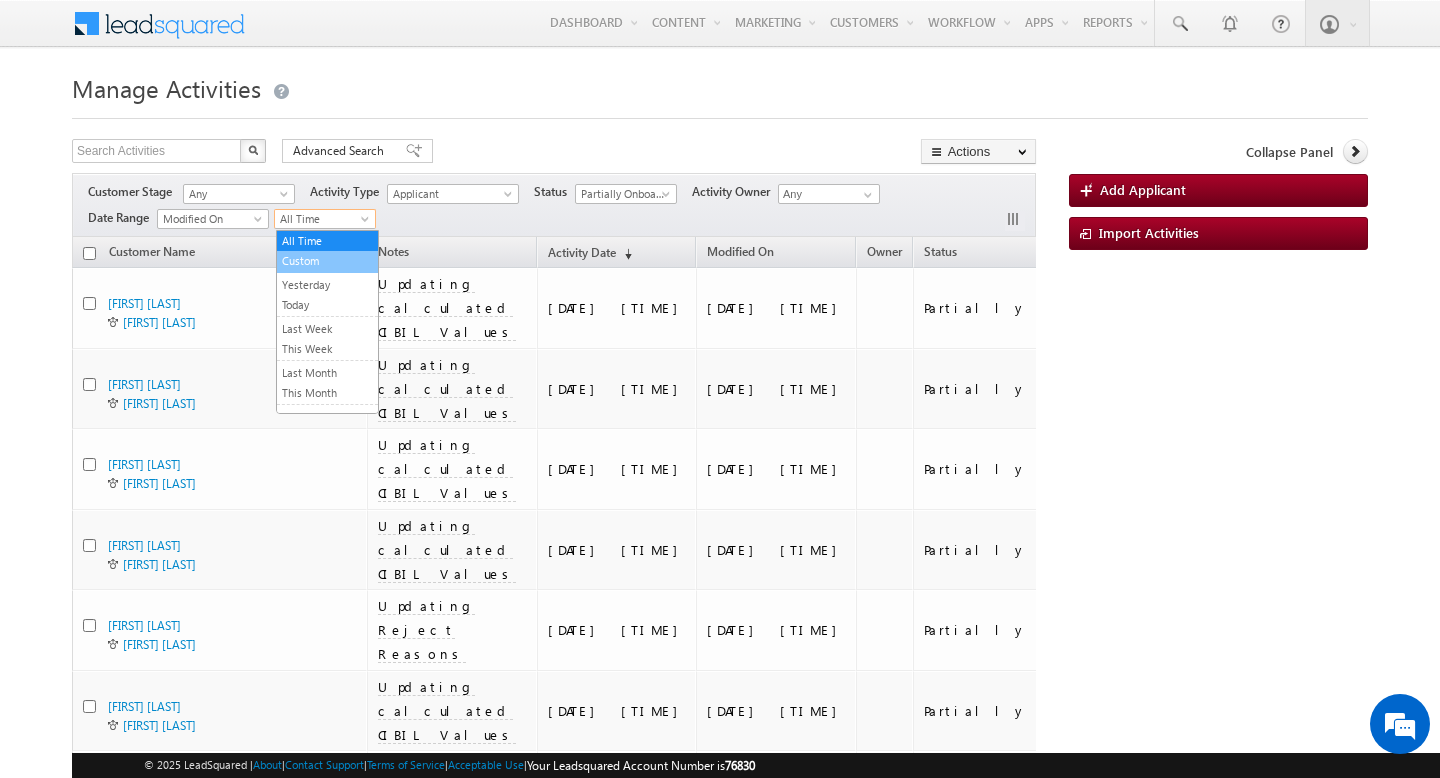 click on "Custom" at bounding box center (327, 261) 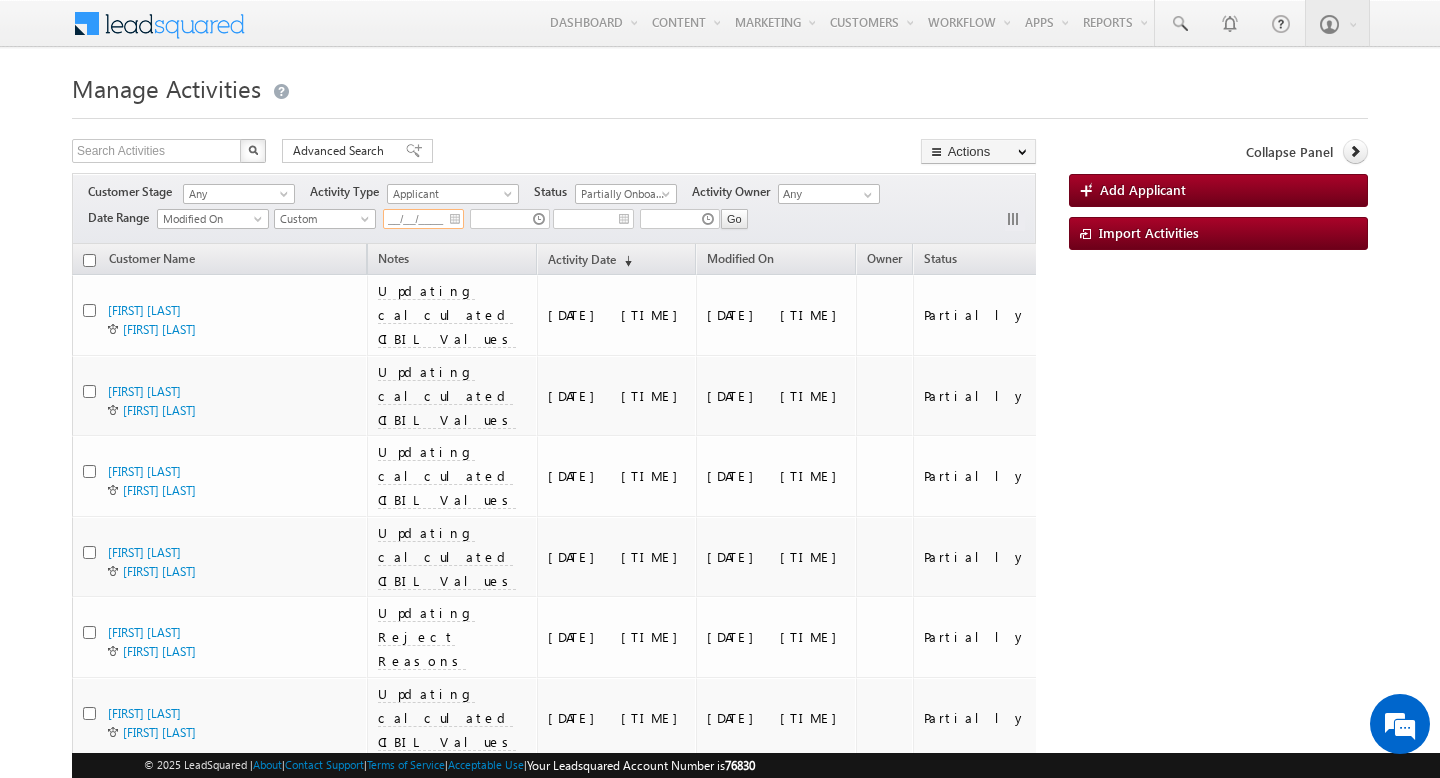 click on "__/__/____" at bounding box center (423, 219) 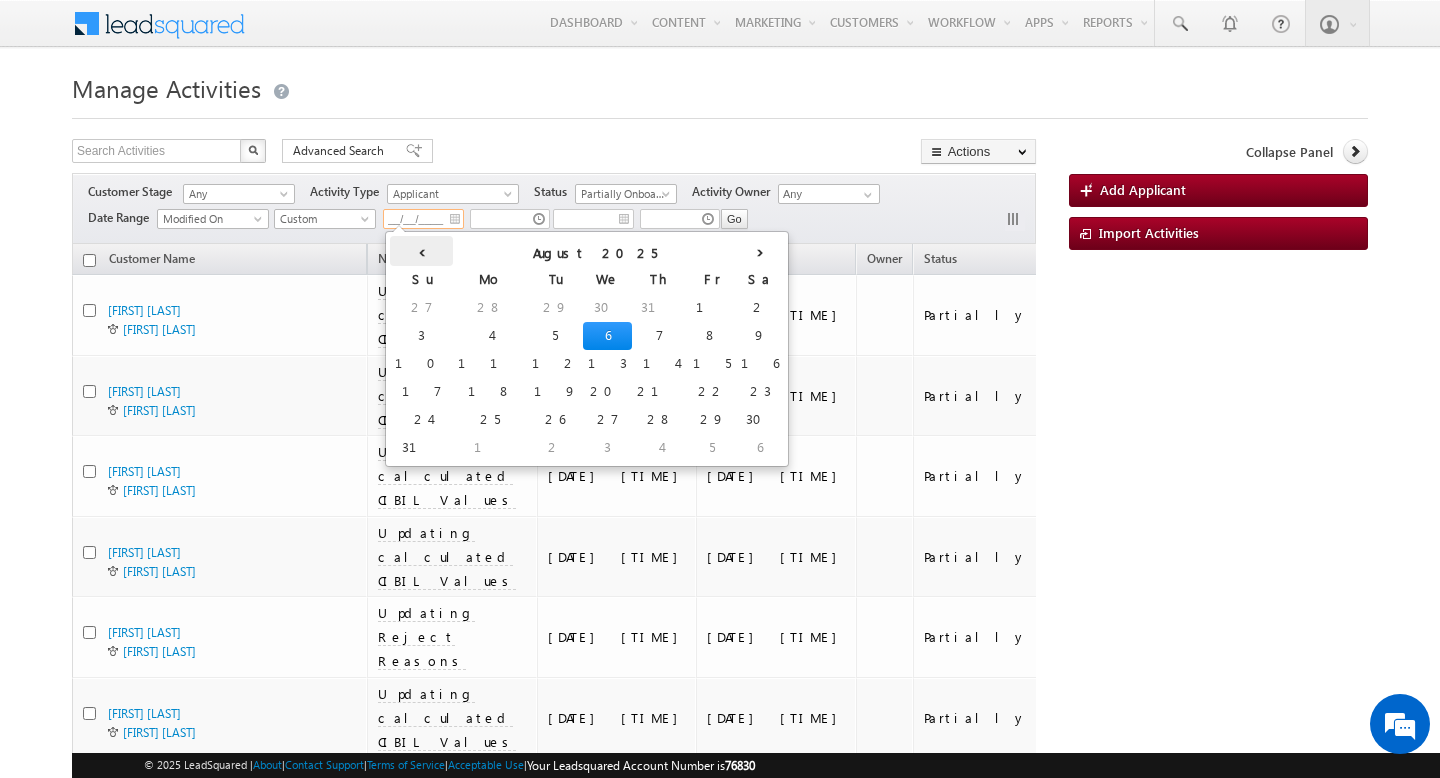 click on "‹" at bounding box center [421, 251] 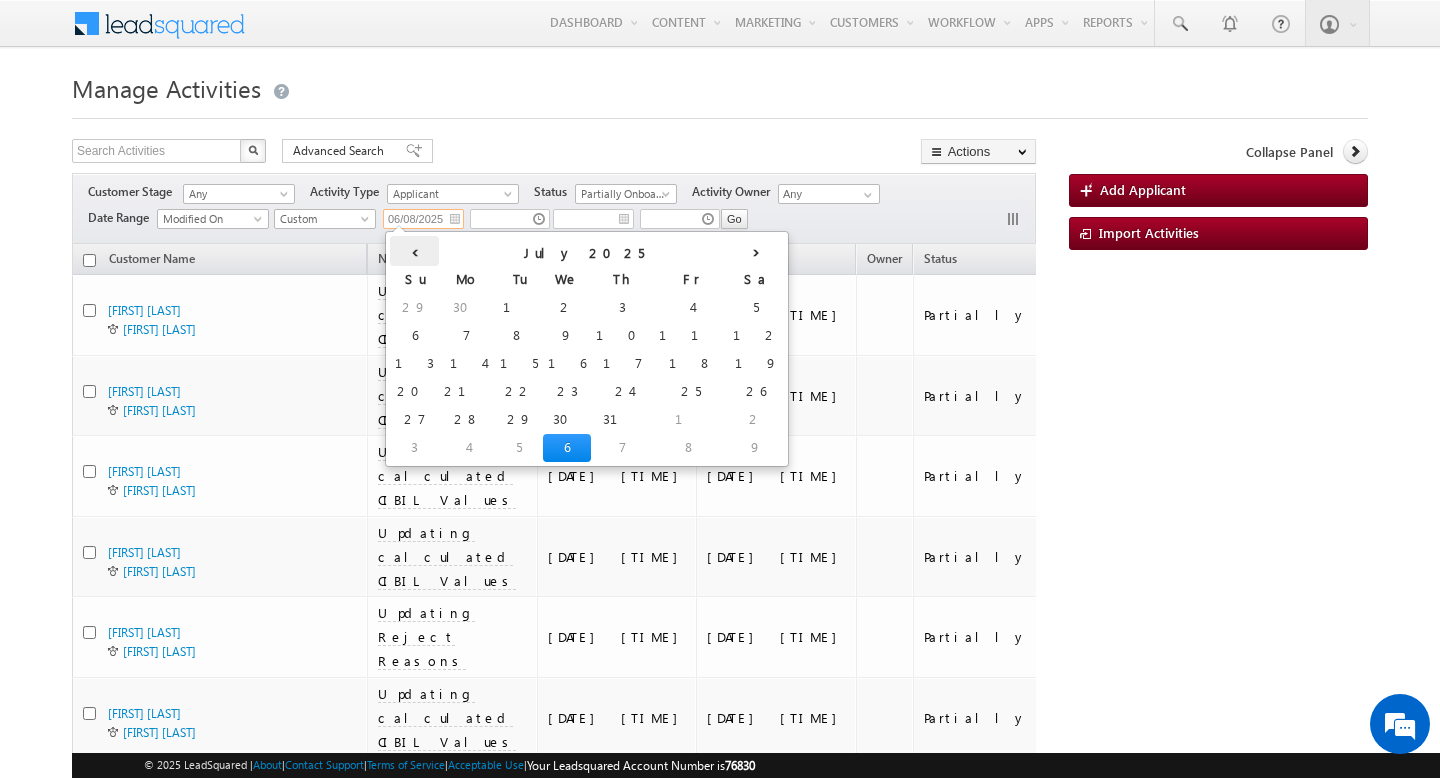 click on "‹" at bounding box center (414, 251) 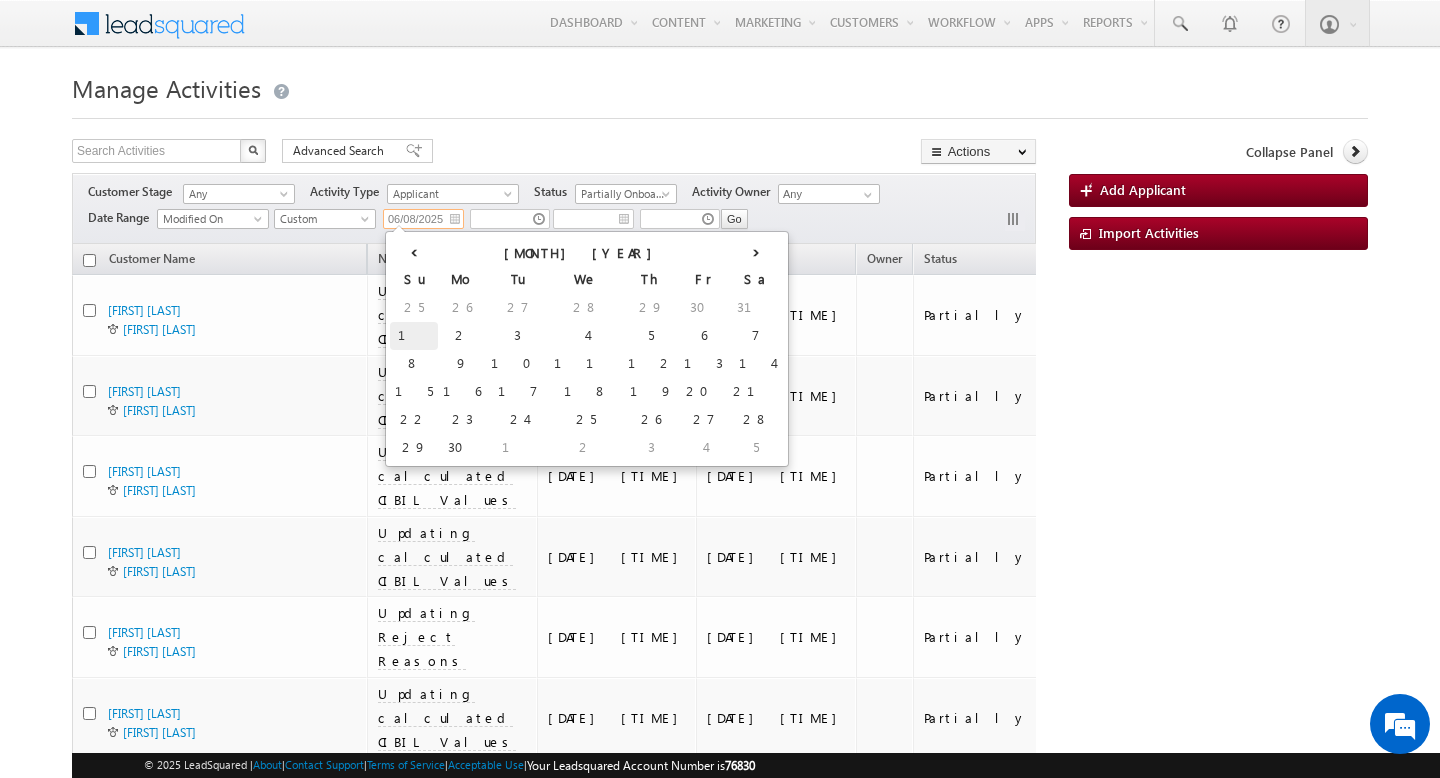click on "1" at bounding box center [414, 336] 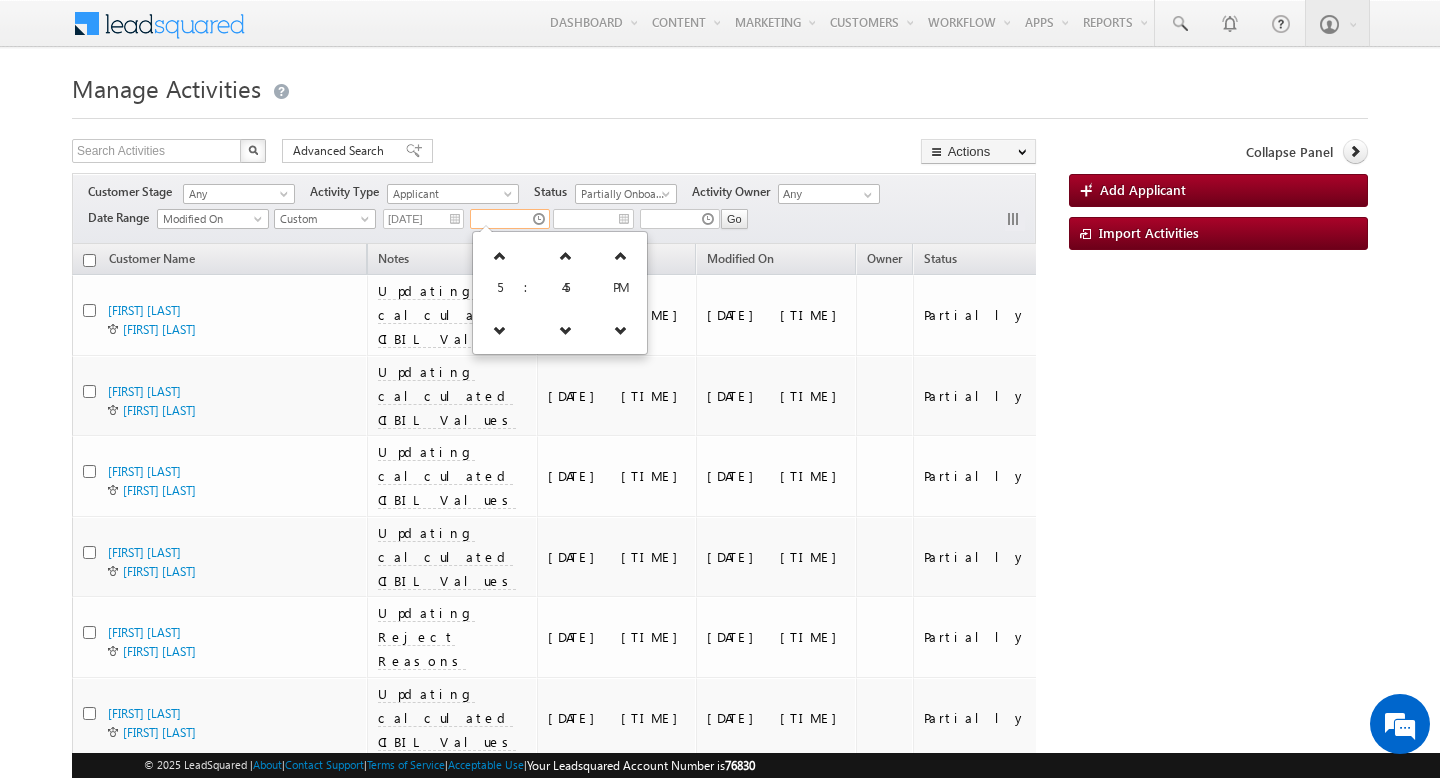 click at bounding box center (510, 219) 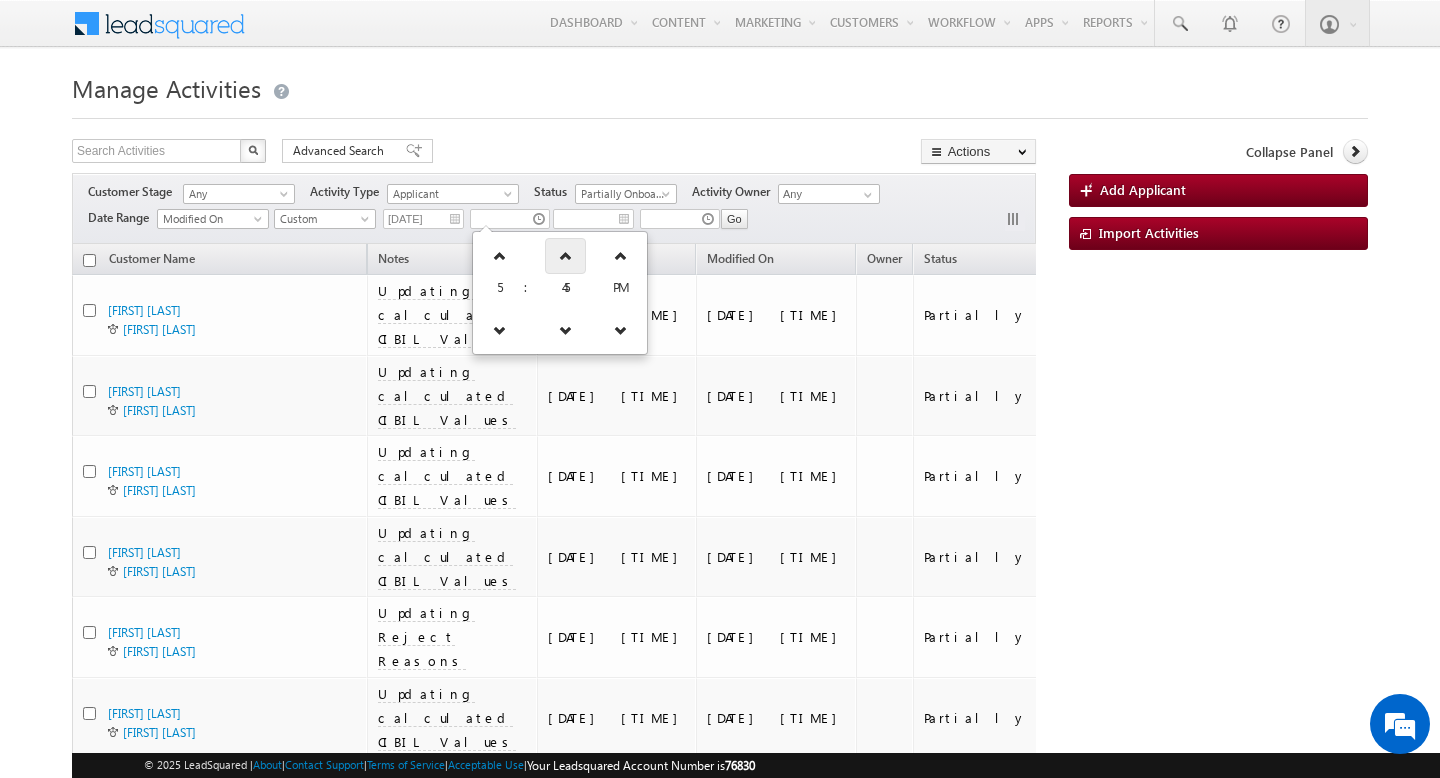 click at bounding box center (565, 256) 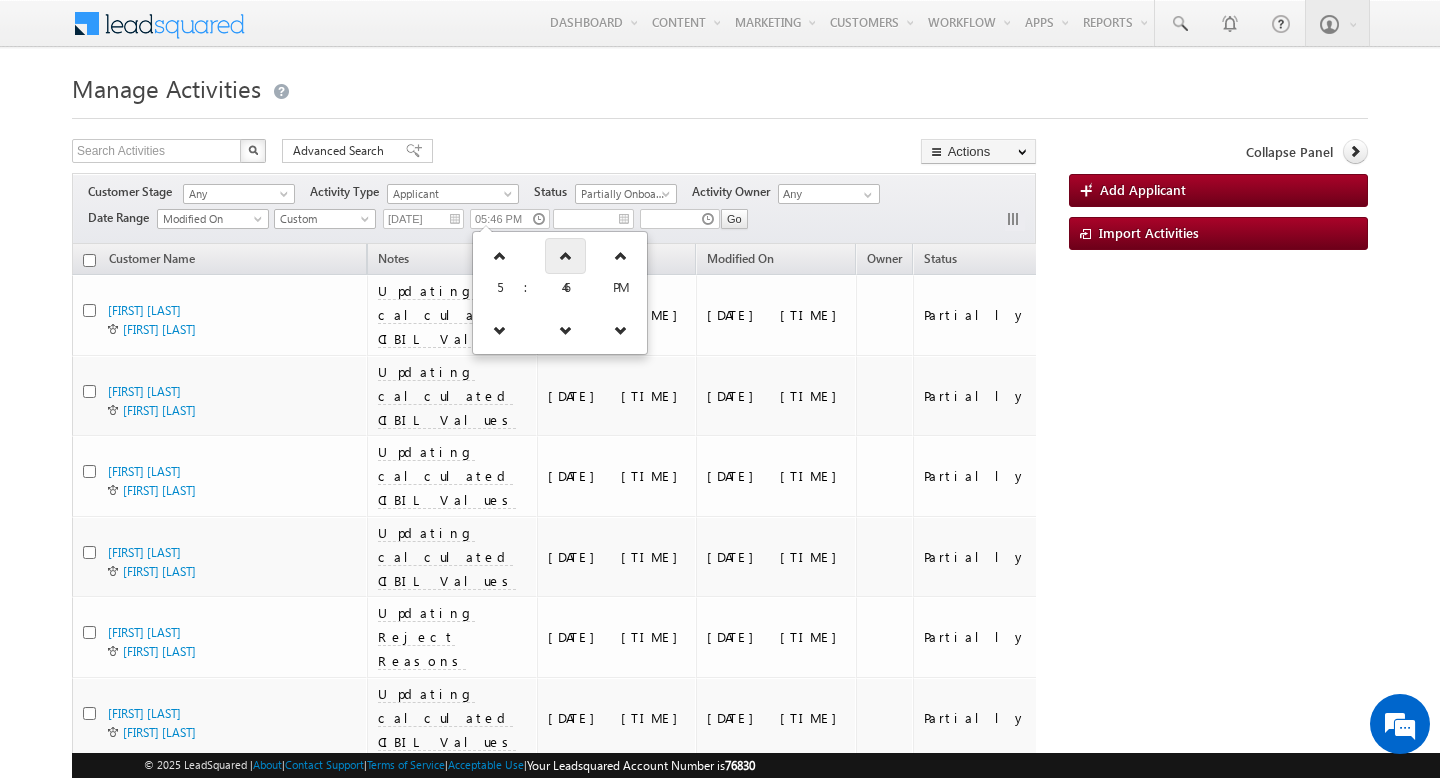 click at bounding box center (565, 256) 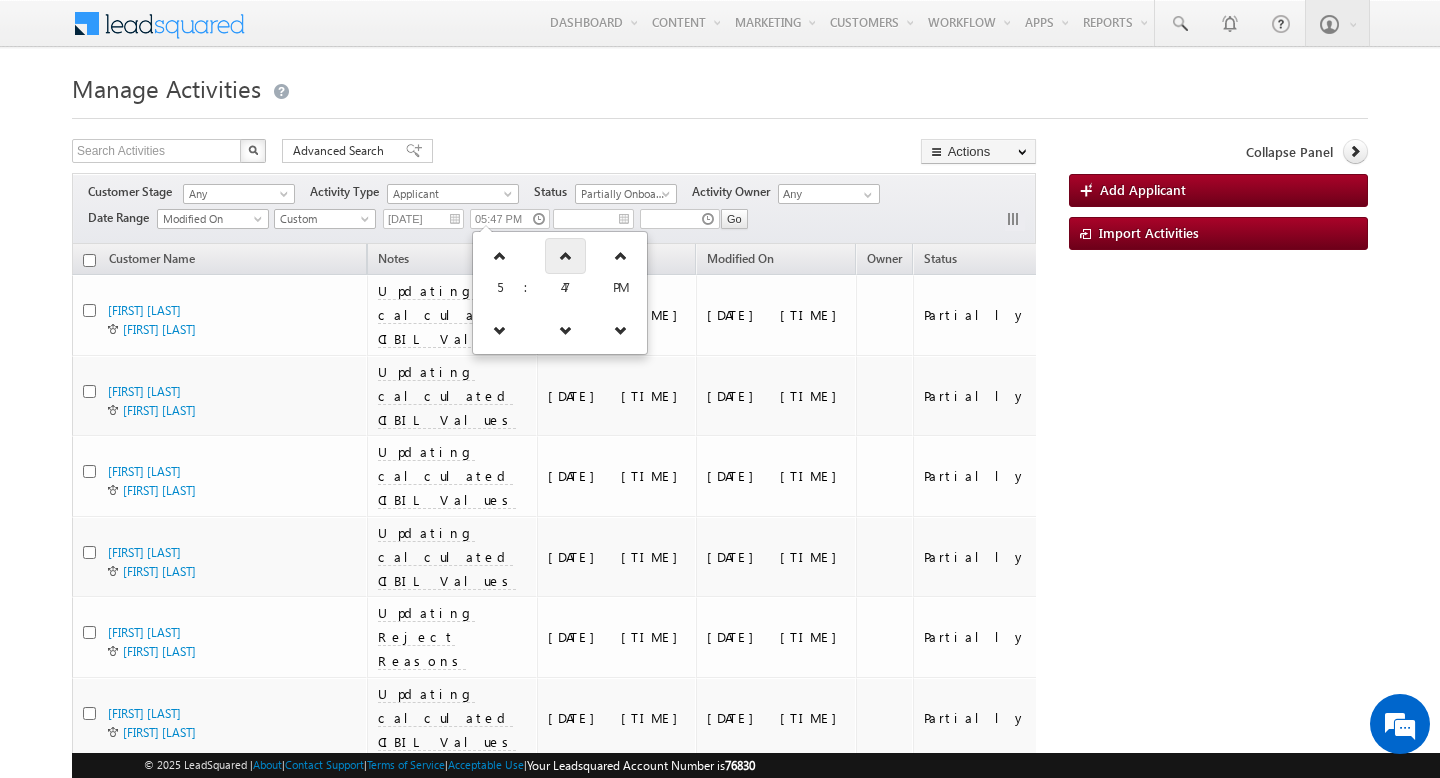 click at bounding box center [565, 256] 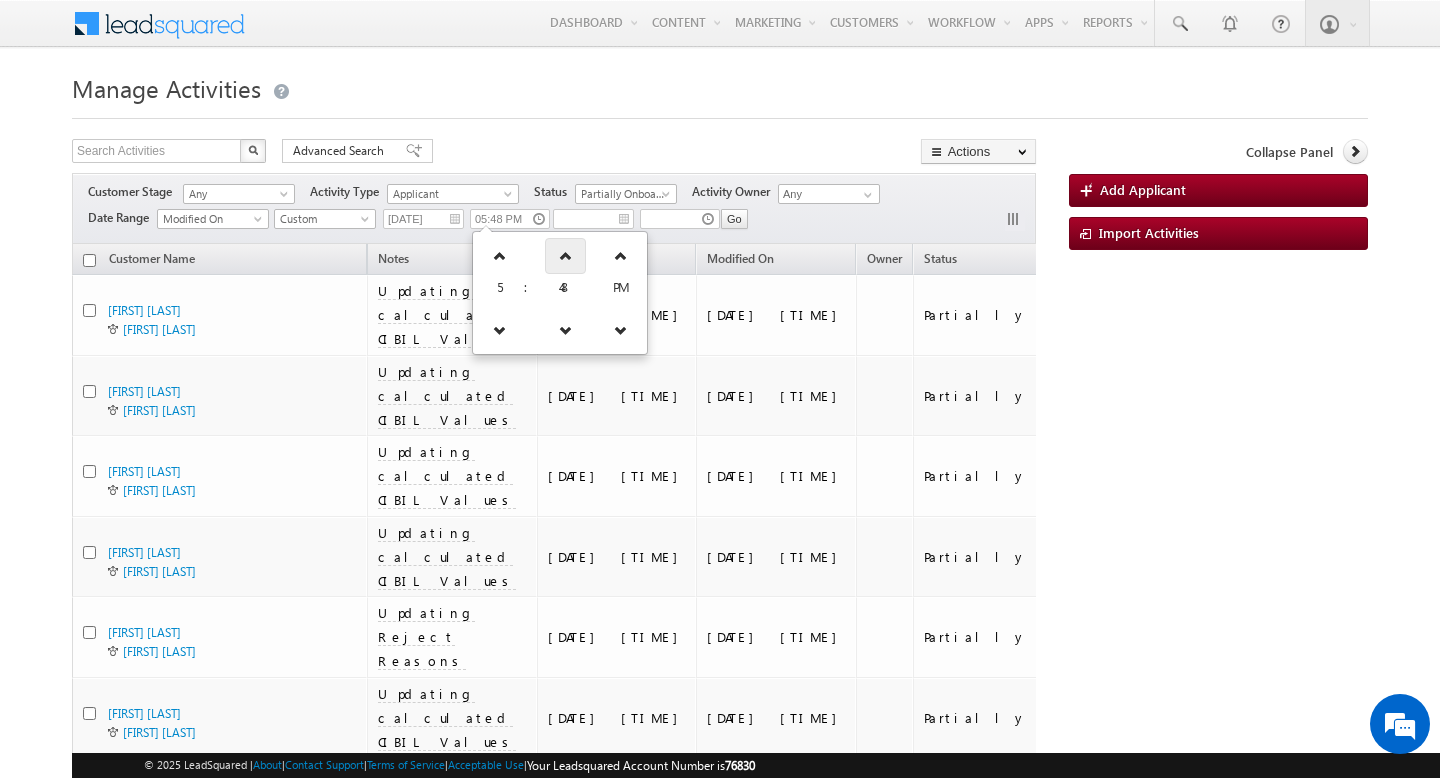 click at bounding box center (565, 256) 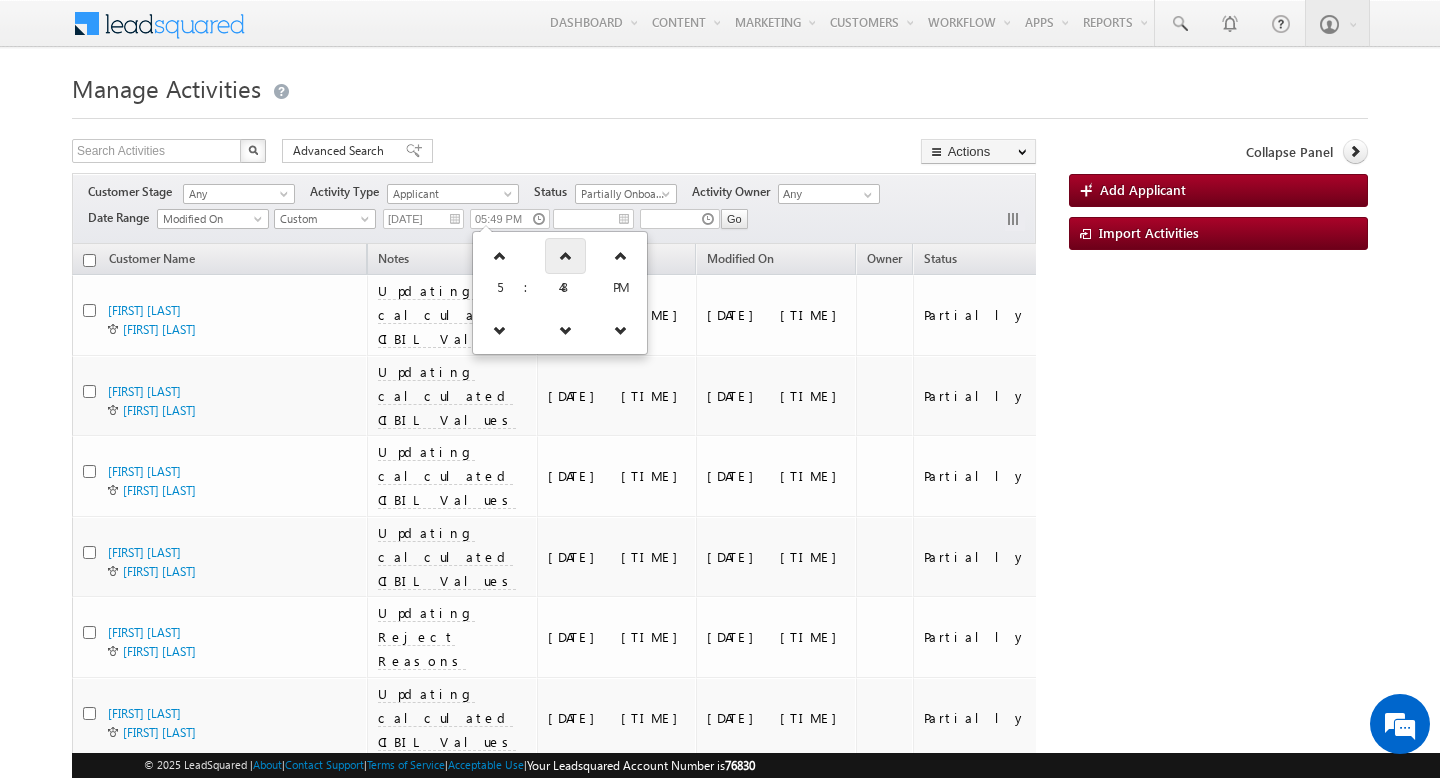click at bounding box center [565, 256] 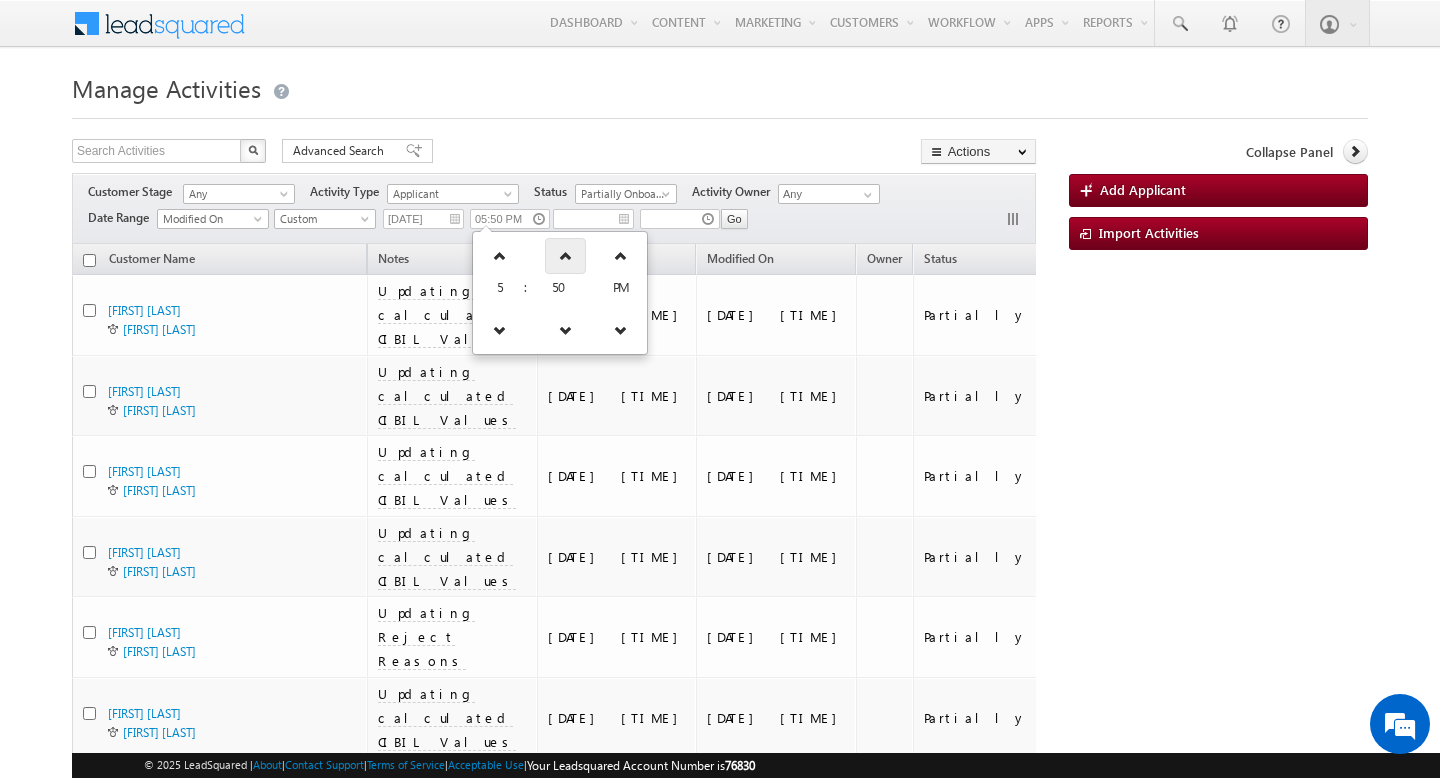 click at bounding box center [565, 256] 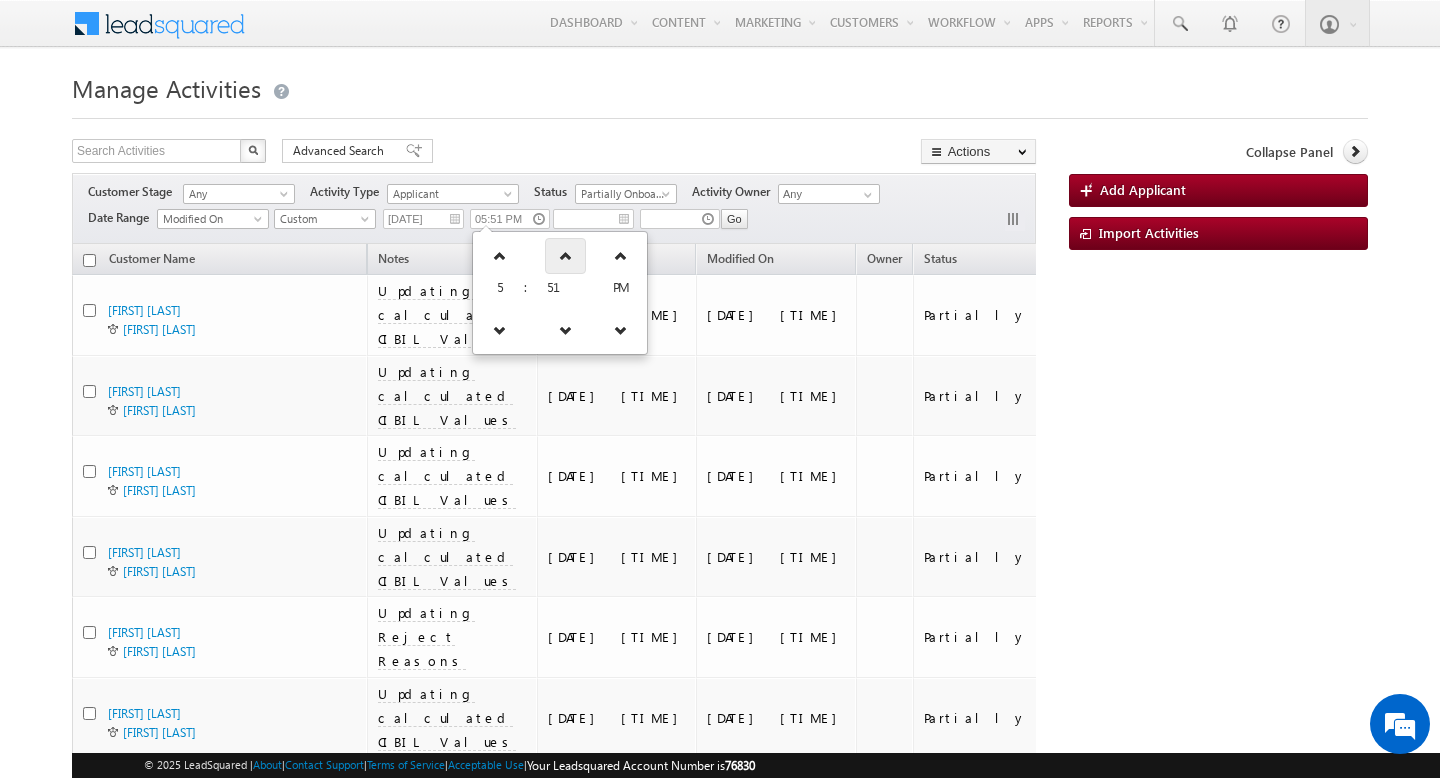 click at bounding box center (565, 256) 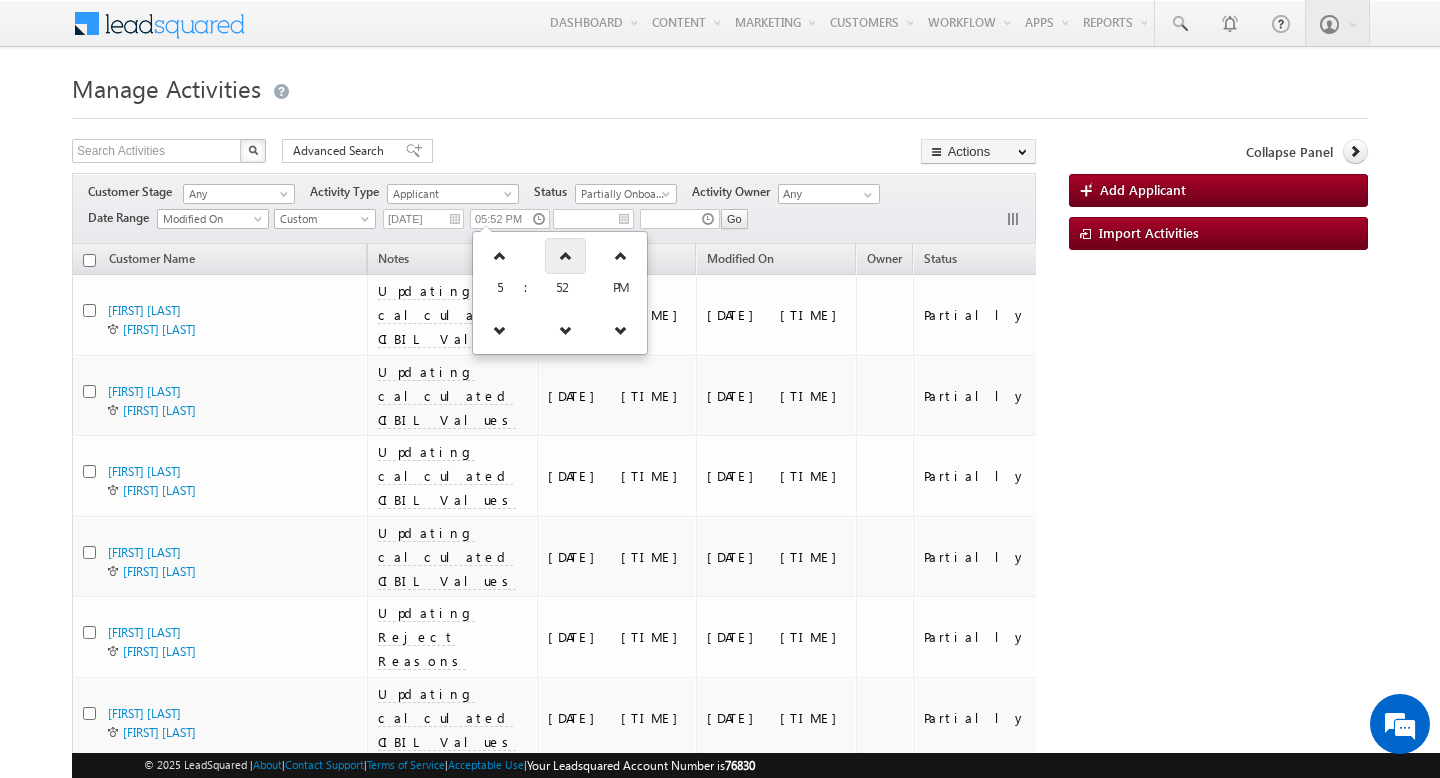 click at bounding box center (565, 256) 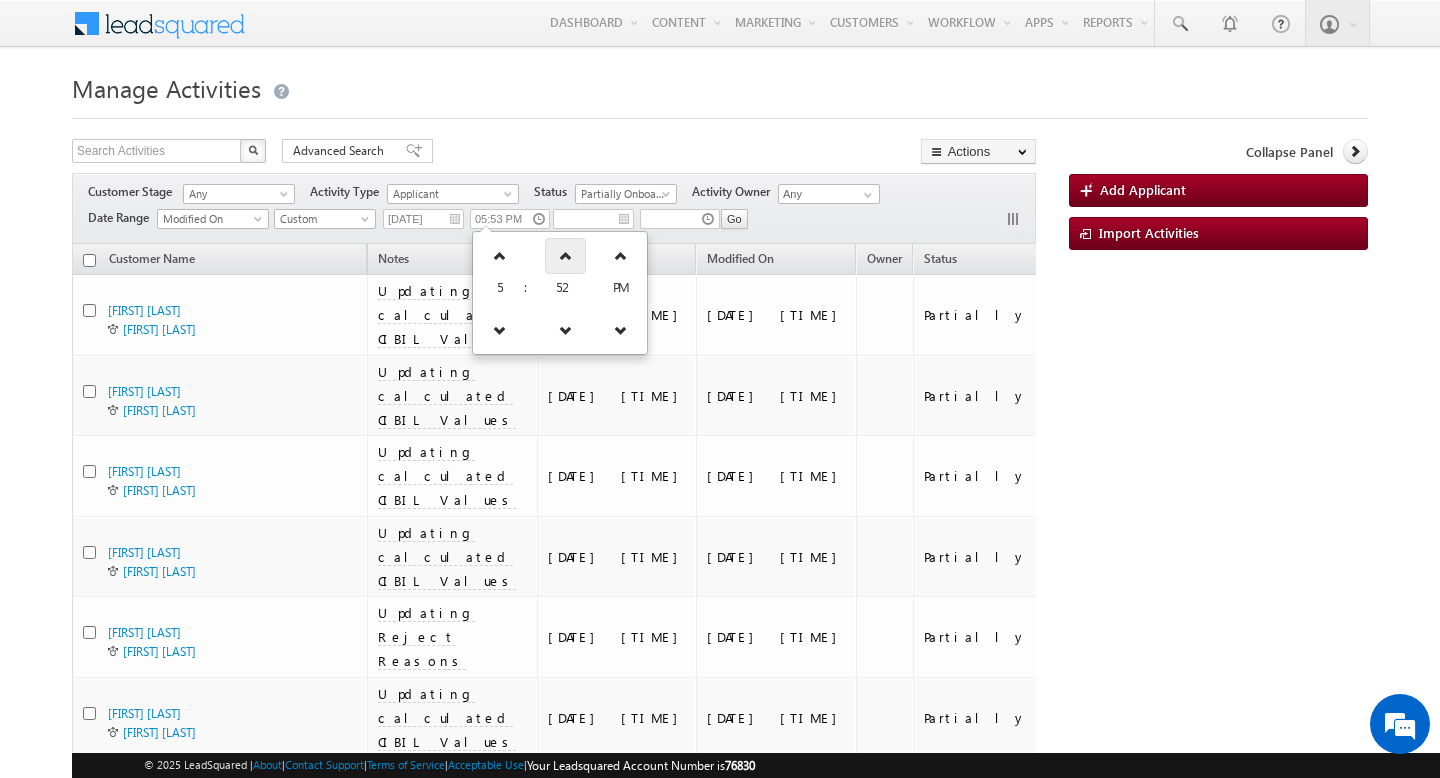 click at bounding box center (565, 256) 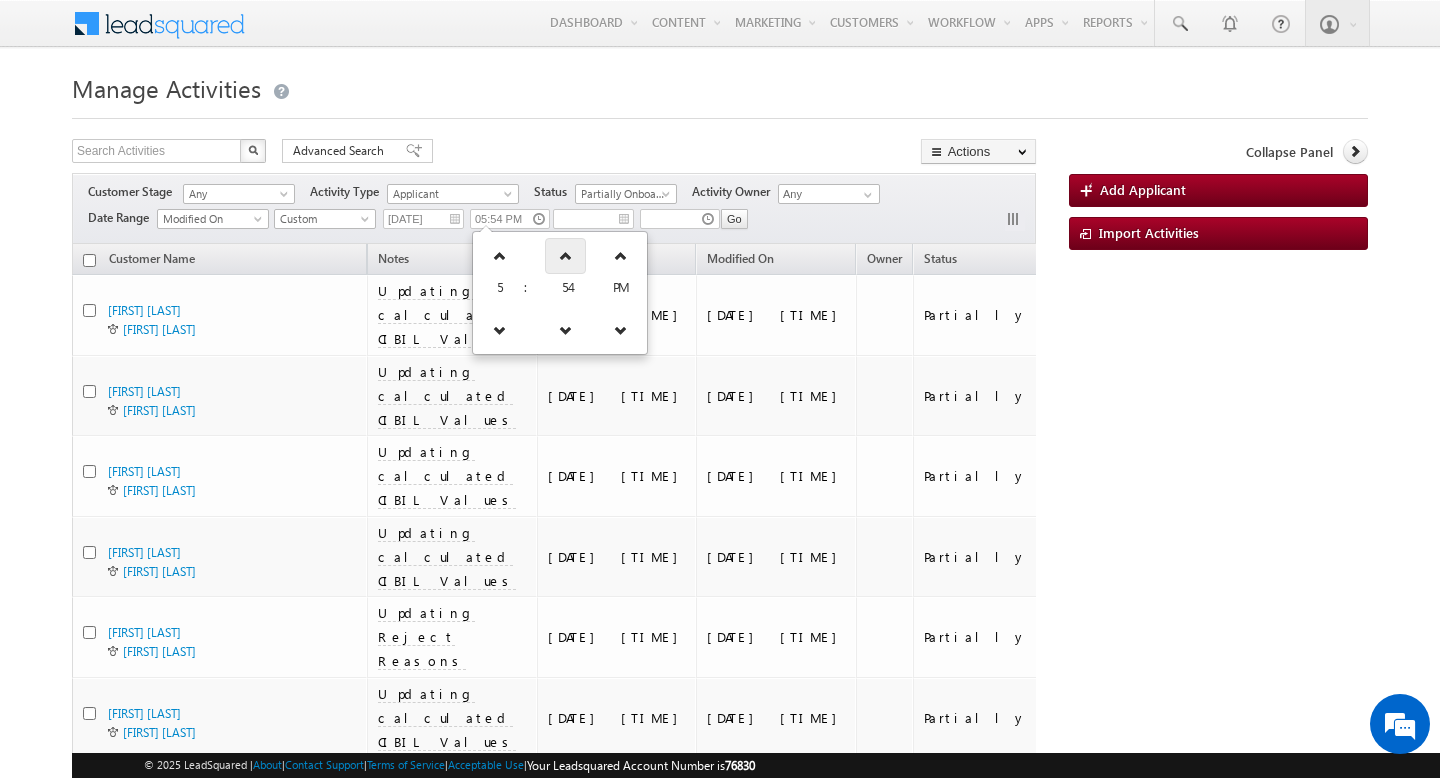 click at bounding box center [565, 256] 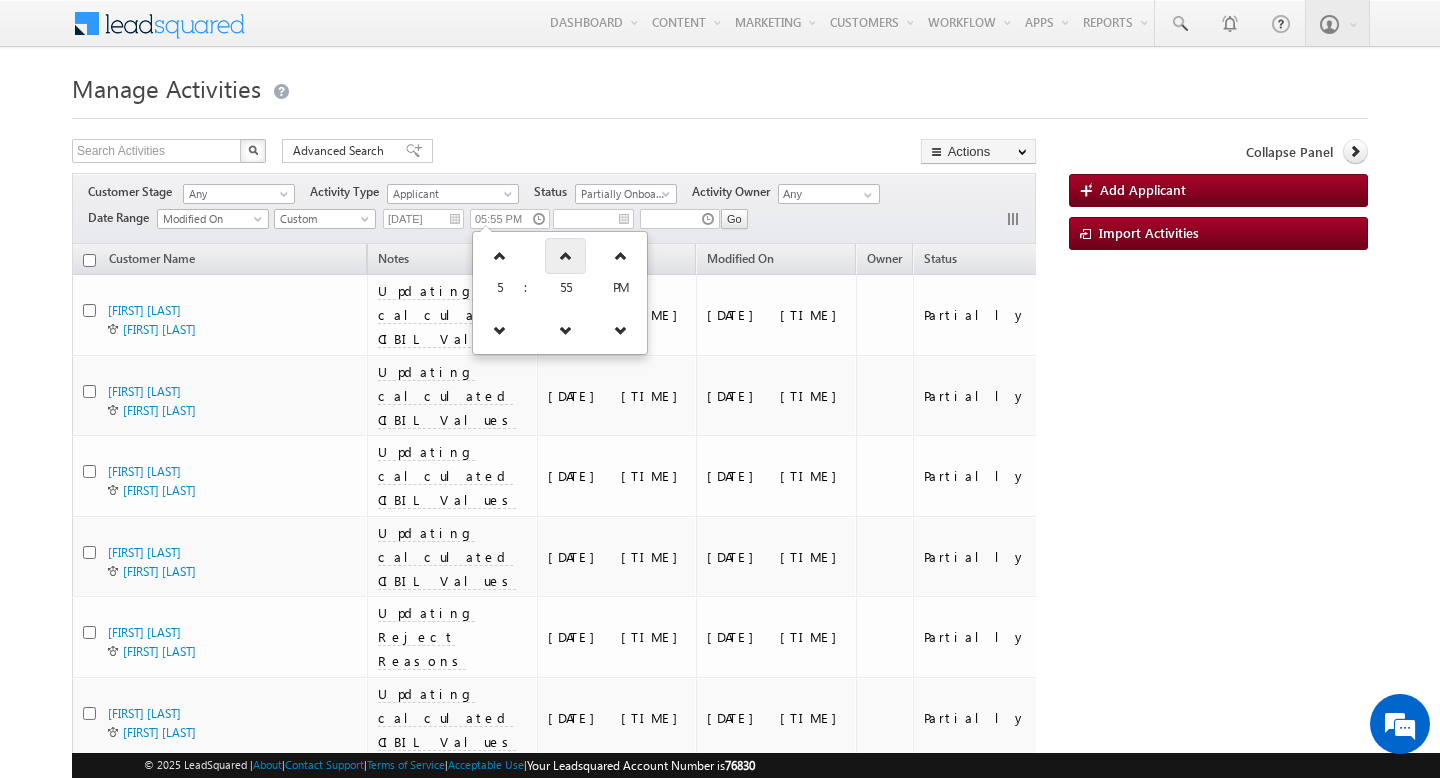 click at bounding box center [565, 256] 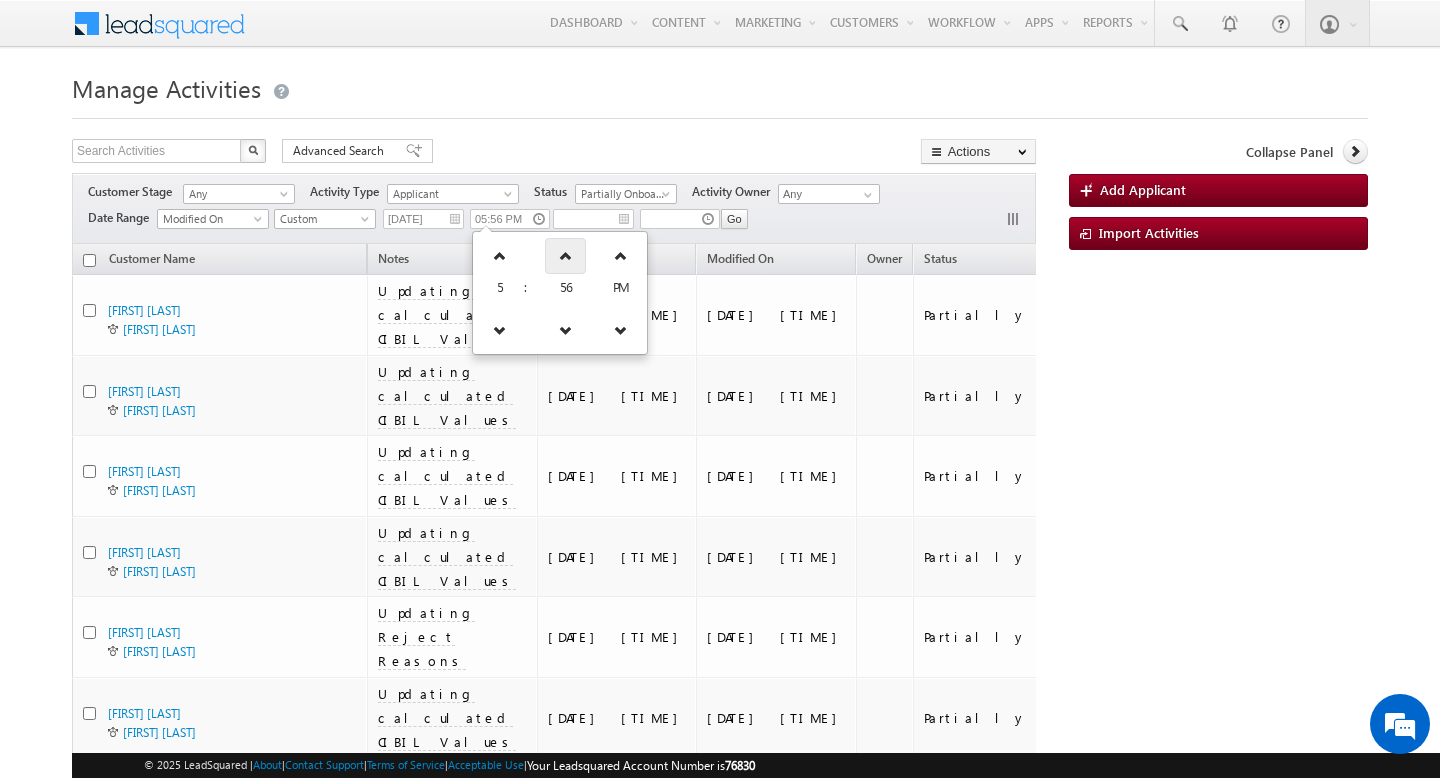 click at bounding box center [565, 256] 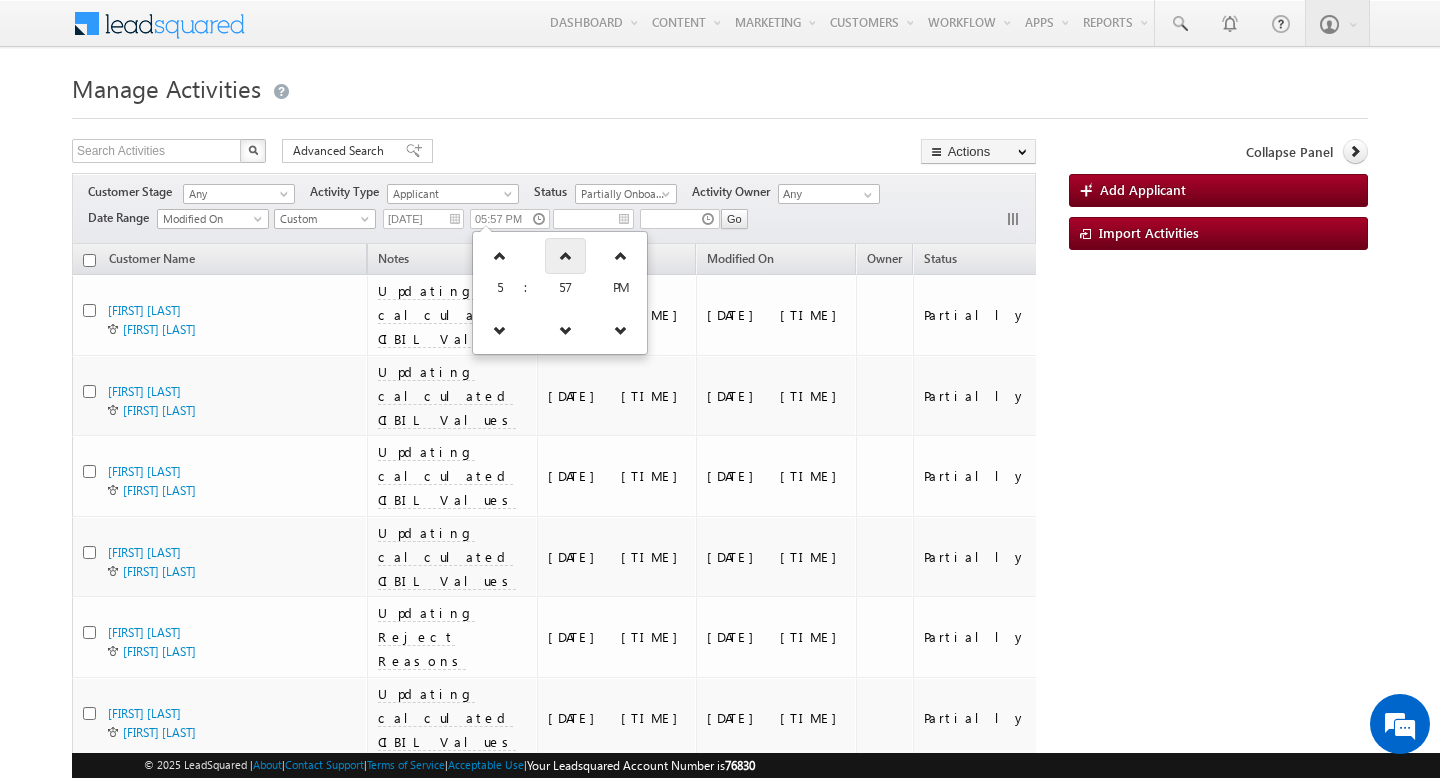 click at bounding box center (565, 256) 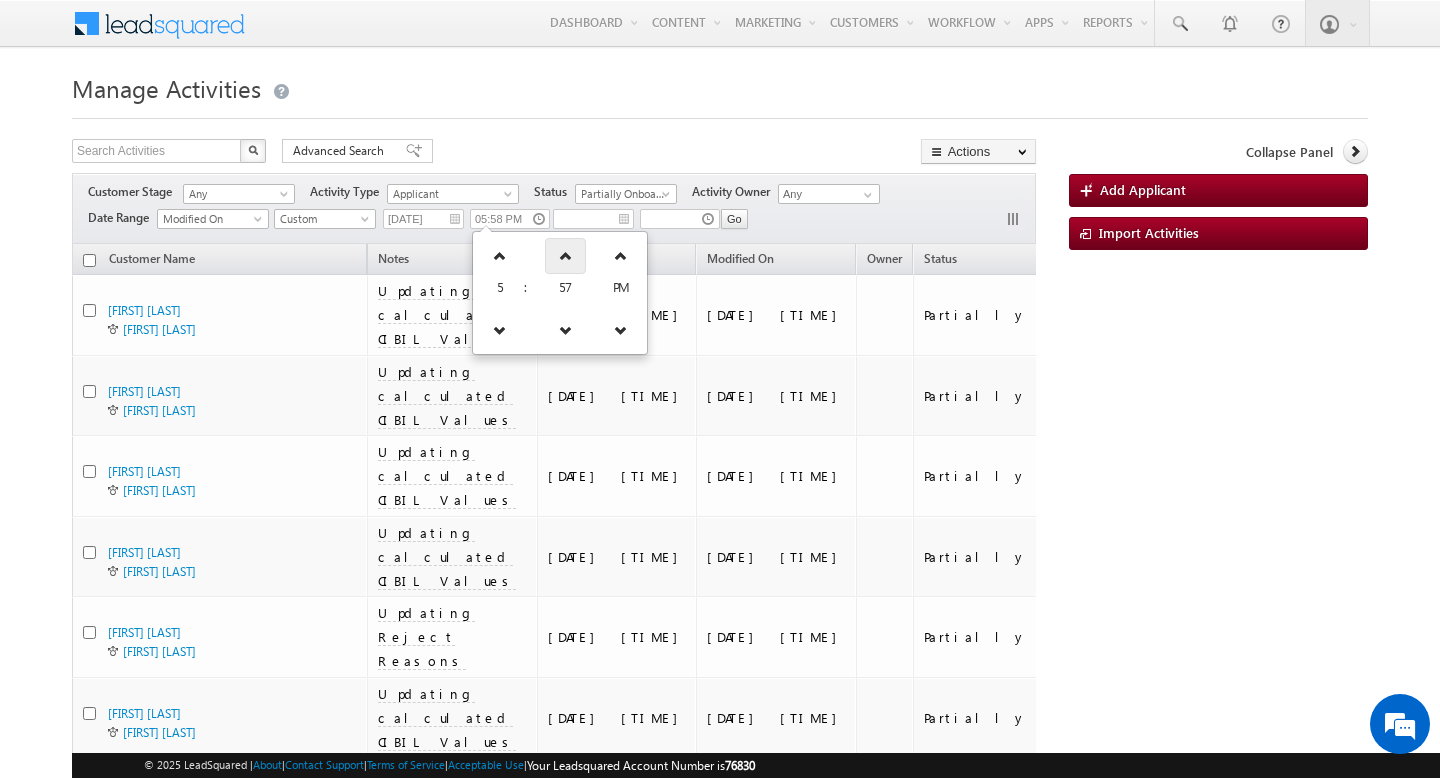 click at bounding box center [565, 256] 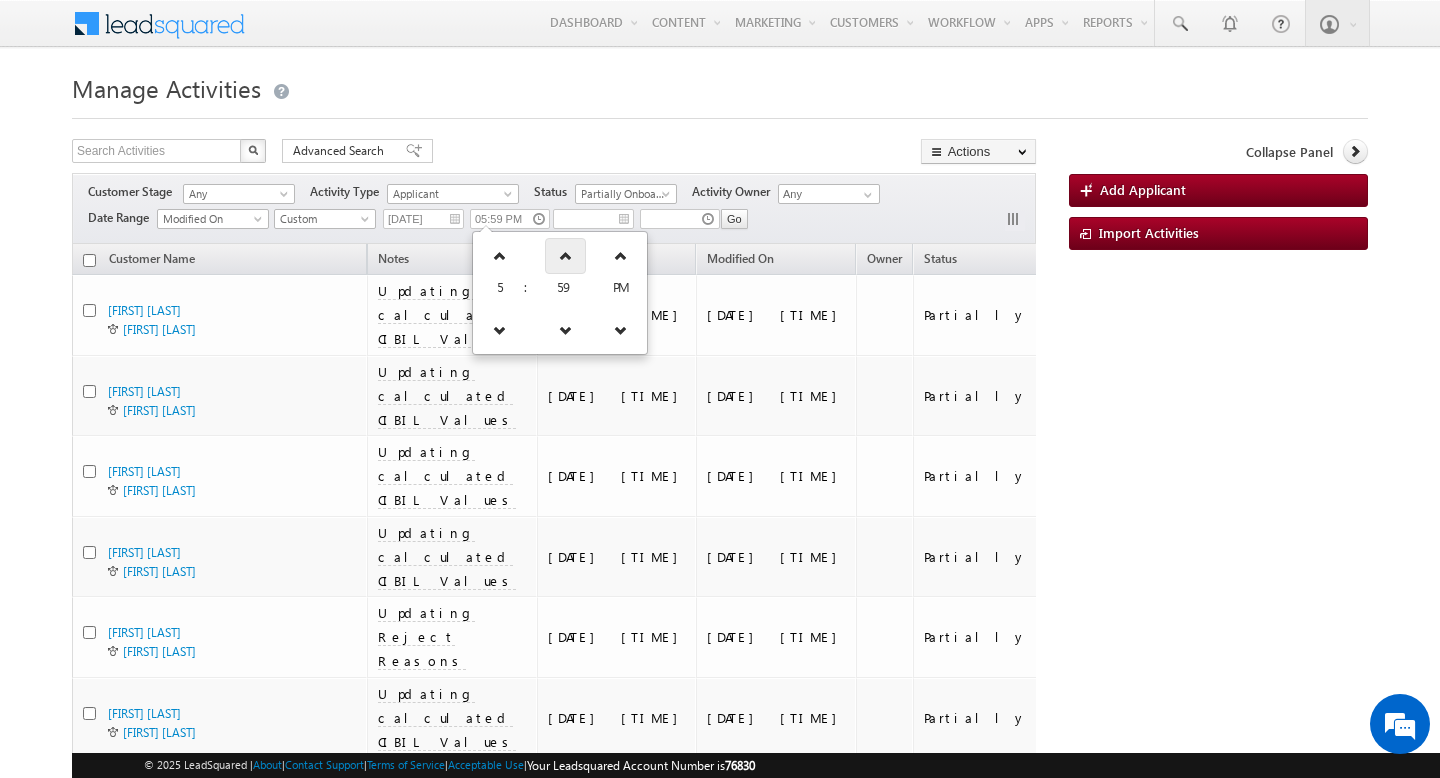 click at bounding box center [565, 256] 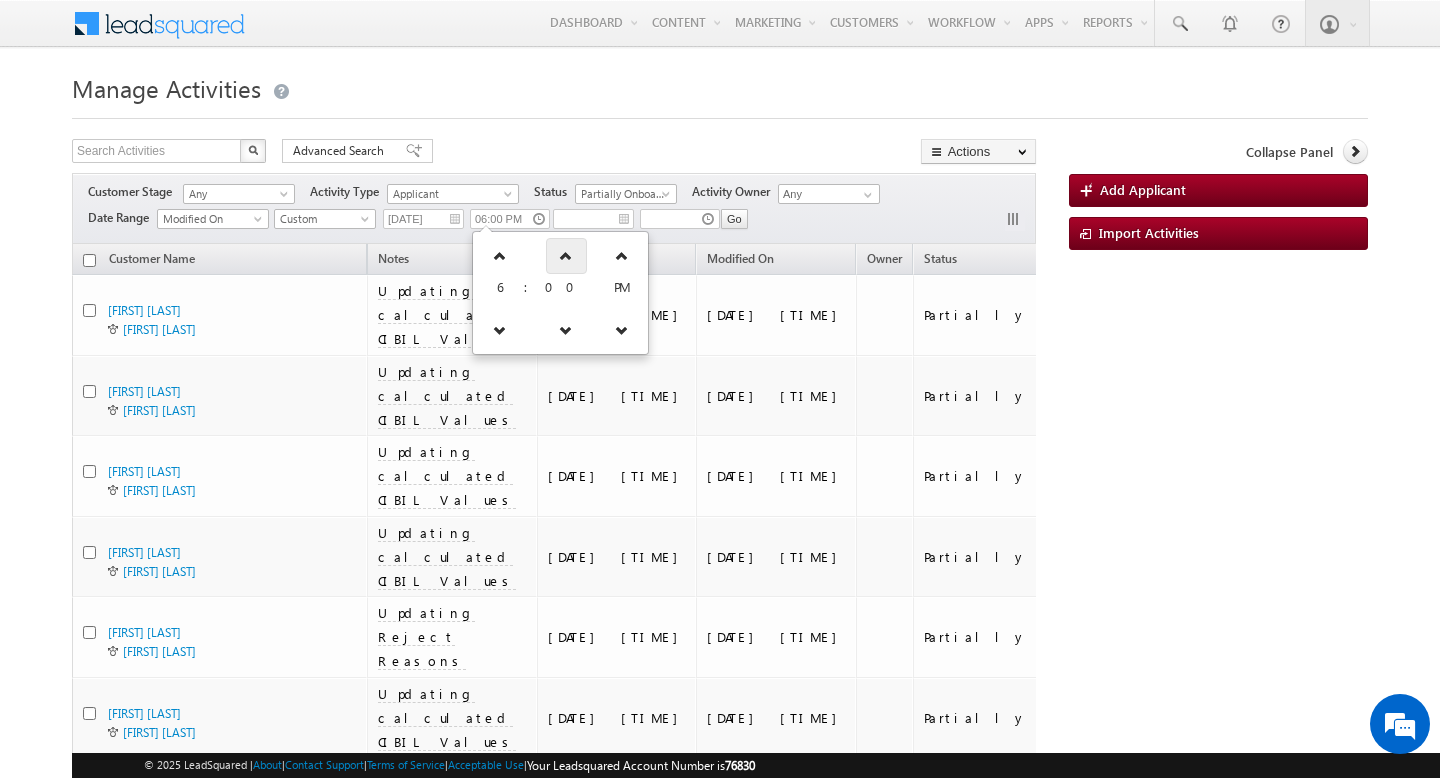 click at bounding box center (566, 256) 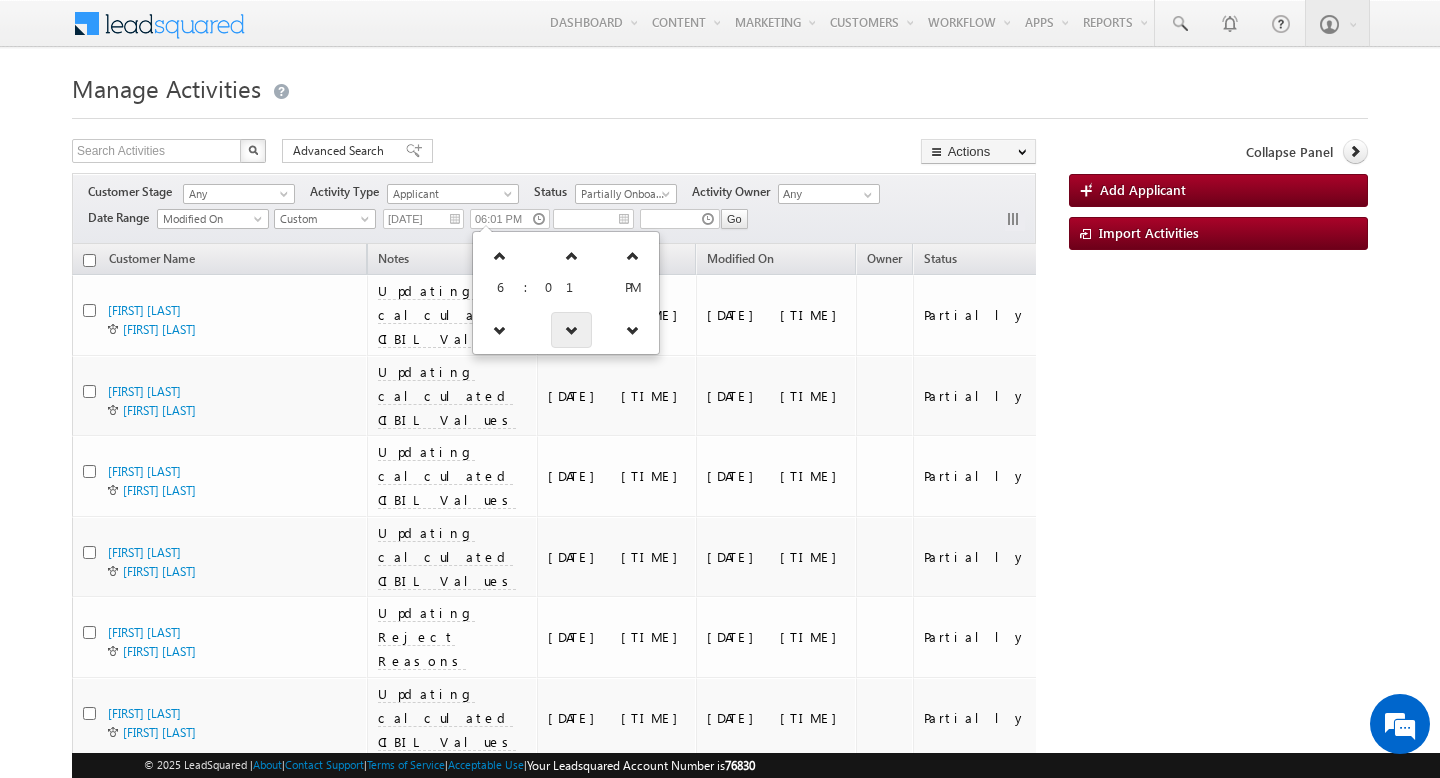 click at bounding box center [571, 330] 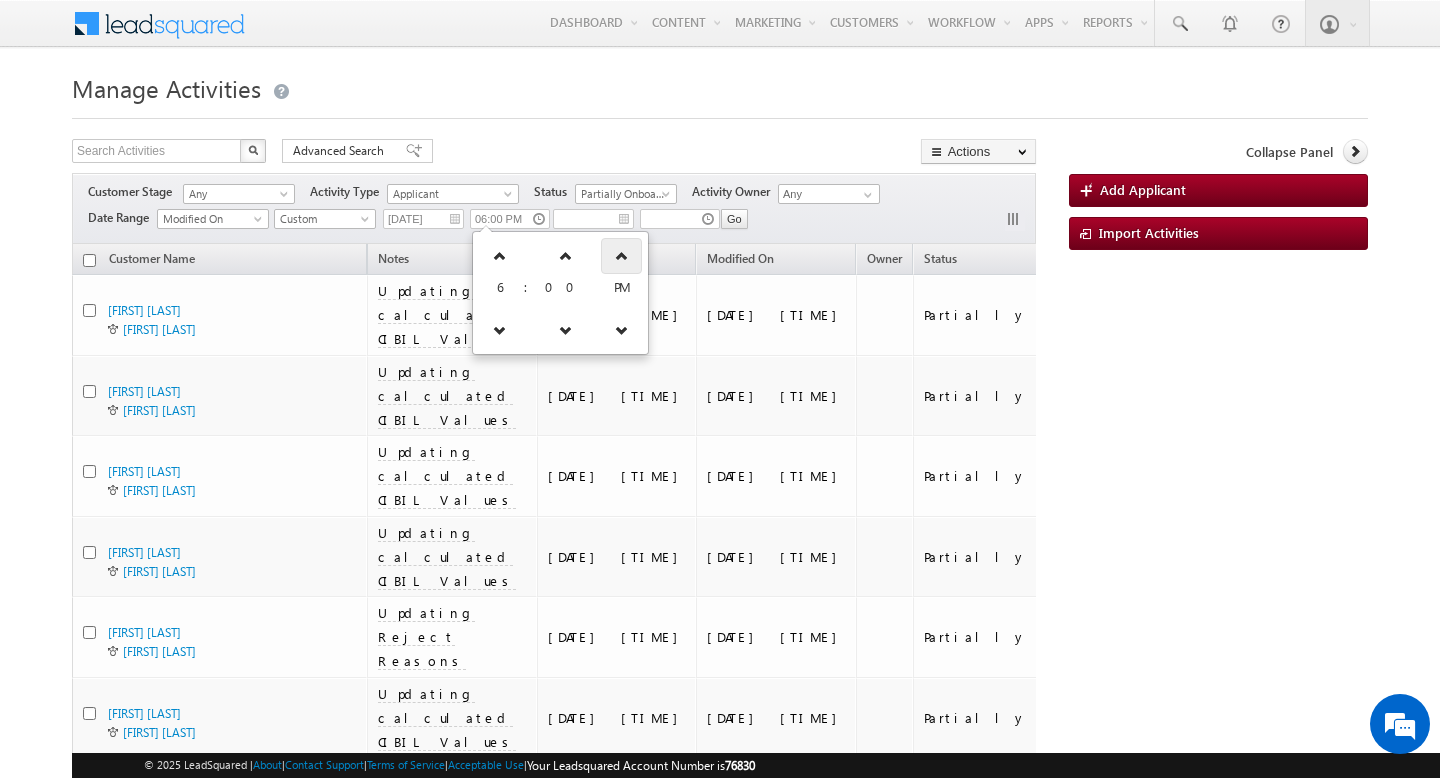 click at bounding box center [622, 256] 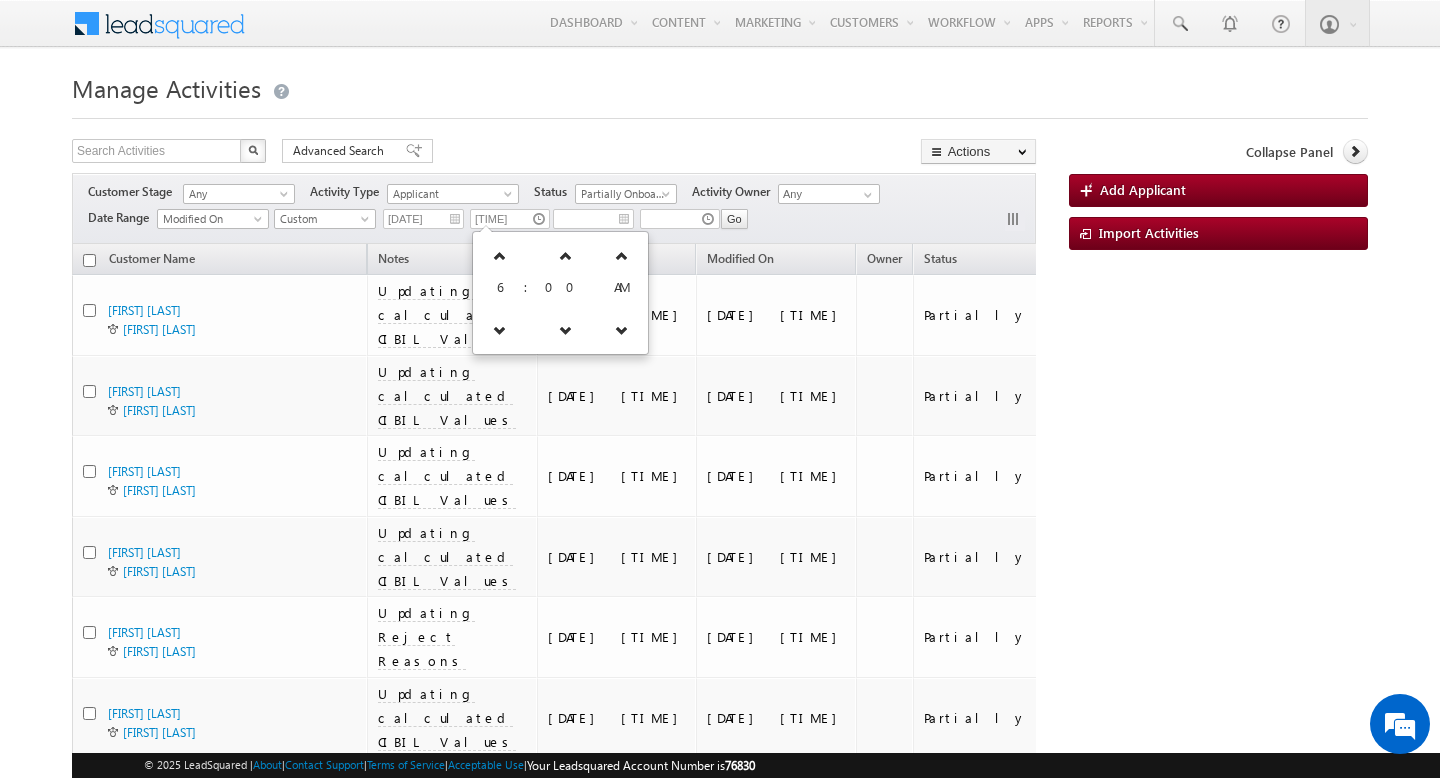 click on "Activity Date (sorted descending)" at bounding box center (617, 259) 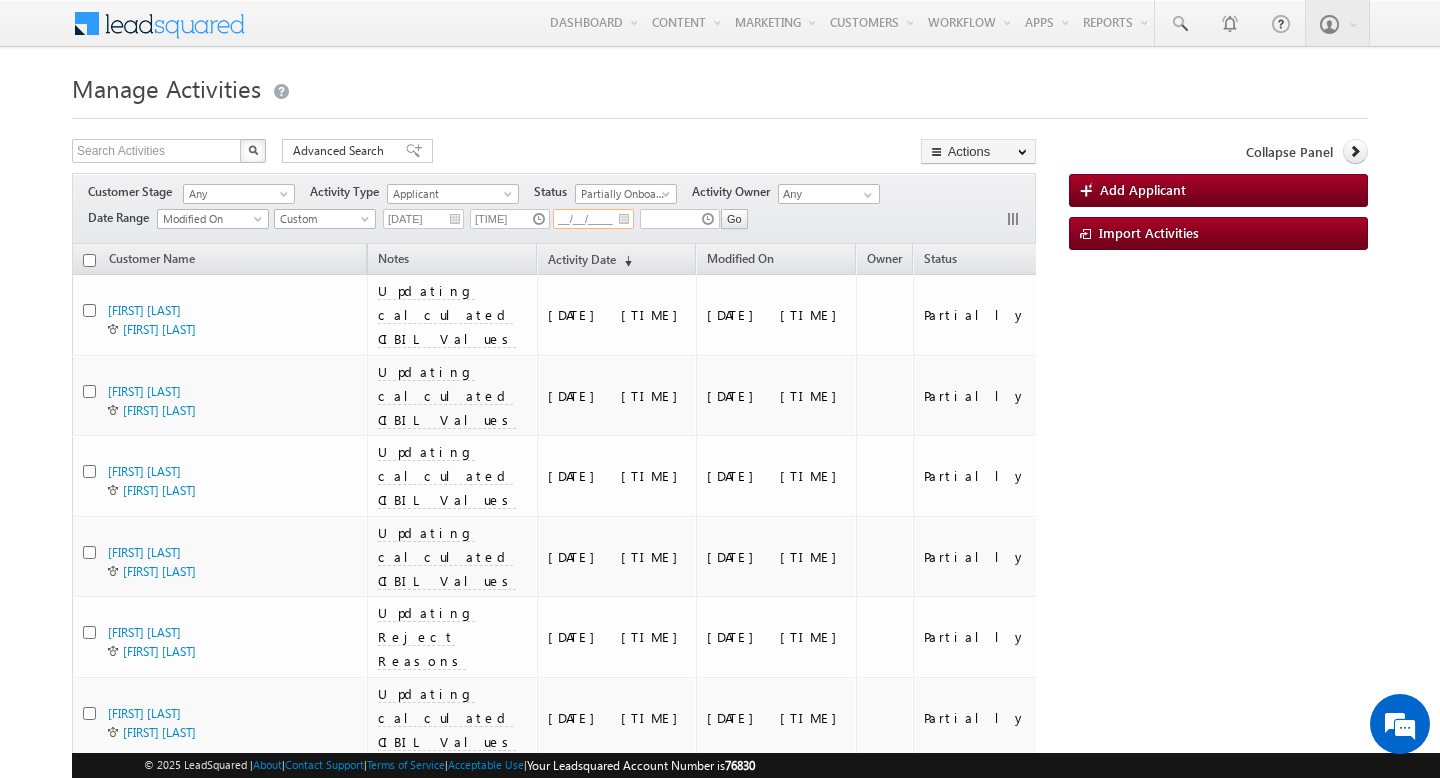 click on "__/__/____" at bounding box center [593, 219] 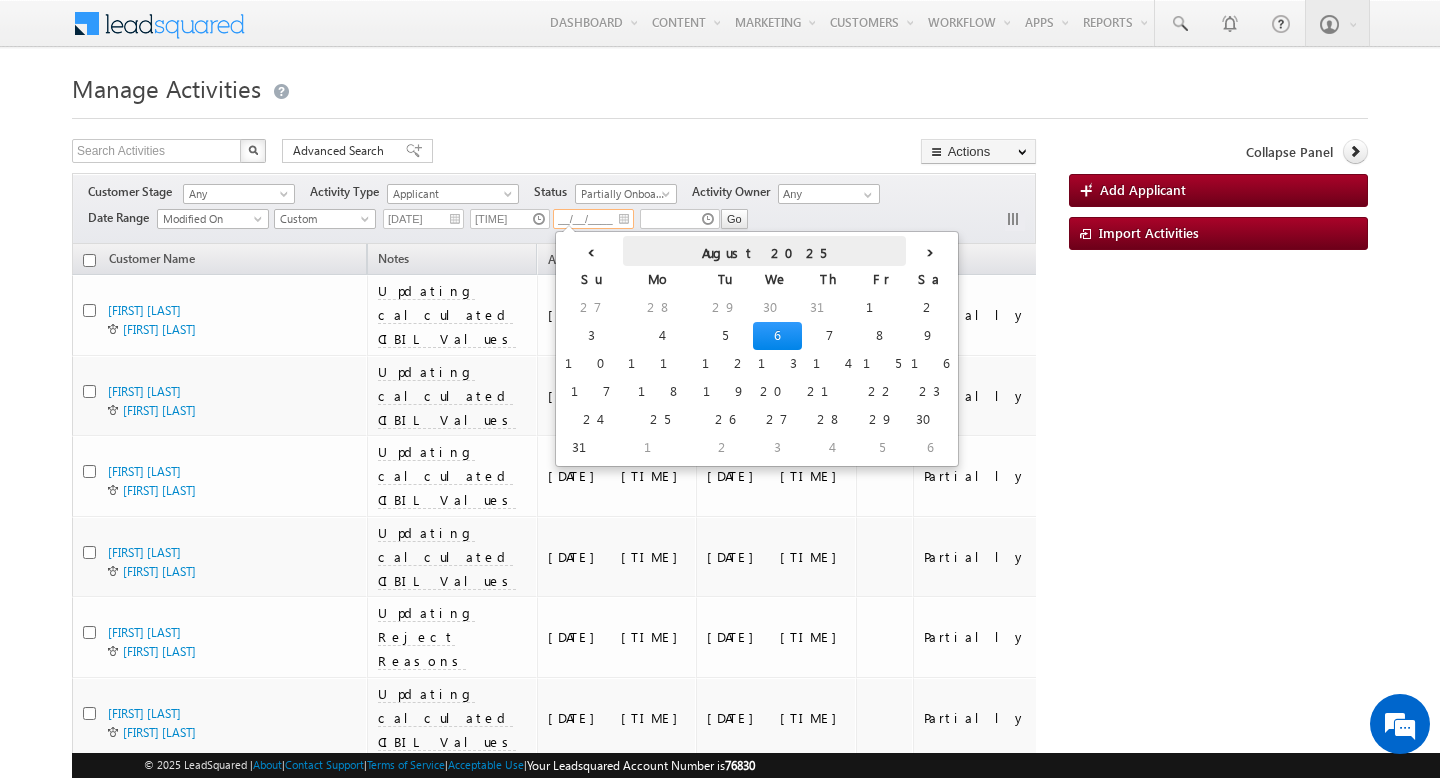 click on "August 2025" at bounding box center [764, 251] 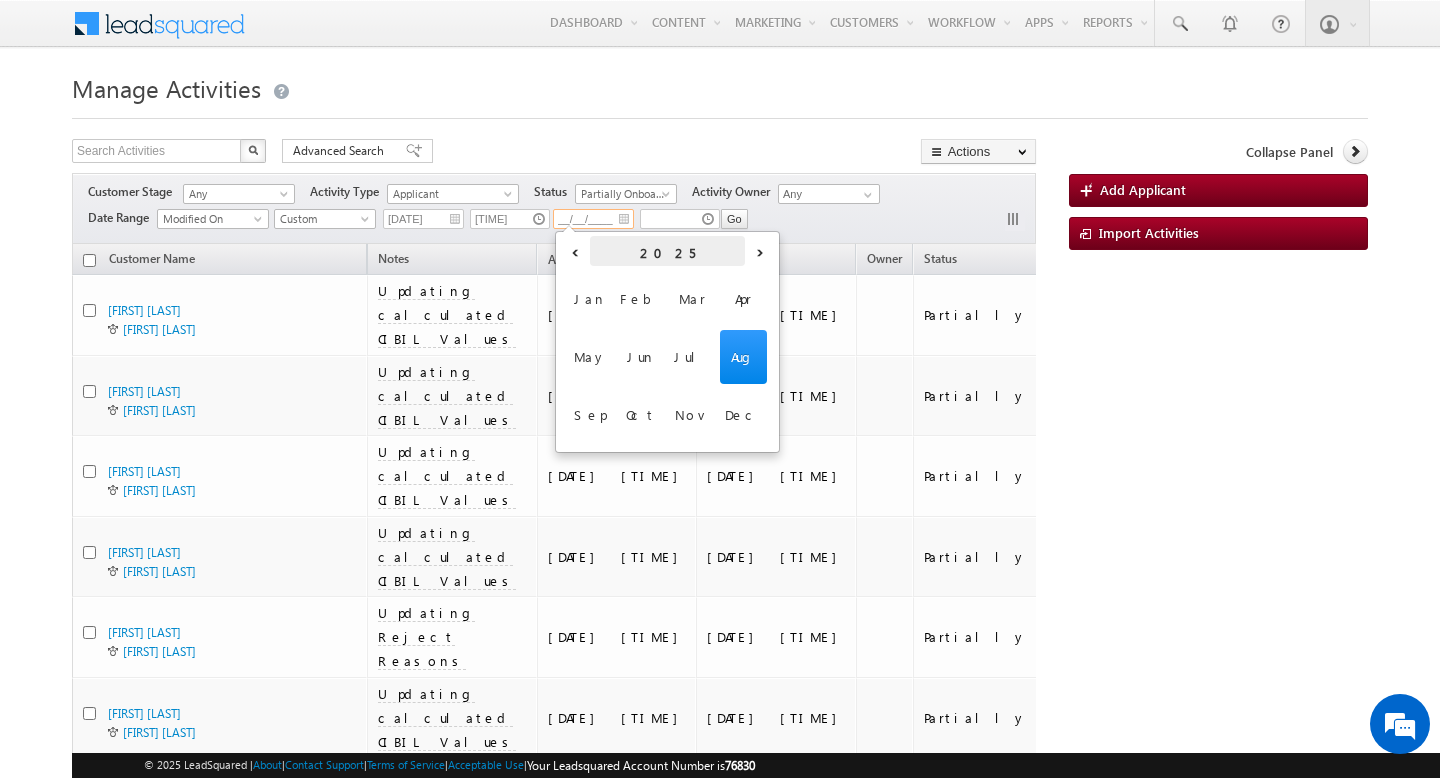 click on "2025" at bounding box center [667, 251] 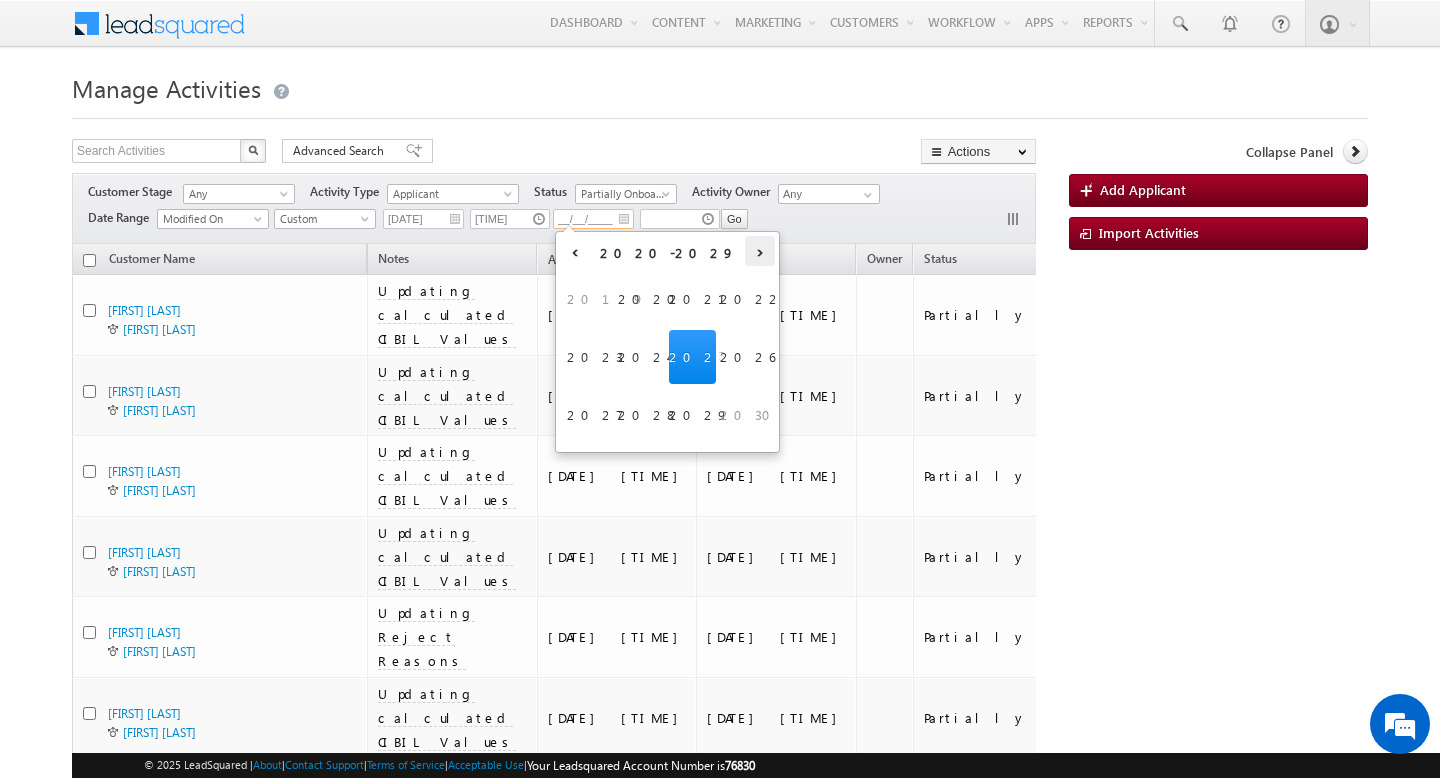 click on "›" at bounding box center (760, 251) 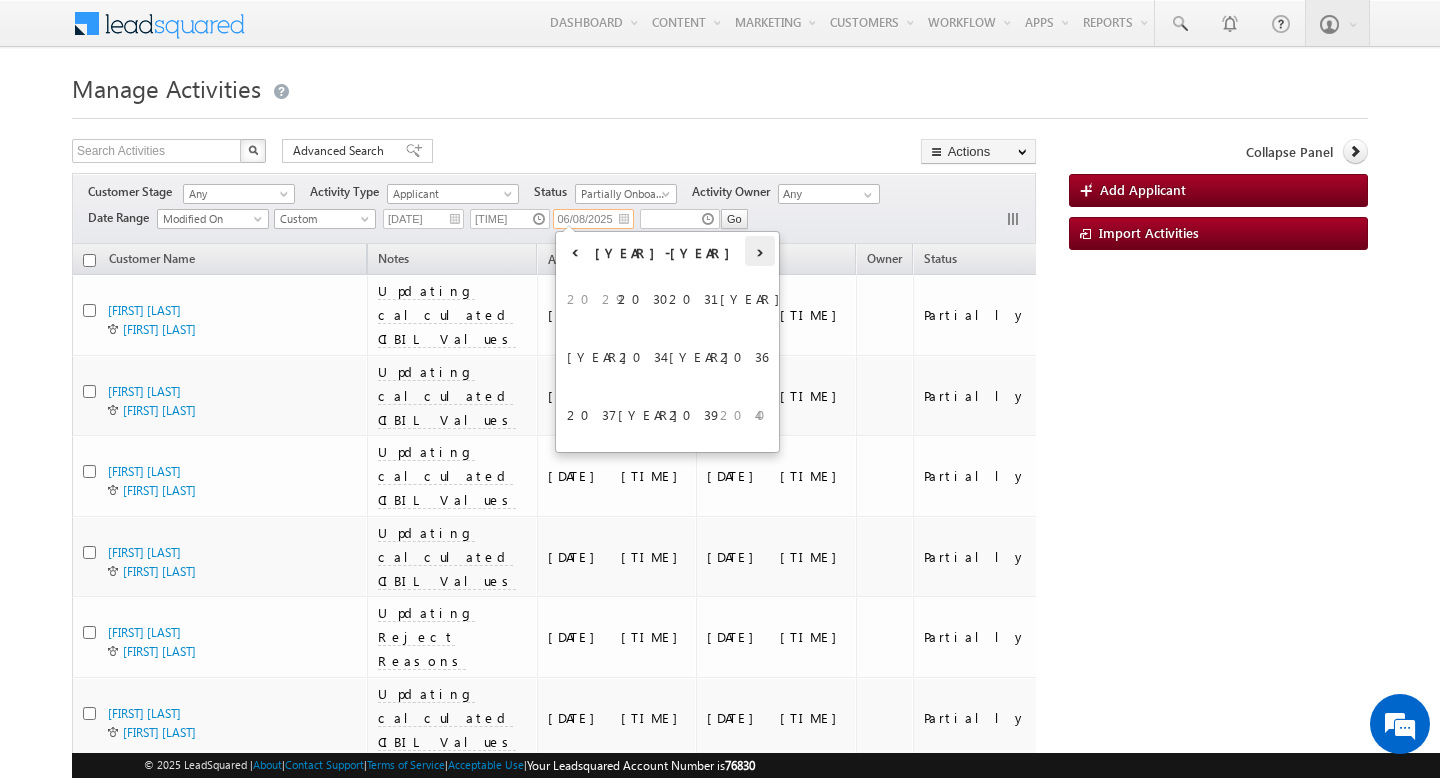 click on "›" at bounding box center [760, 251] 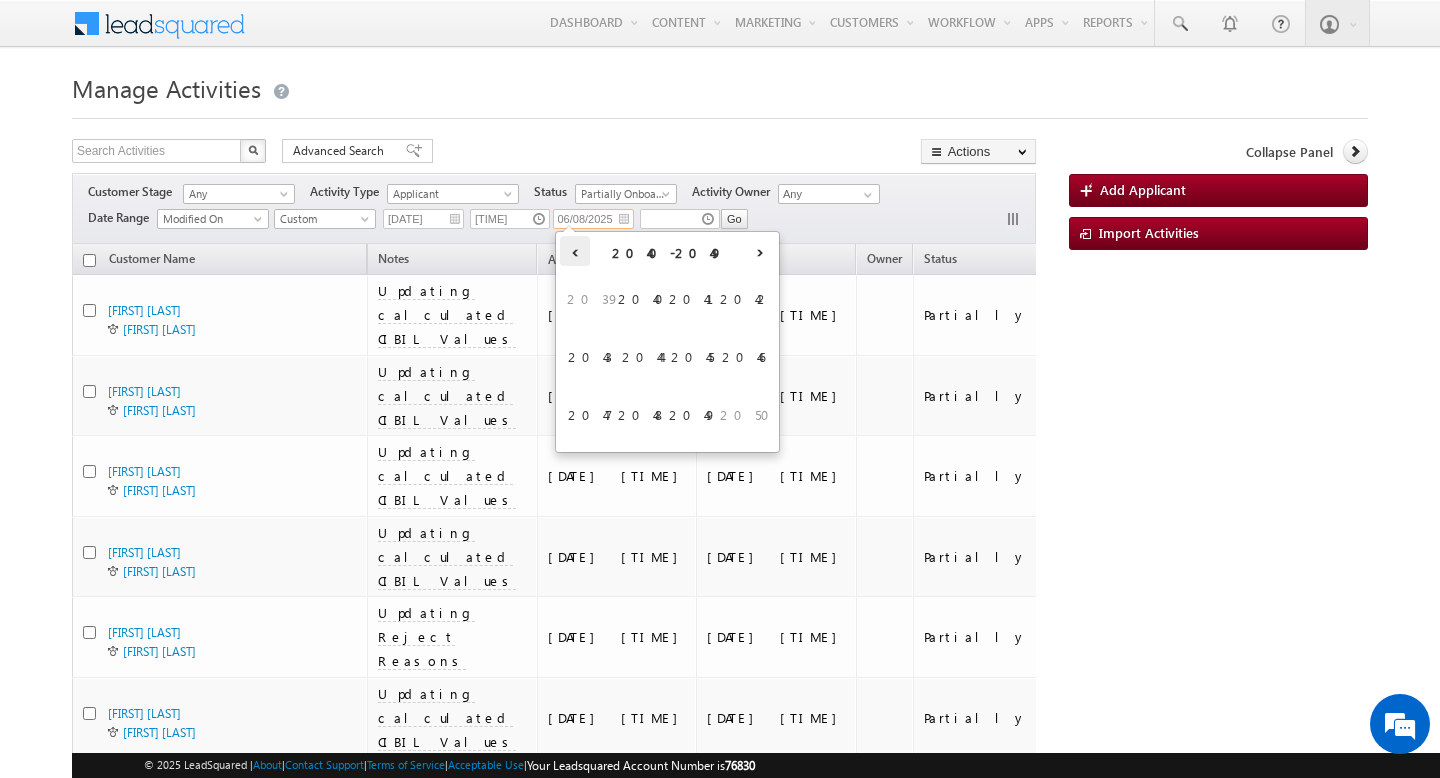 click on "‹" at bounding box center [575, 251] 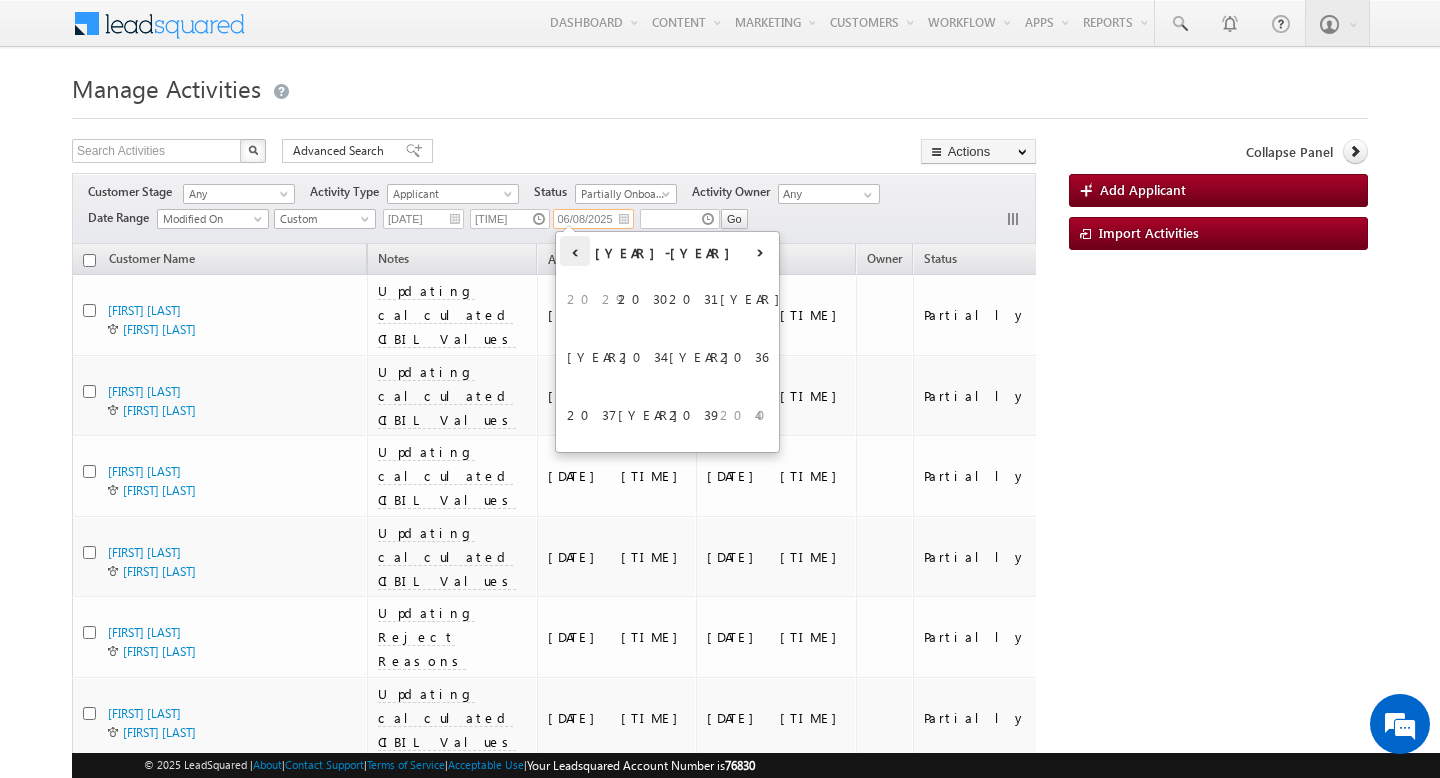 click on "‹" at bounding box center (575, 251) 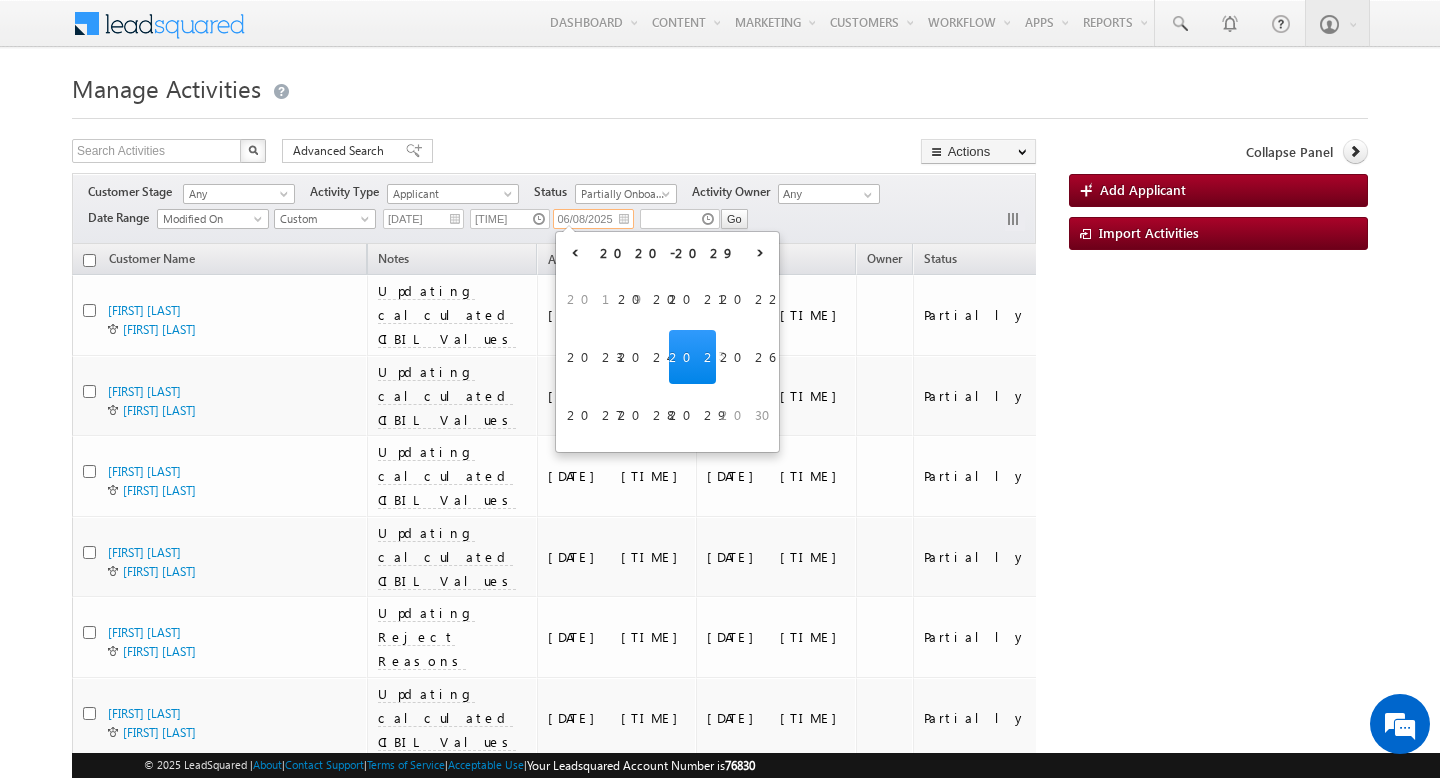 click on "2025" at bounding box center (692, 357) 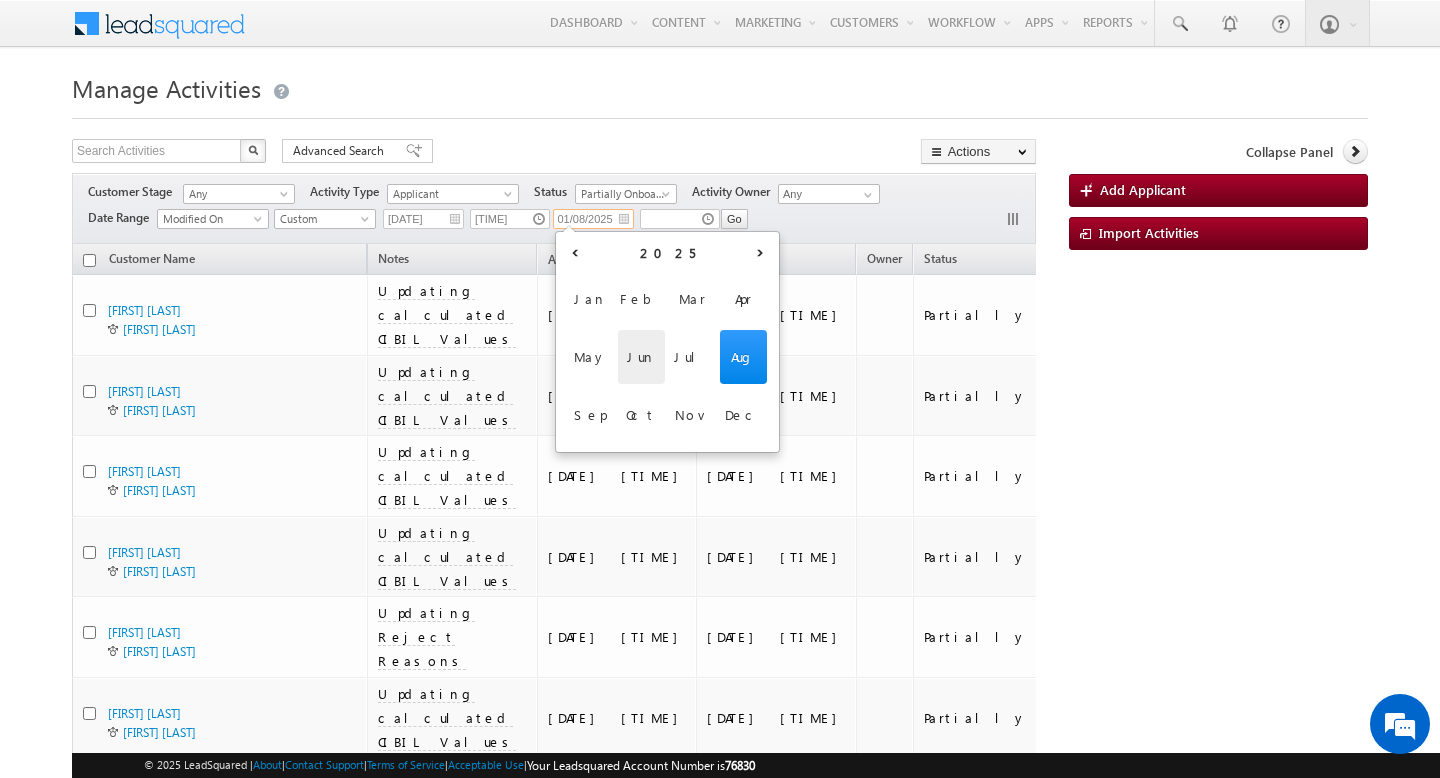 click on "Jun" at bounding box center [641, 357] 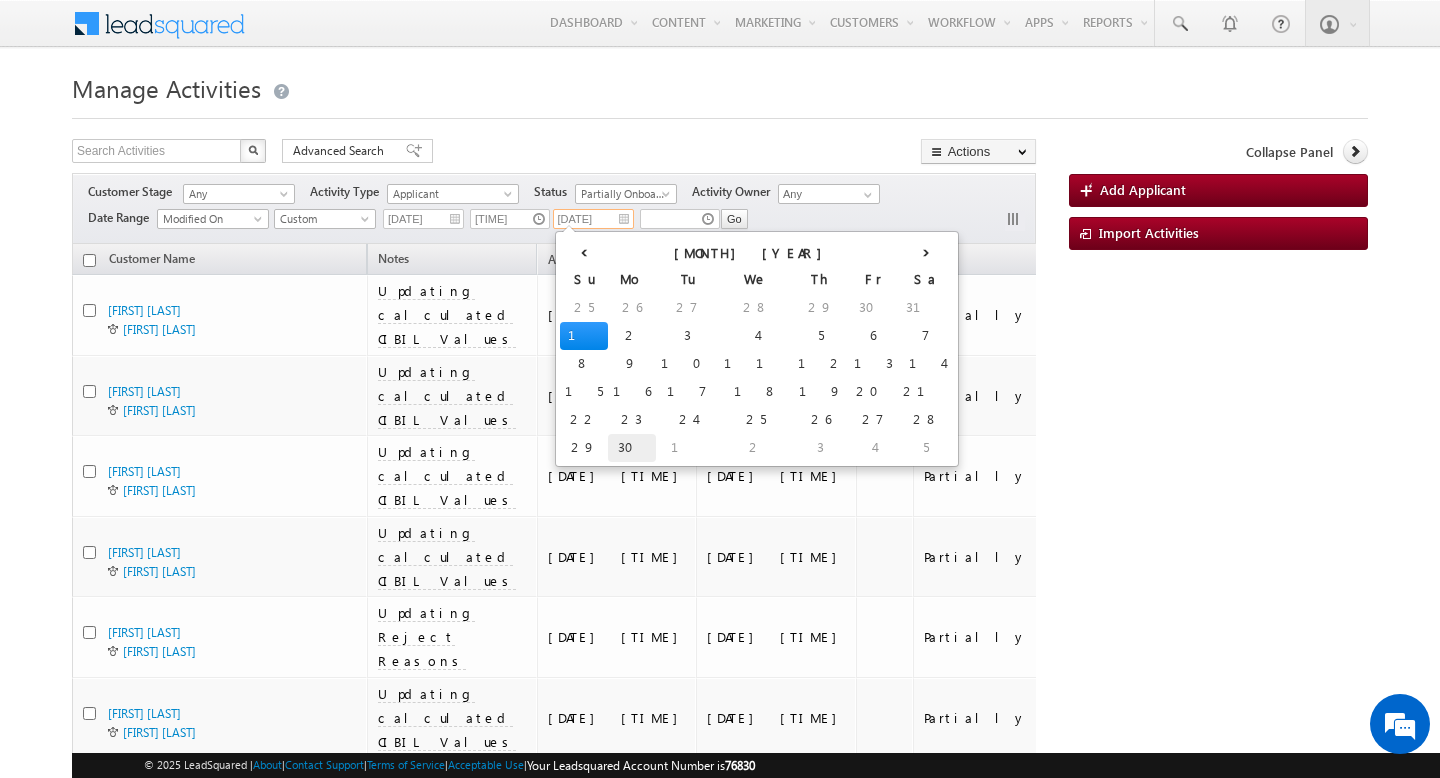 click on "30" at bounding box center [632, 448] 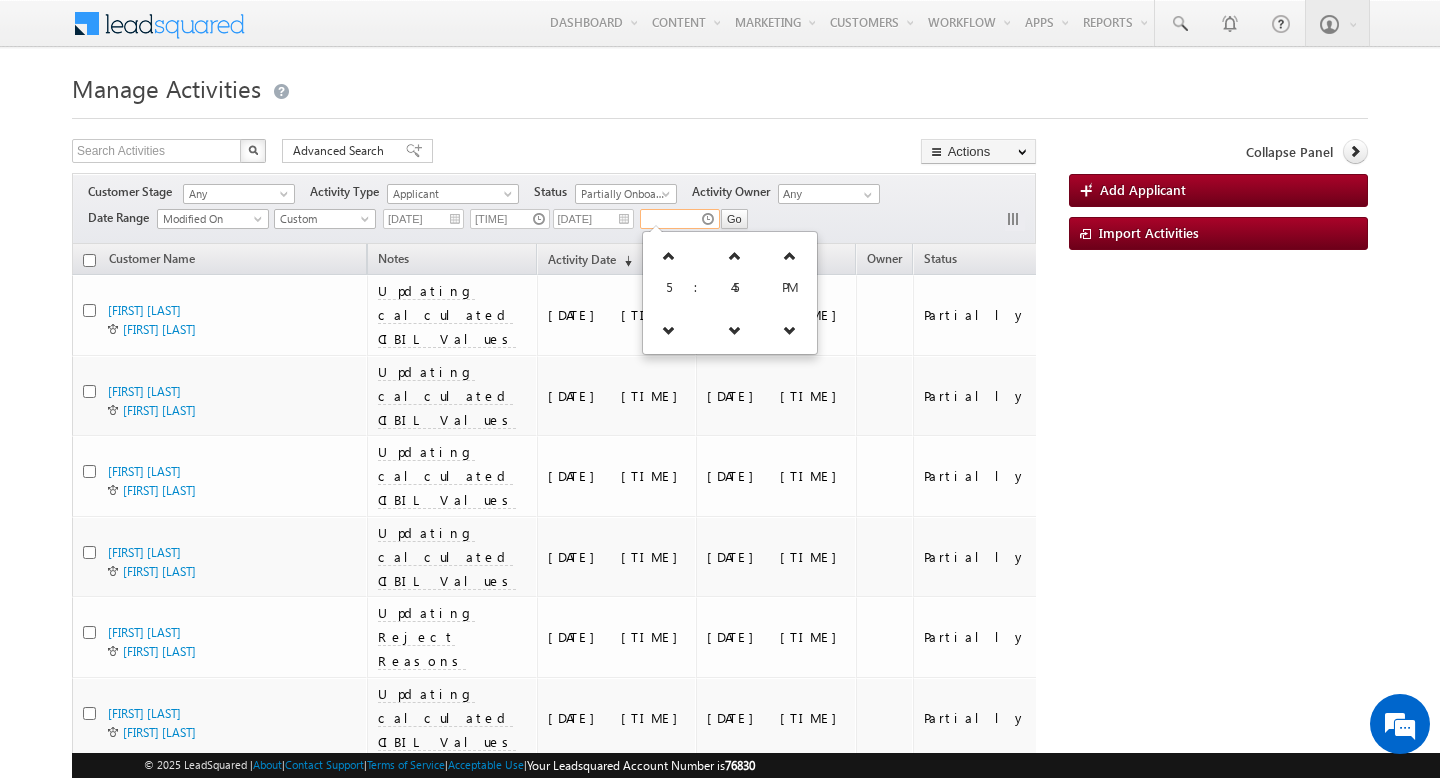 click at bounding box center [680, 219] 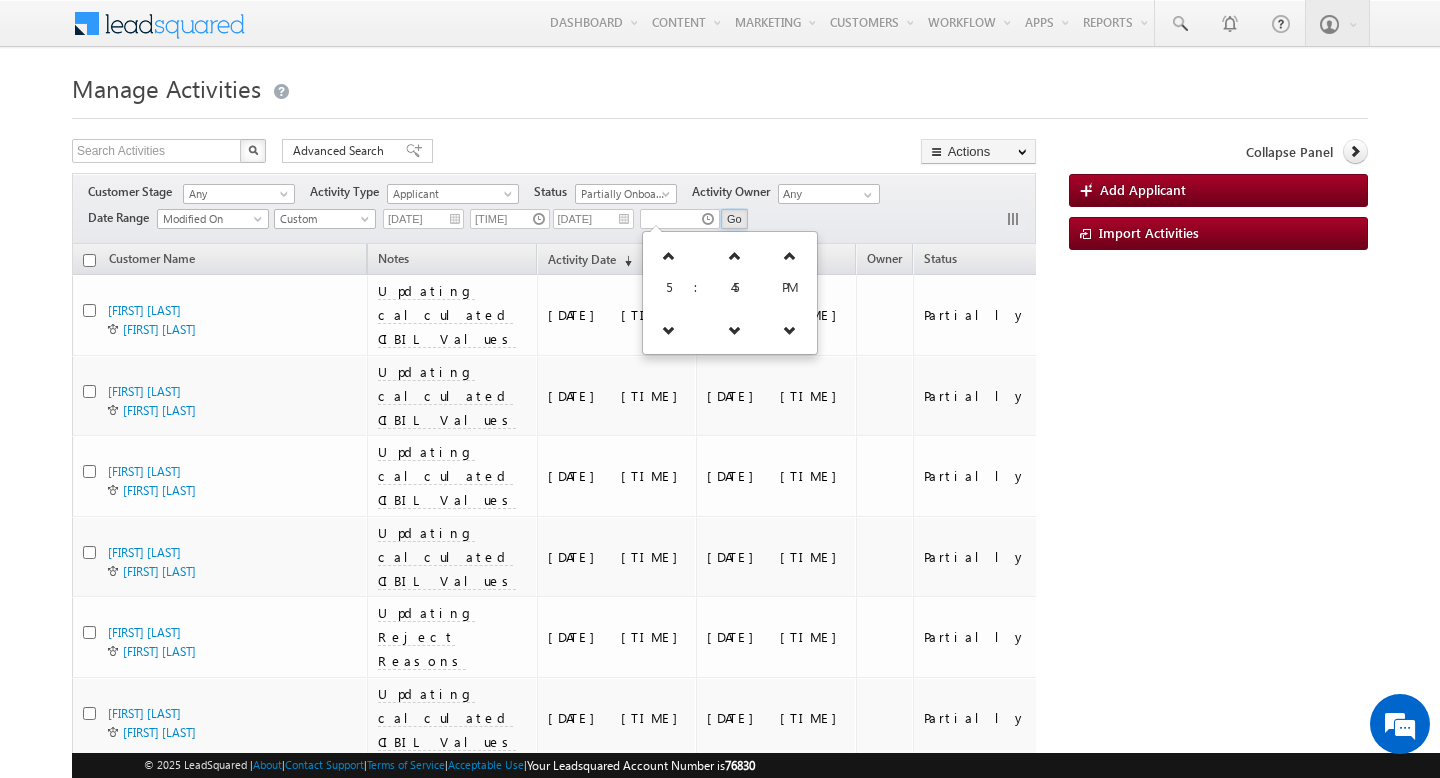 click on "Go" at bounding box center (734, 219) 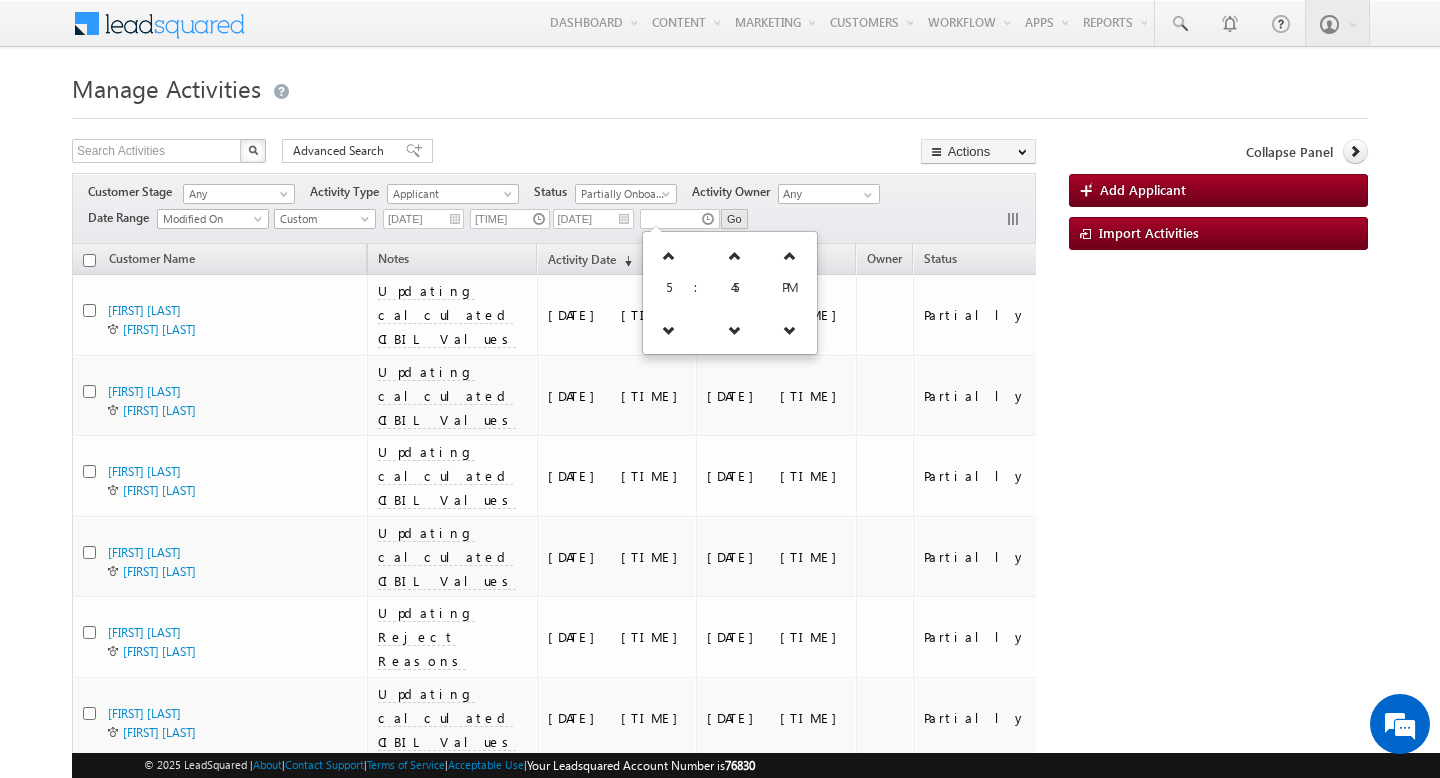type on "05:45 PM" 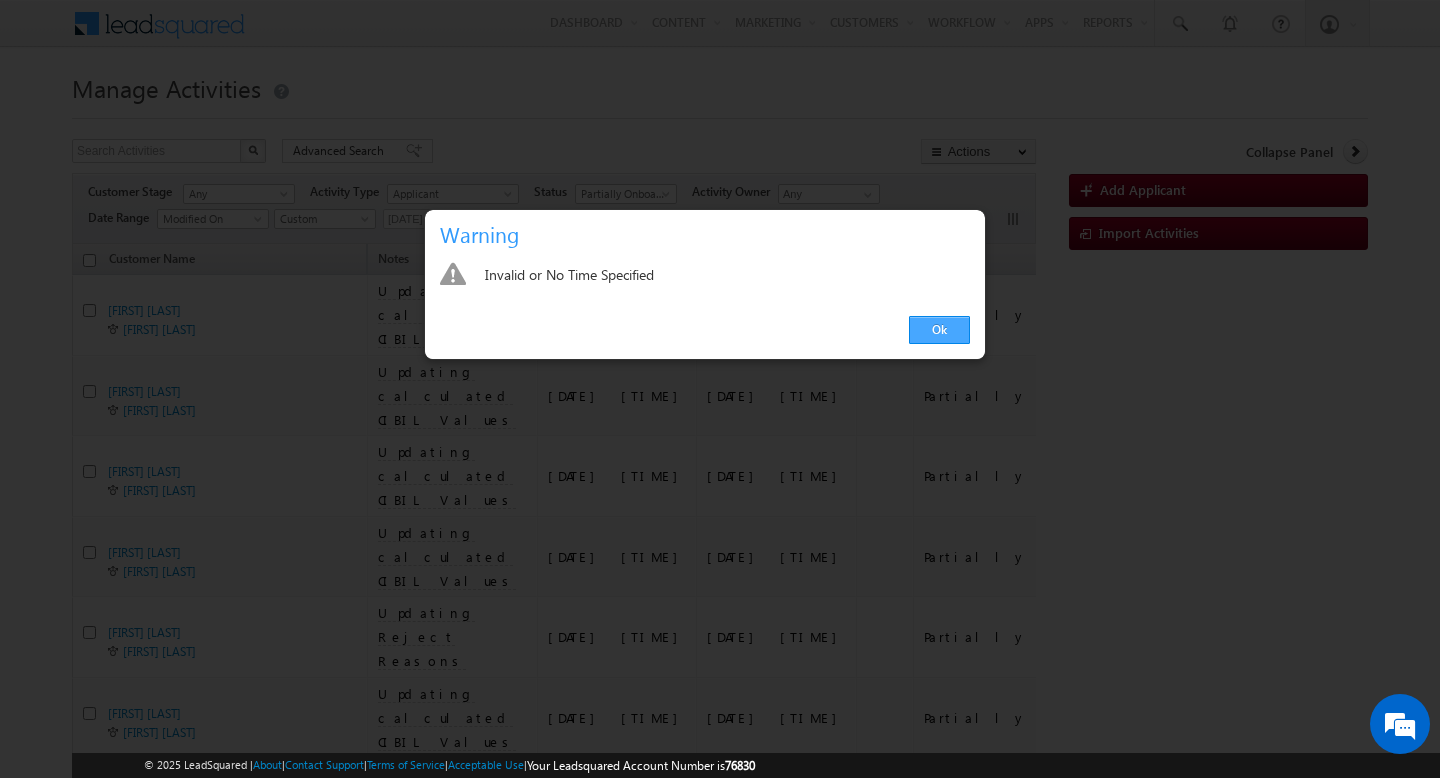 click on "Ok" at bounding box center (939, 330) 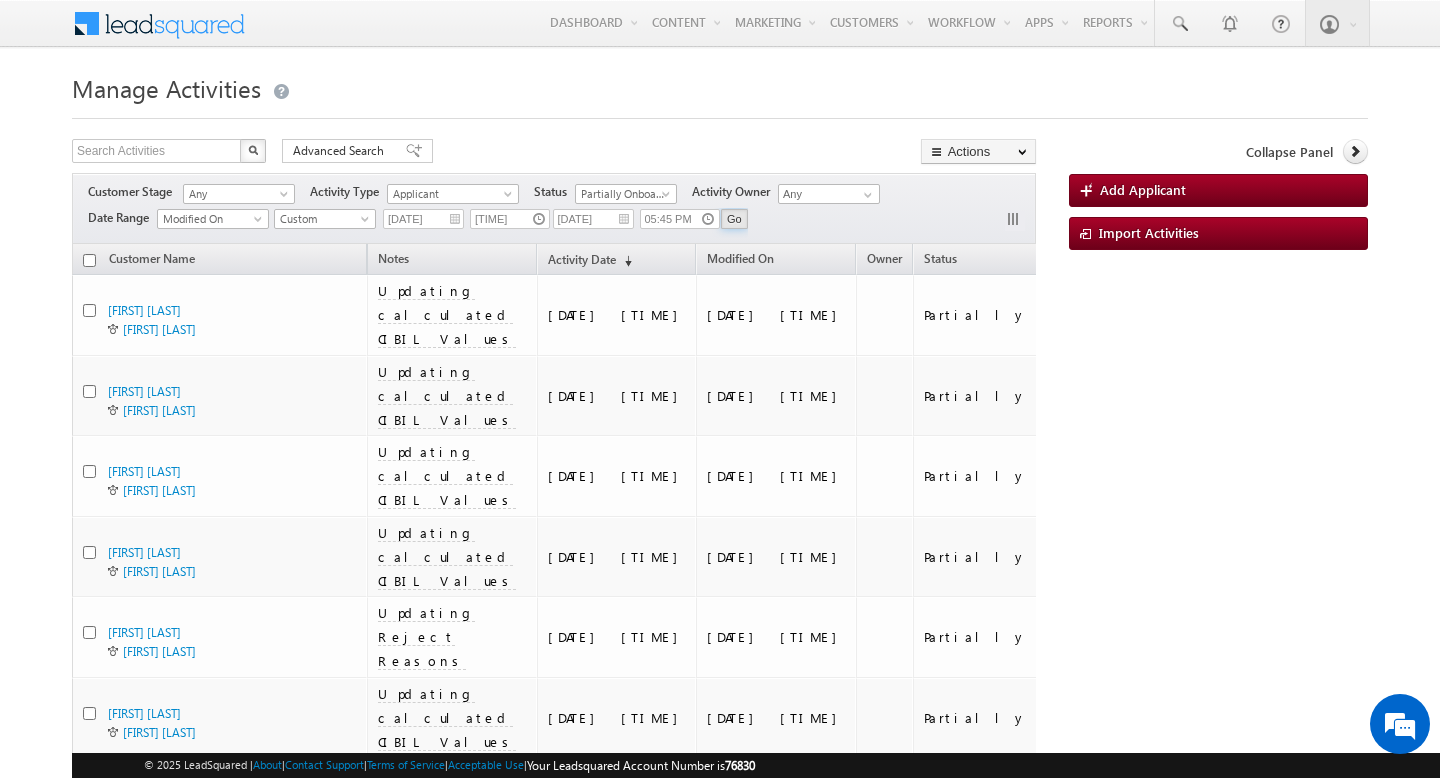 click on "Go" at bounding box center (734, 219) 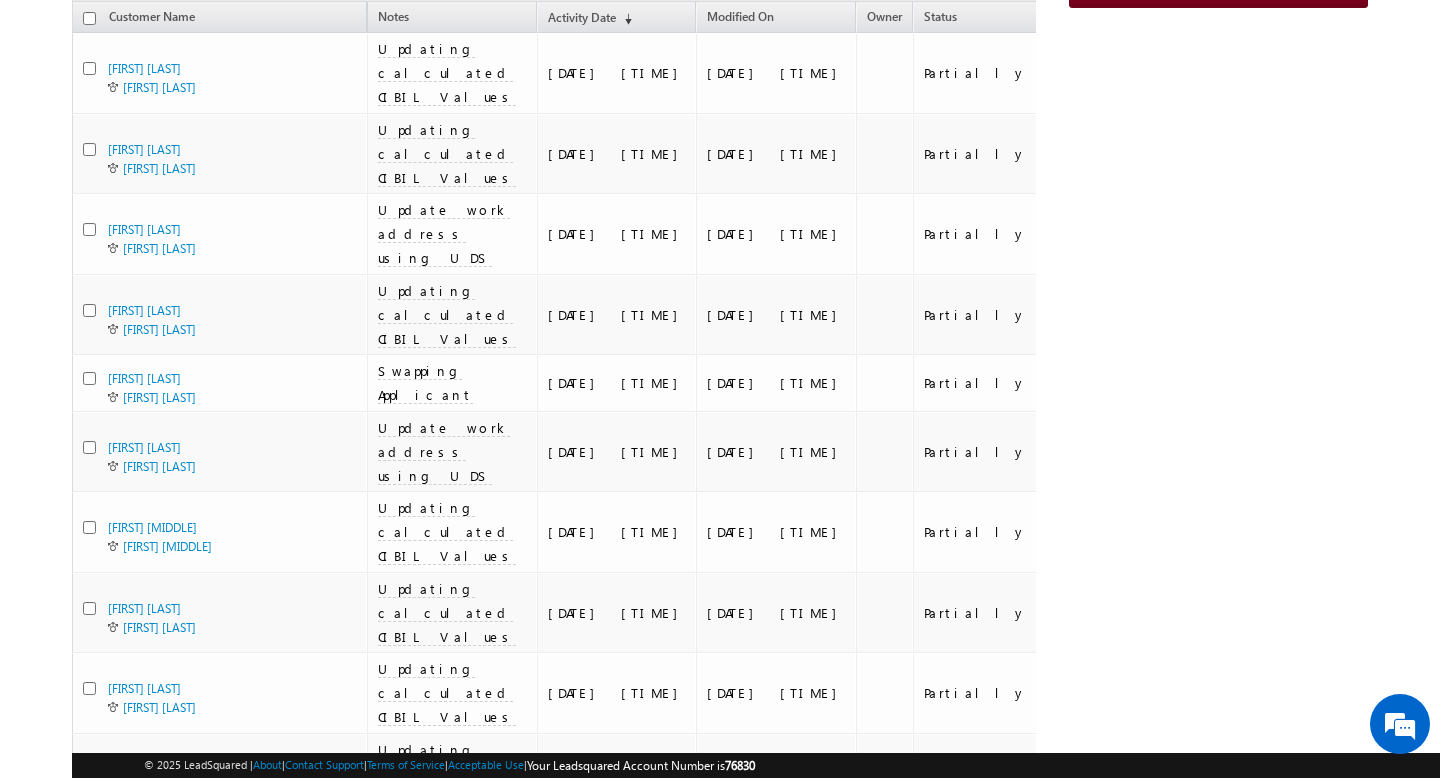 scroll, scrollTop: 0, scrollLeft: 0, axis: both 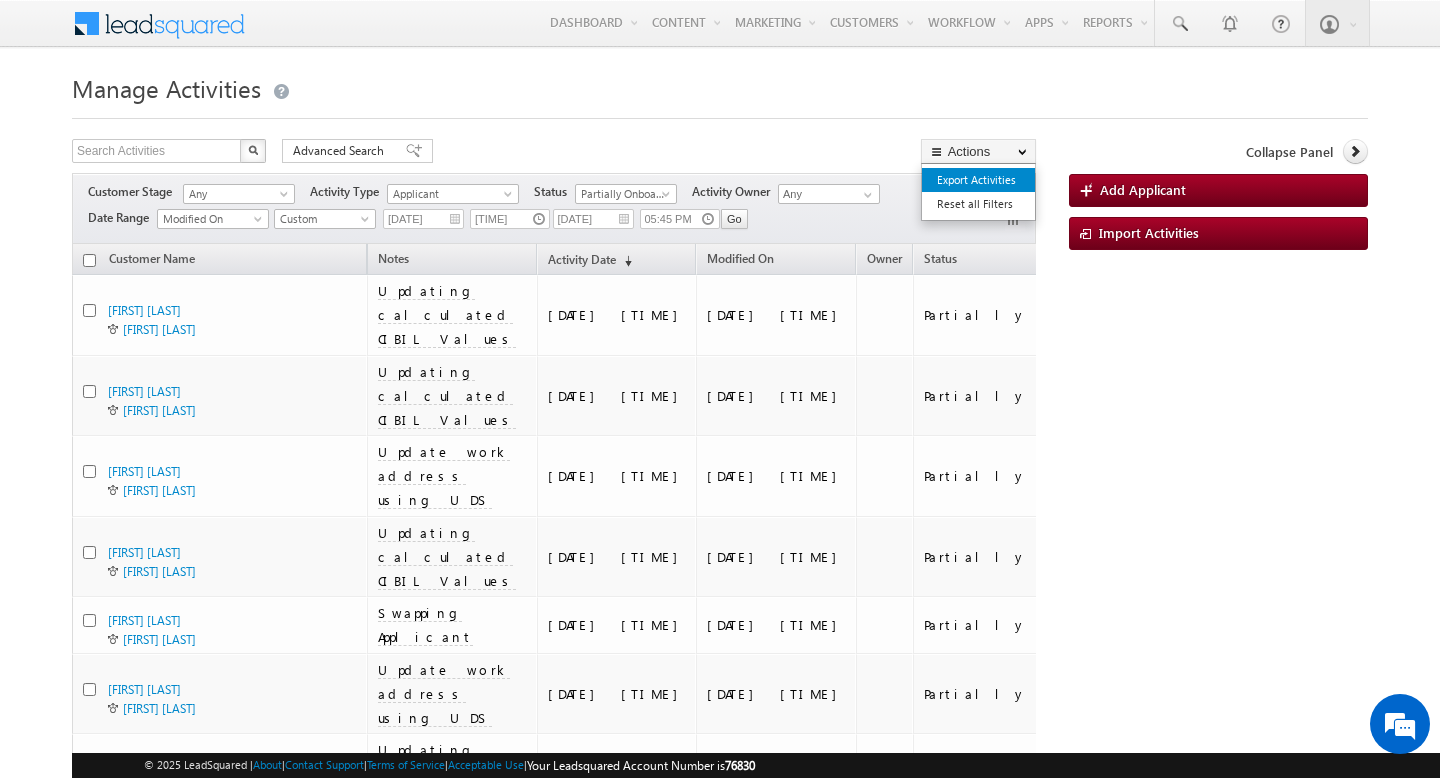 click on "Export Activities" at bounding box center (978, 180) 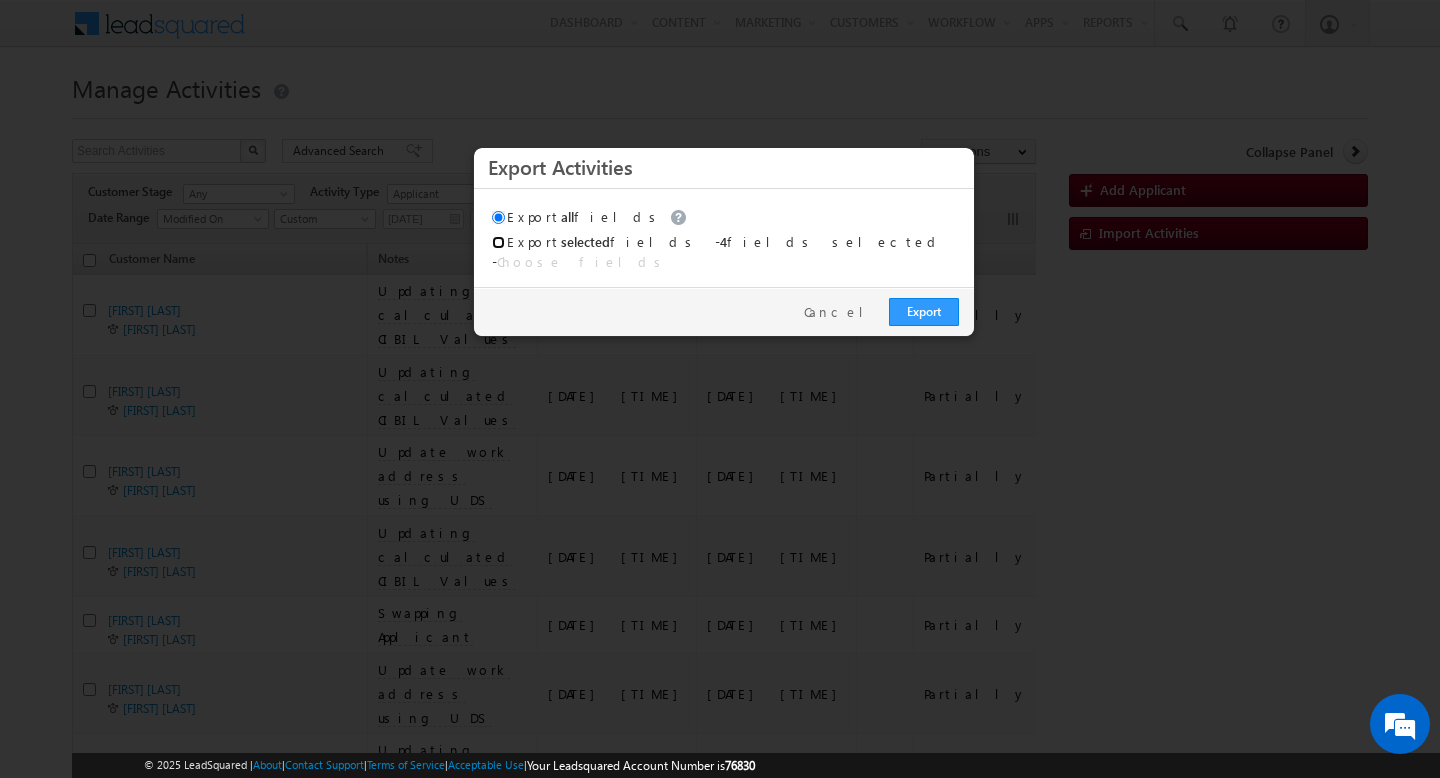 click on "Export  selected  fields" at bounding box center (498, 242) 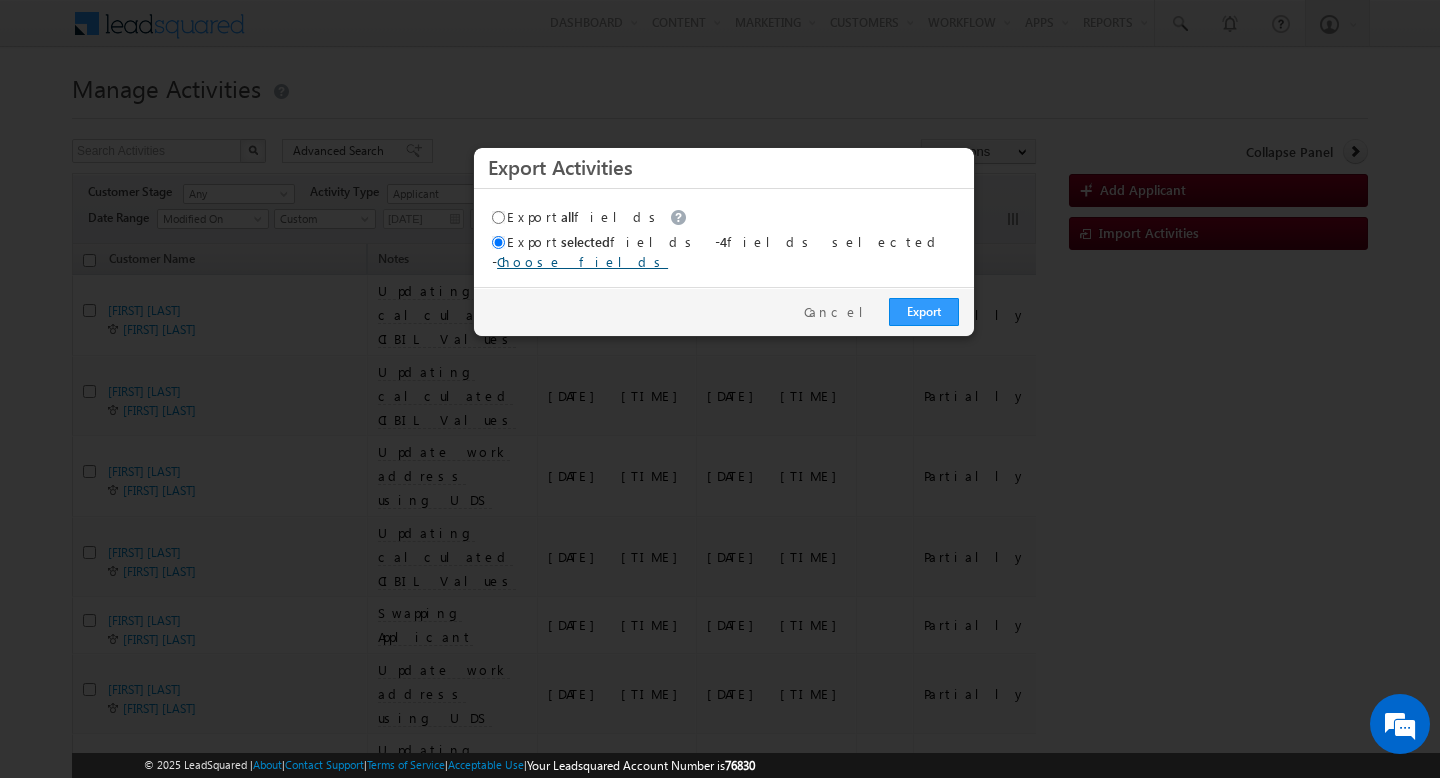 click on "Choose fields" at bounding box center [582, 261] 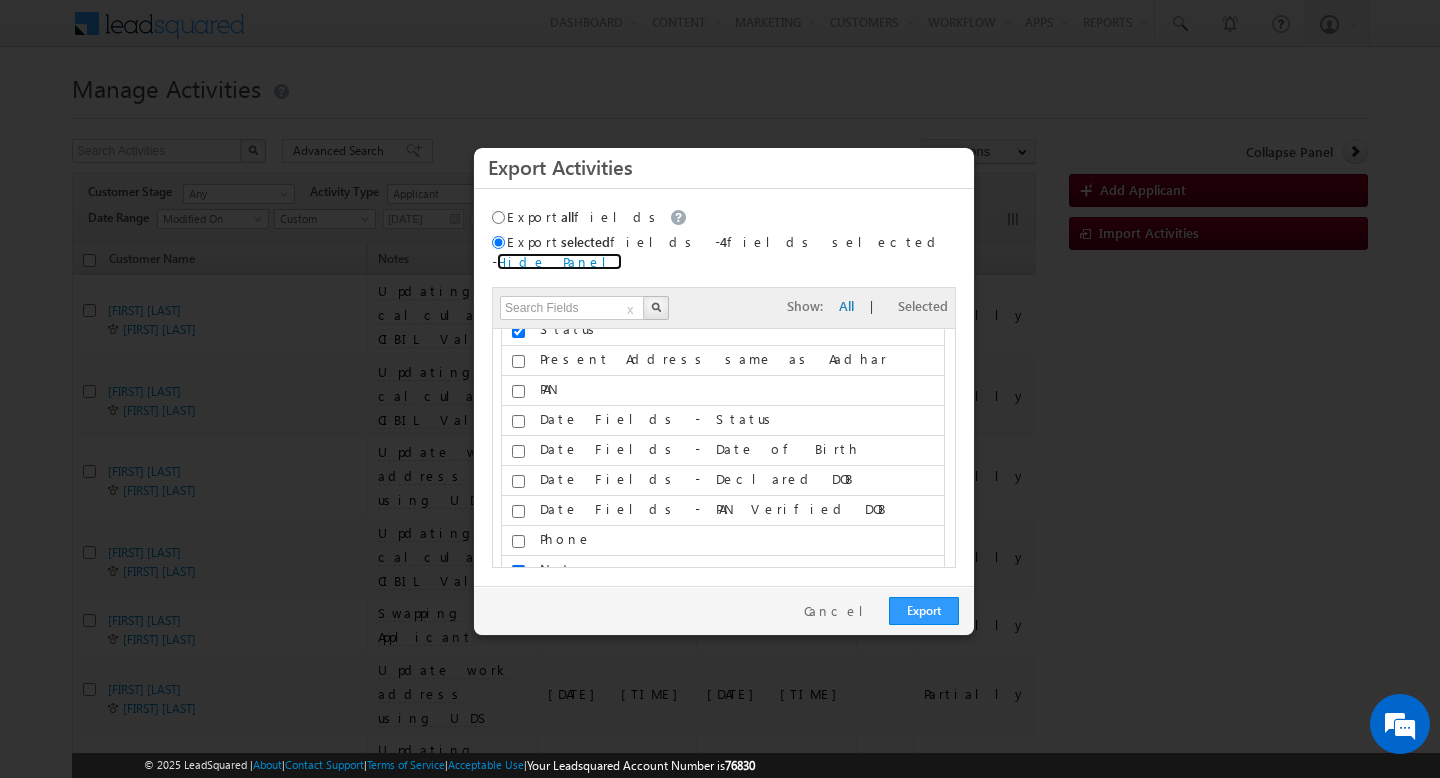 scroll, scrollTop: 0, scrollLeft: 0, axis: both 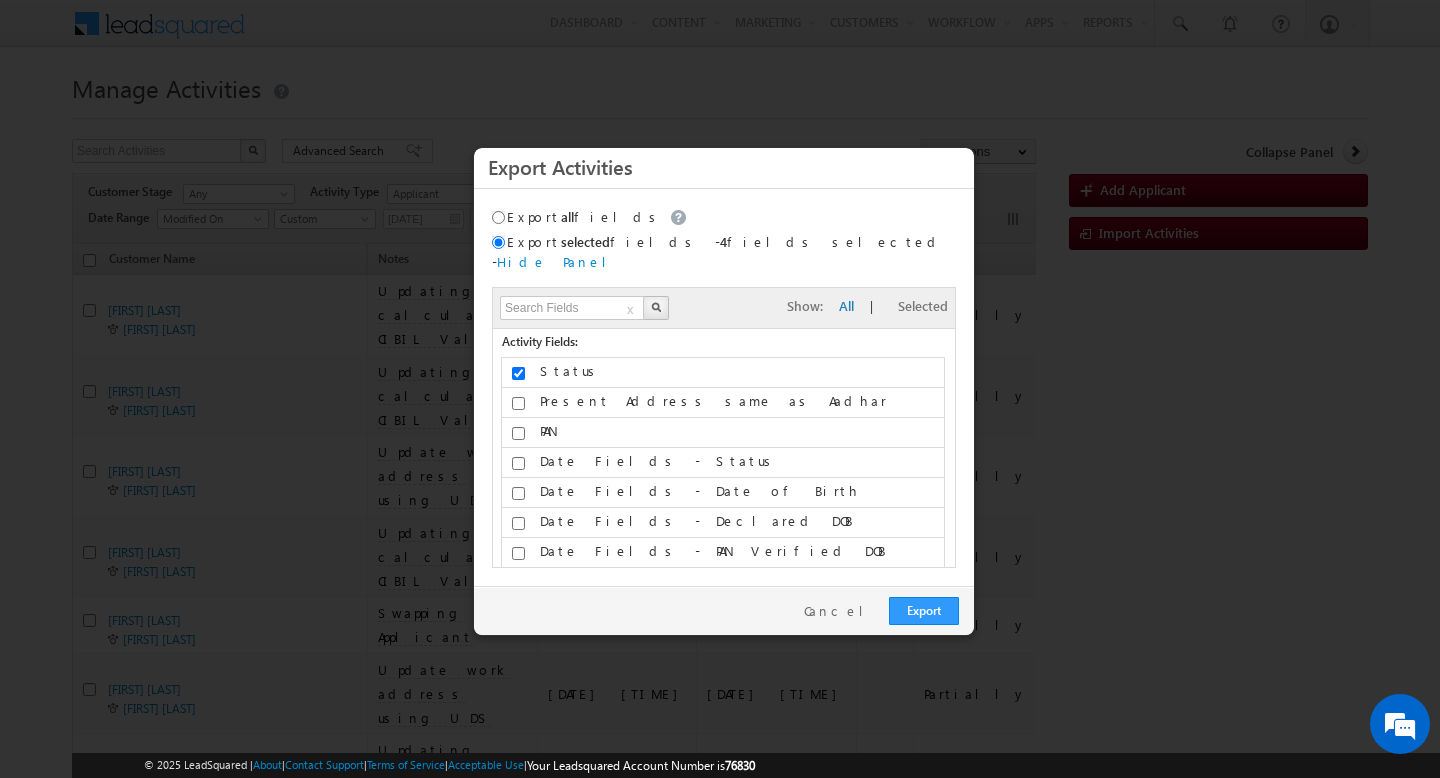 click on "Export  all  fields" at bounding box center [592, 216] 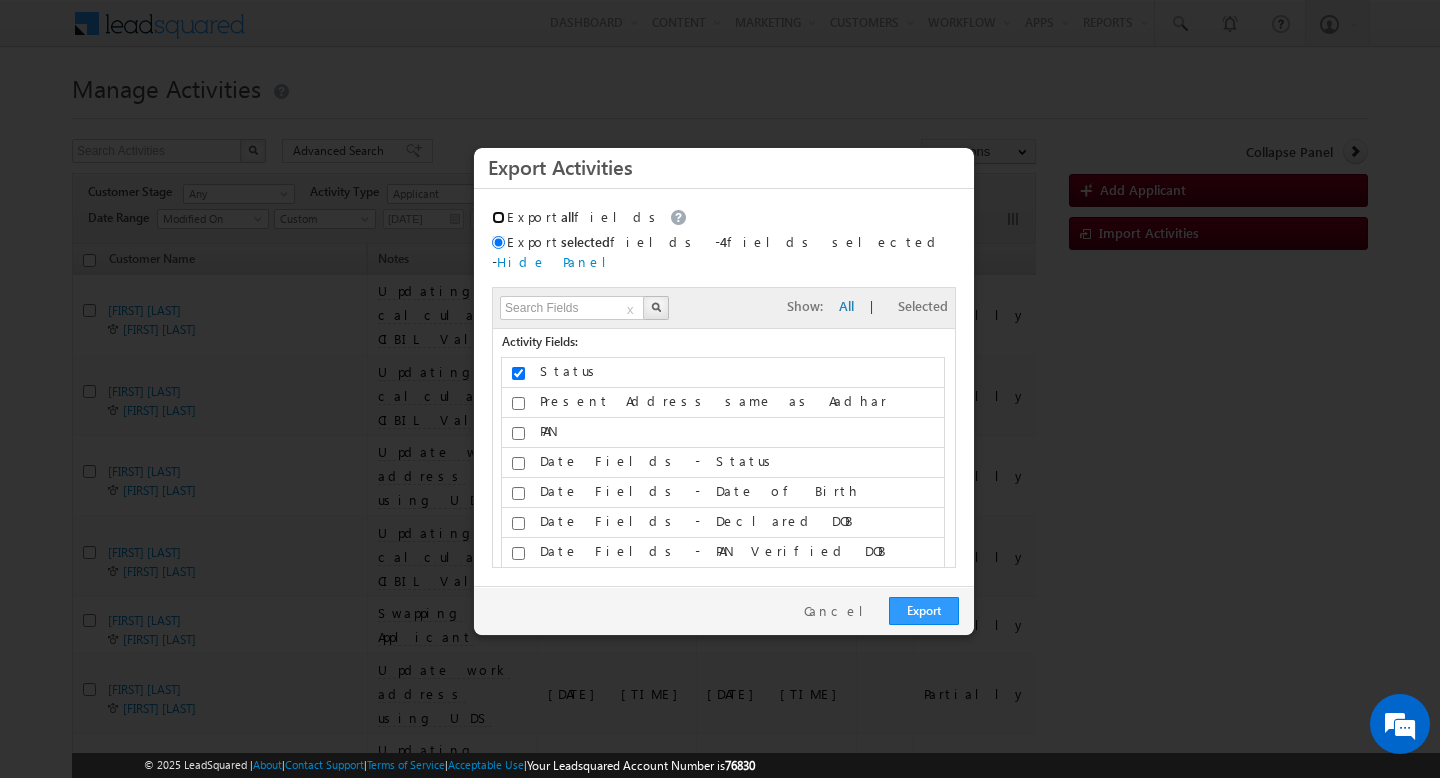 click on "Export  all  fields" at bounding box center (498, 217) 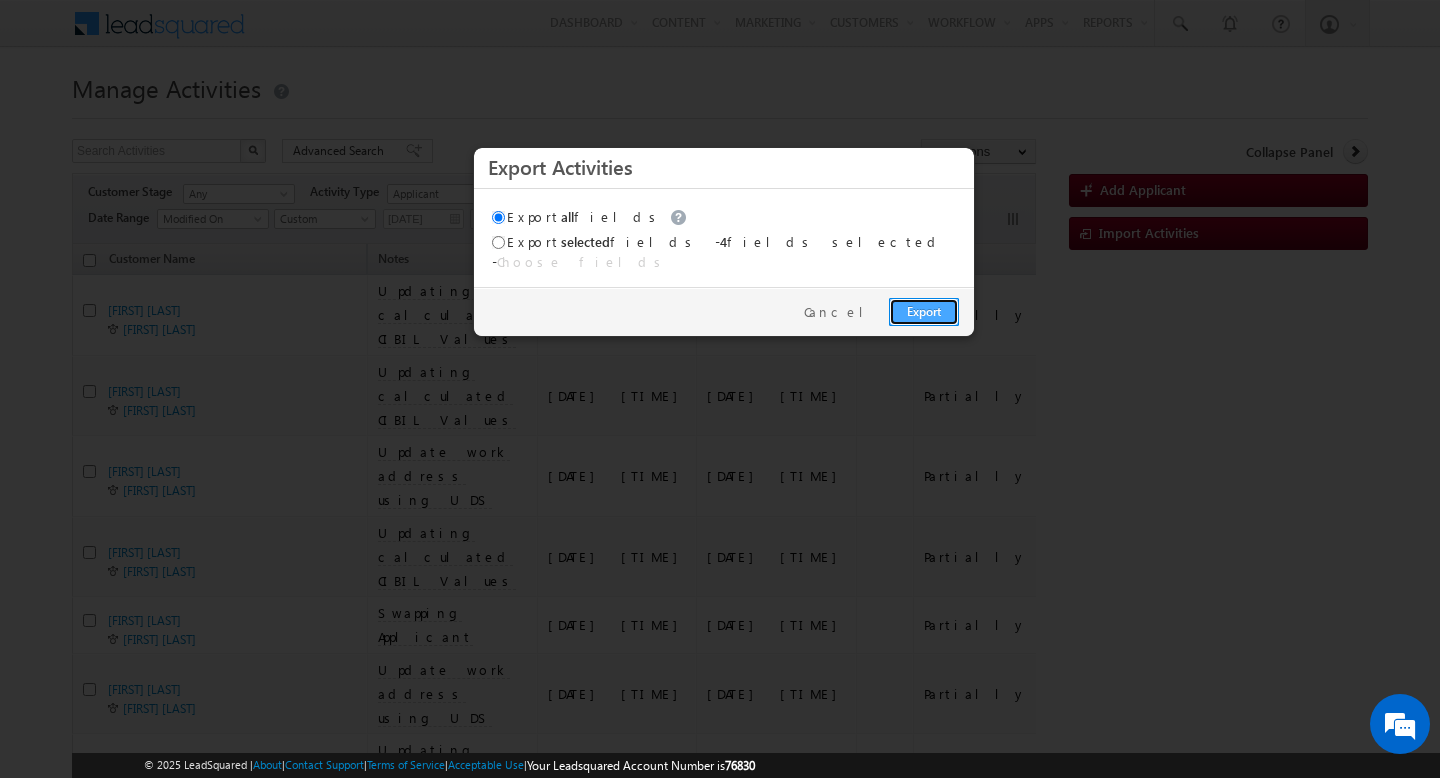 click on "Export" at bounding box center [924, 312] 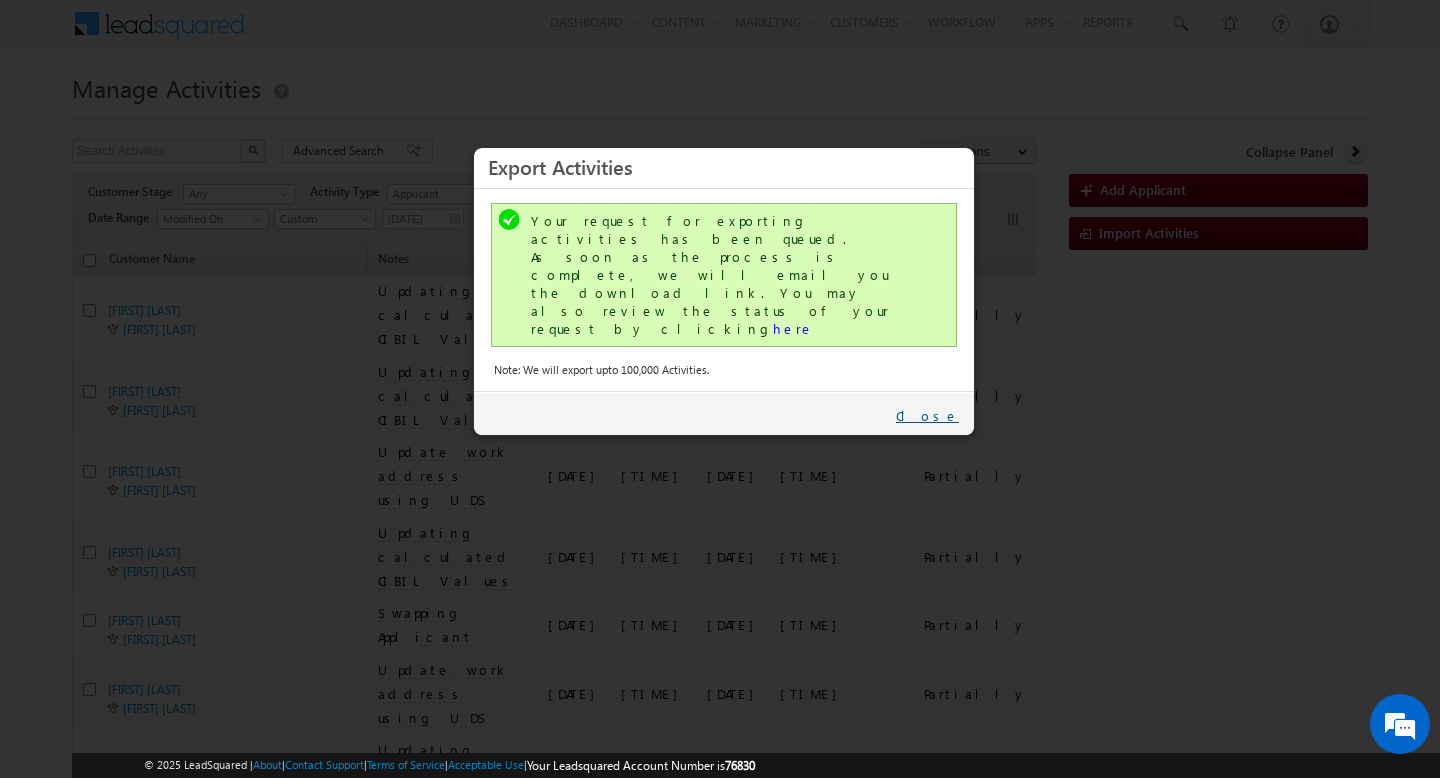 click on "Close" at bounding box center (927, 416) 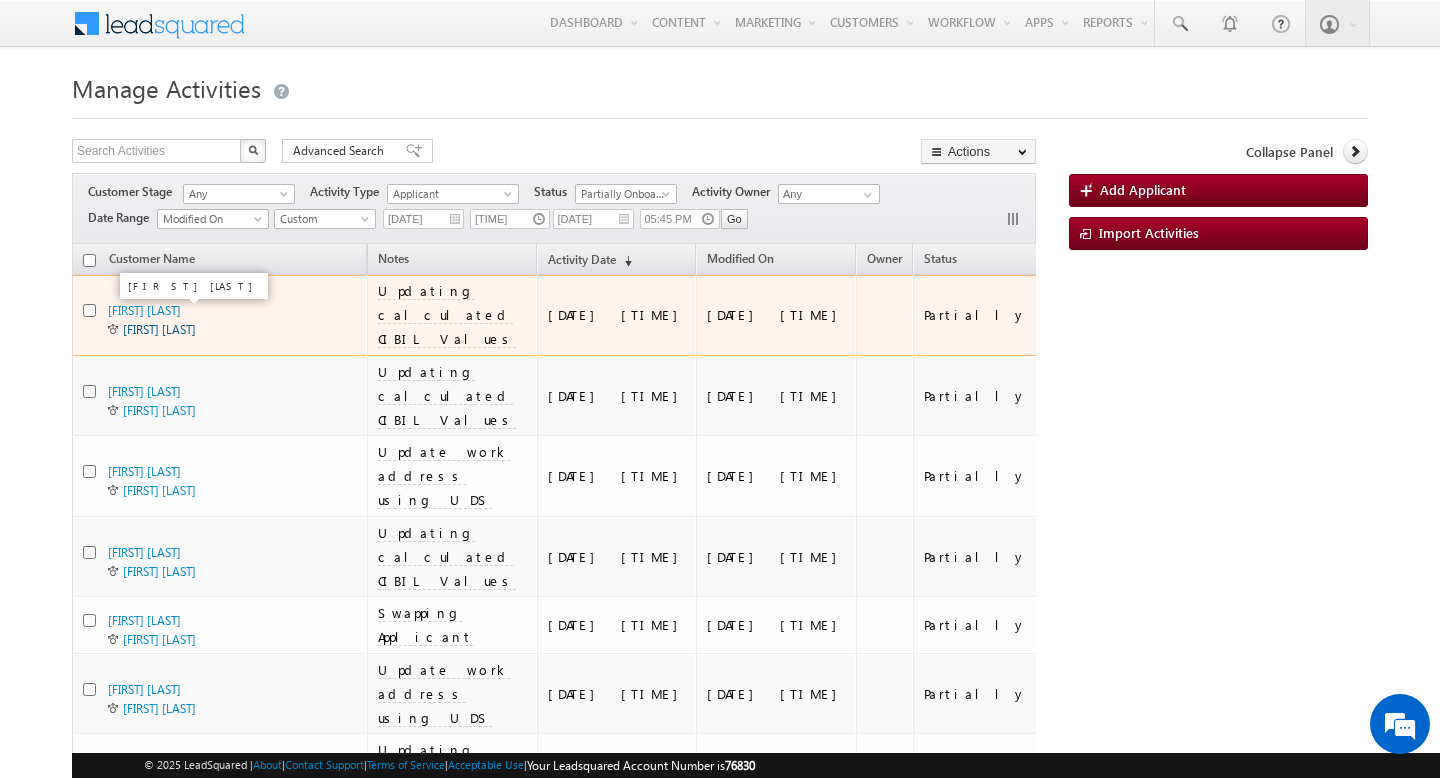 click on "Samir Dass" at bounding box center (159, 329) 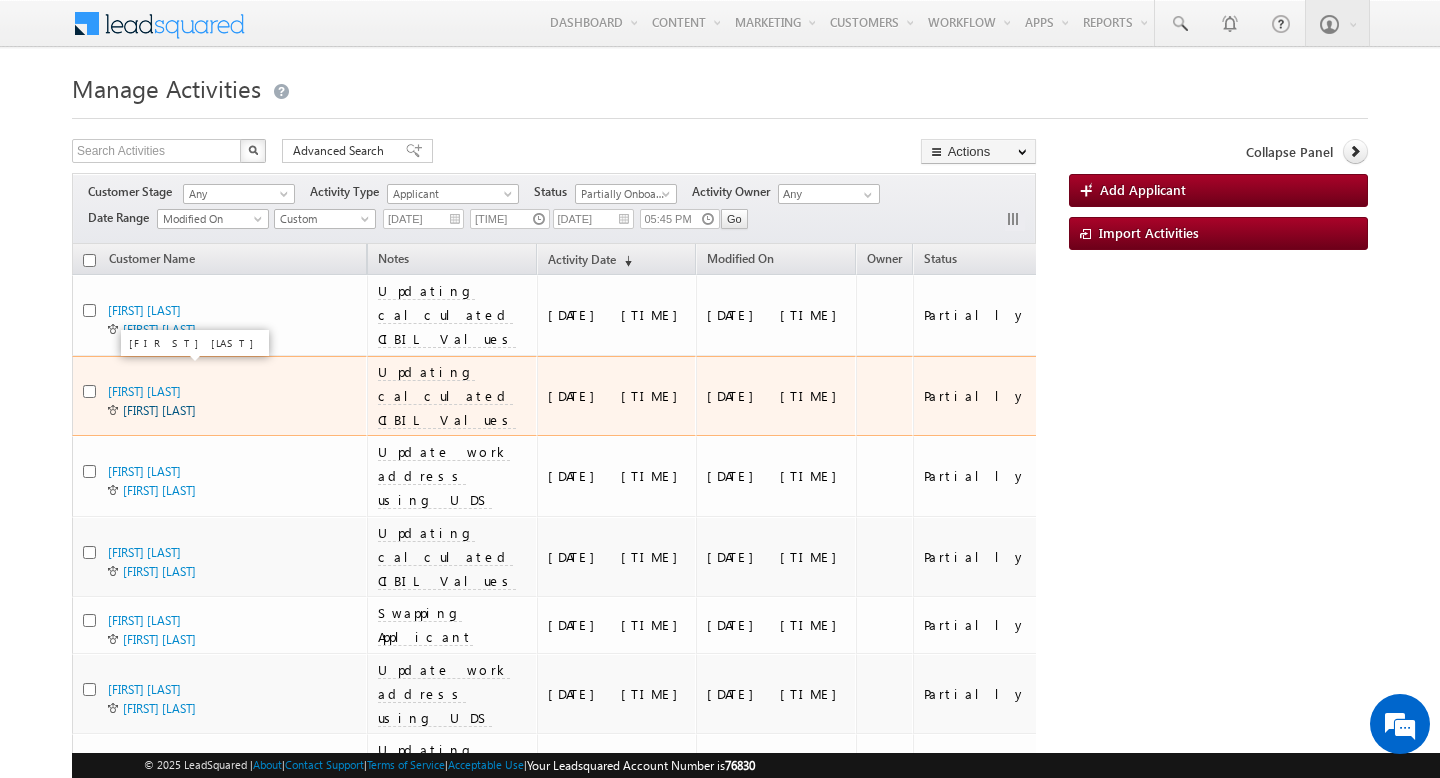 click on "Himesh Sami" at bounding box center (159, 410) 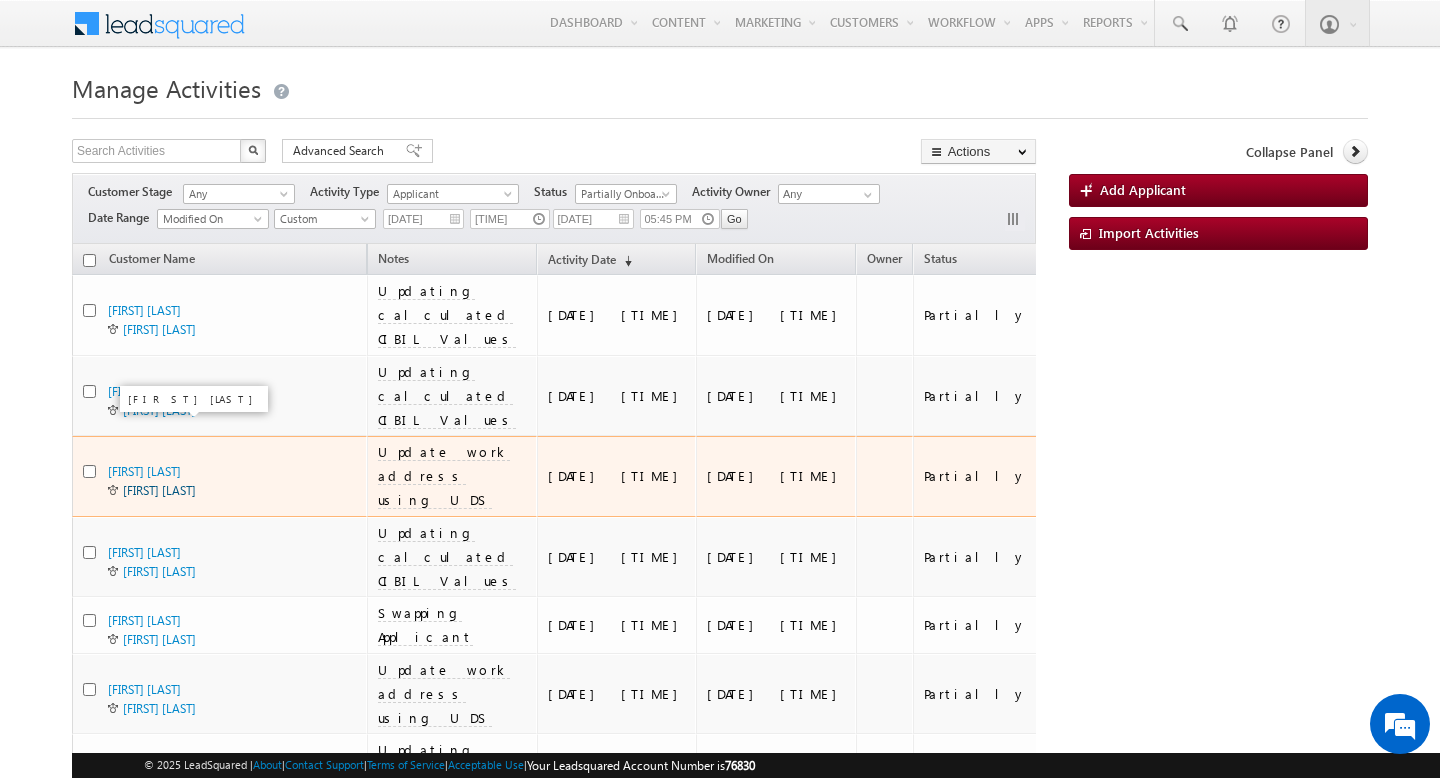 click on "Vijay sidhu" at bounding box center [159, 490] 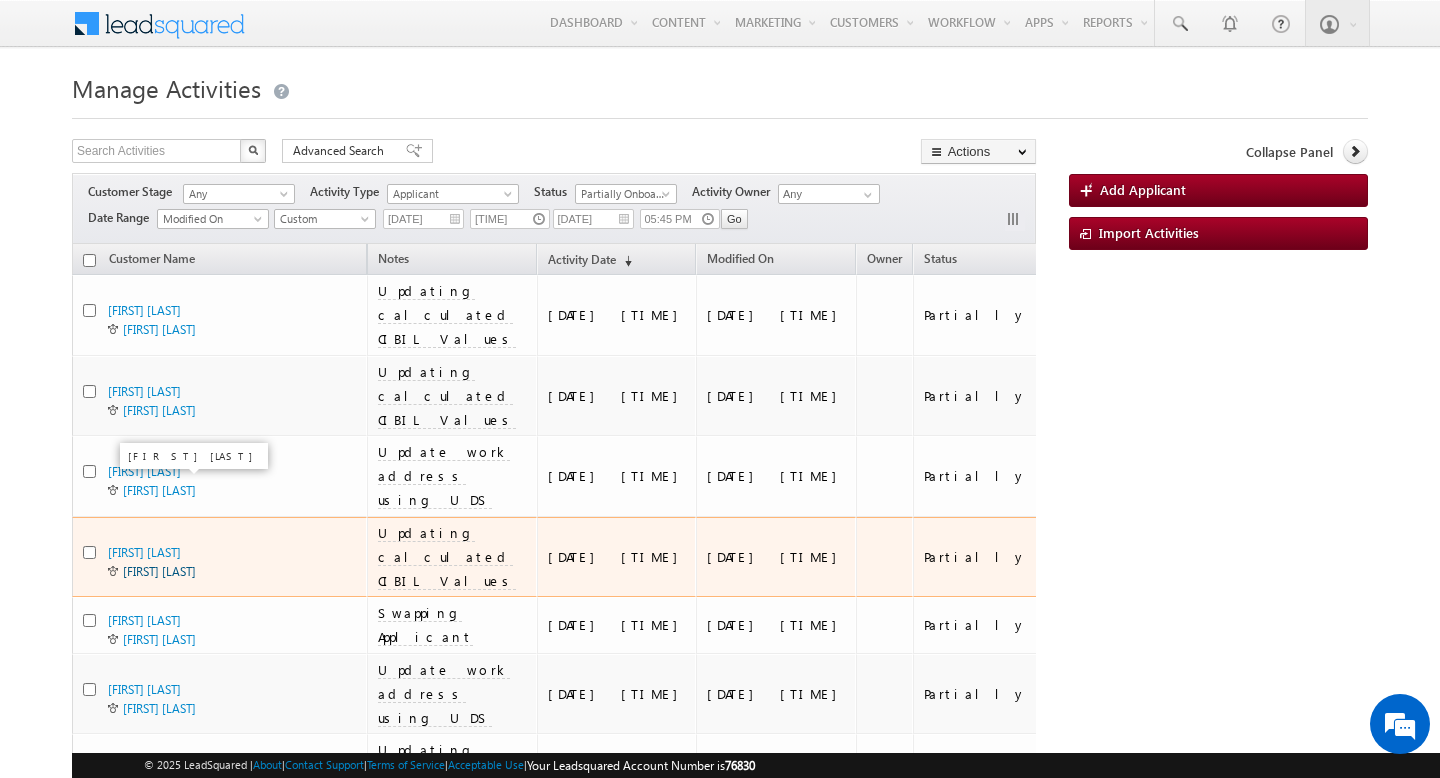 click on "Vijay sidhu" at bounding box center [159, 571] 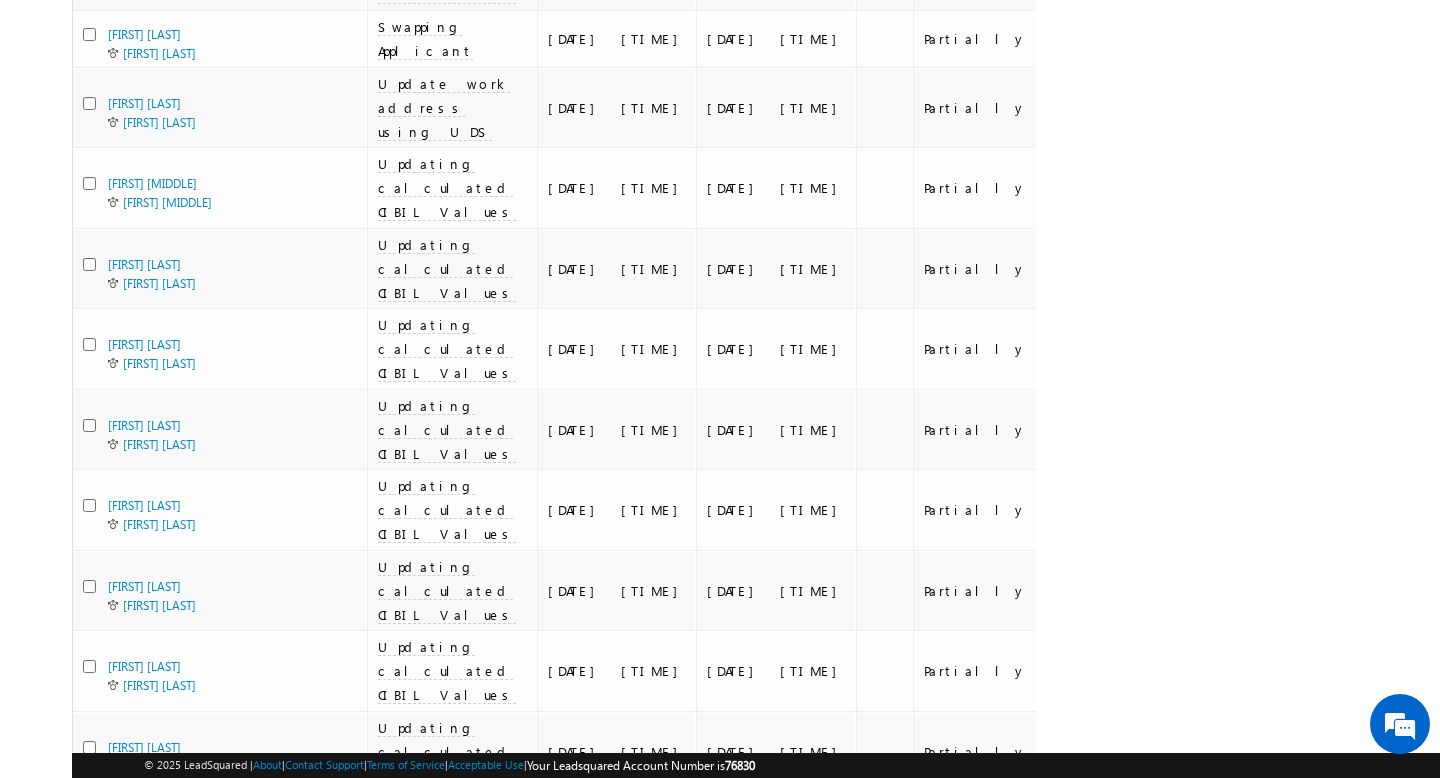 scroll, scrollTop: 593, scrollLeft: 0, axis: vertical 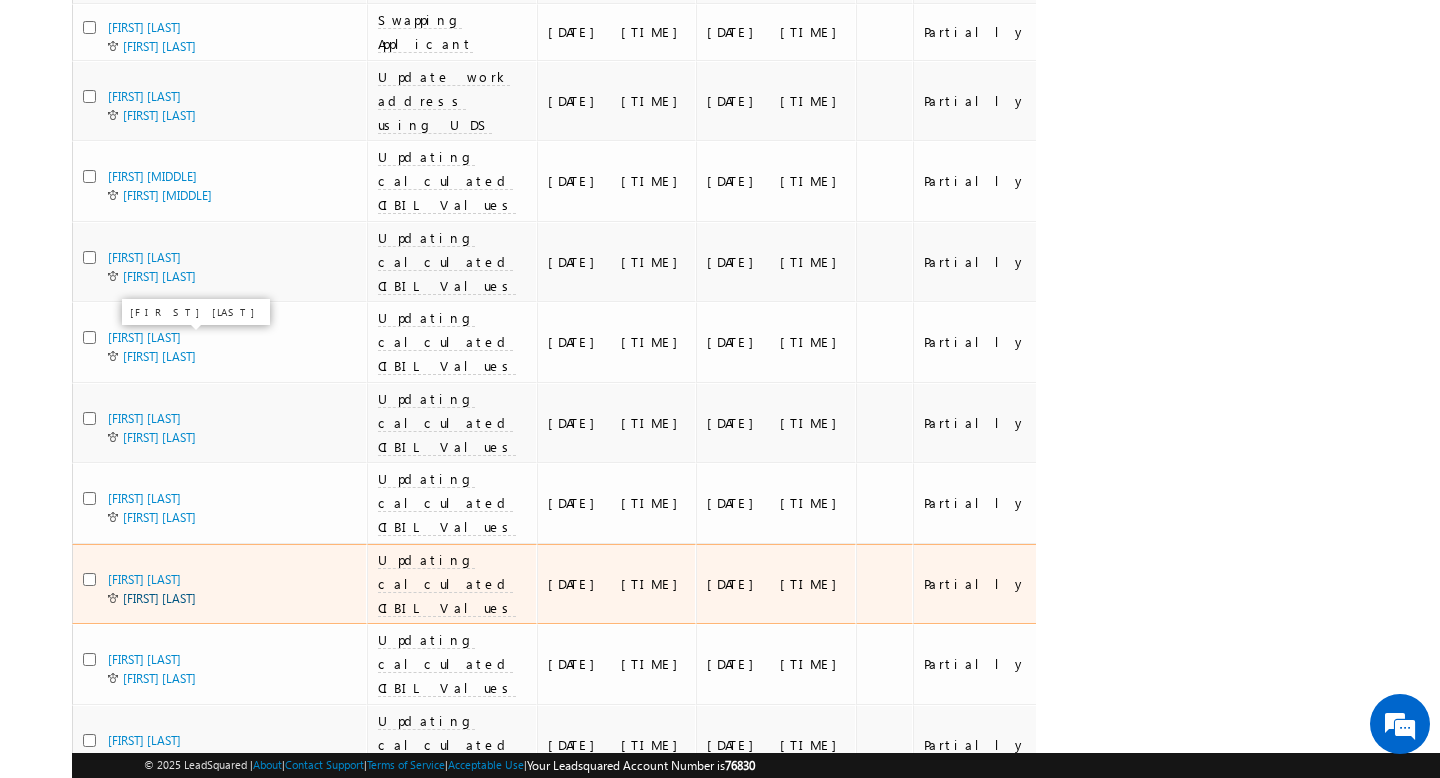 click on "Pranab Chhabra" at bounding box center (159, 598) 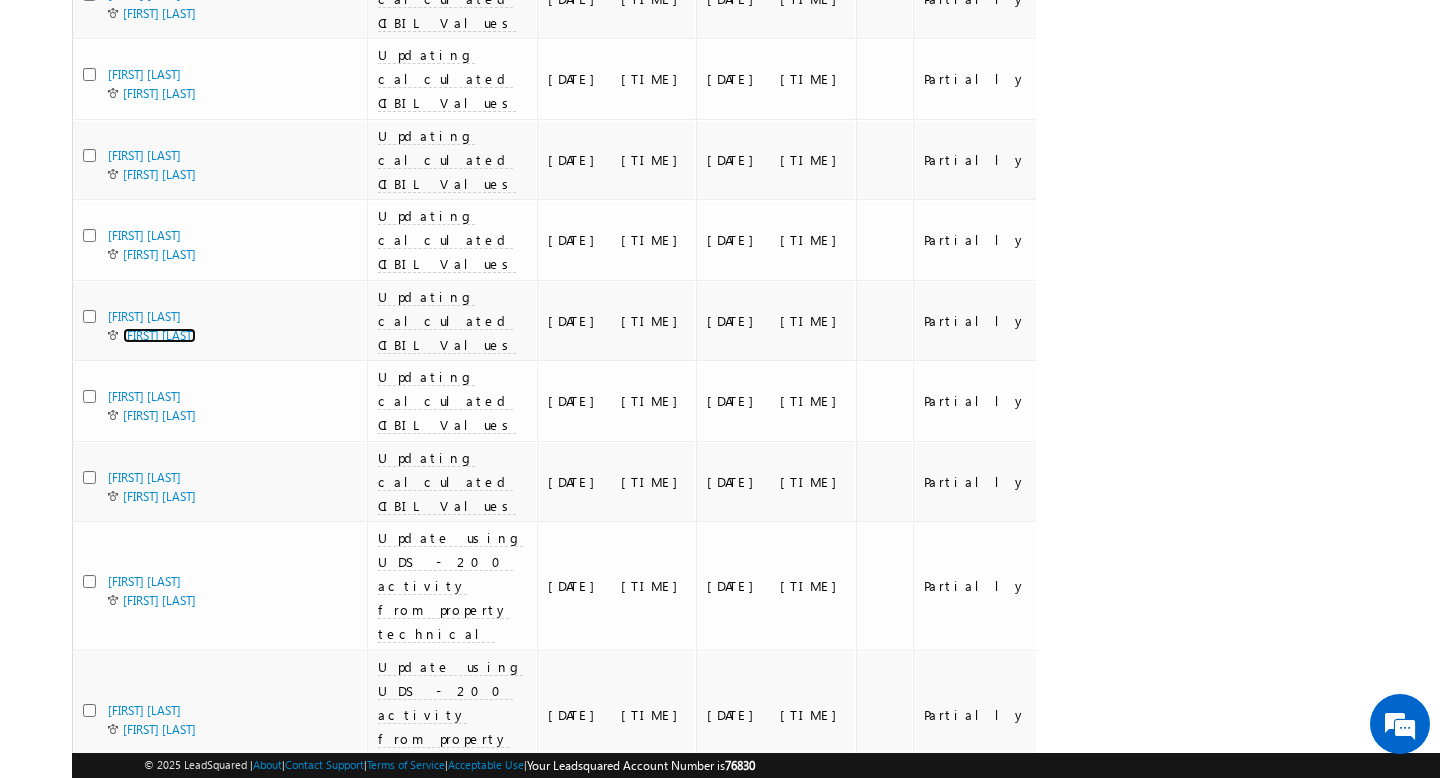 scroll, scrollTop: 1160, scrollLeft: 0, axis: vertical 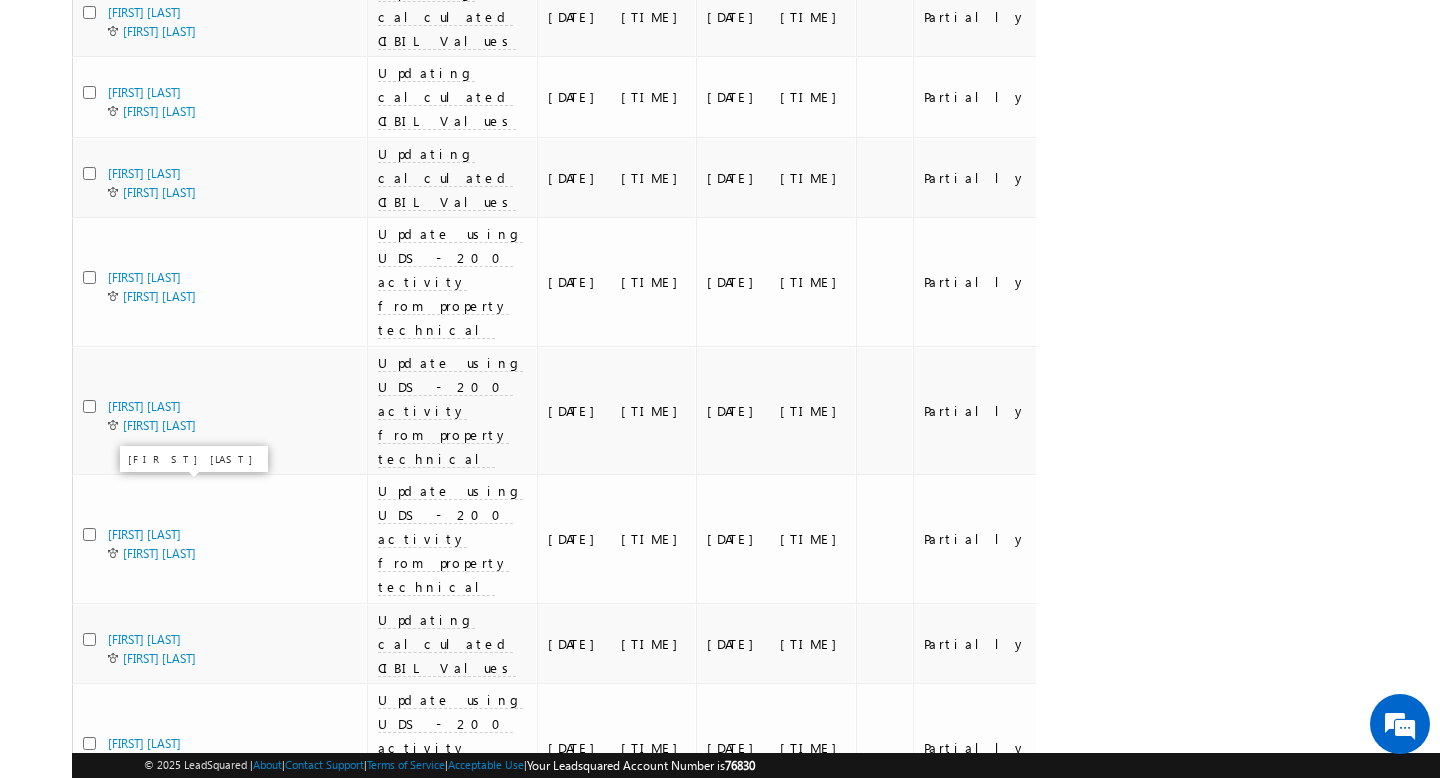 click on "[NAME] [NAME]" at bounding box center [159, 1084] 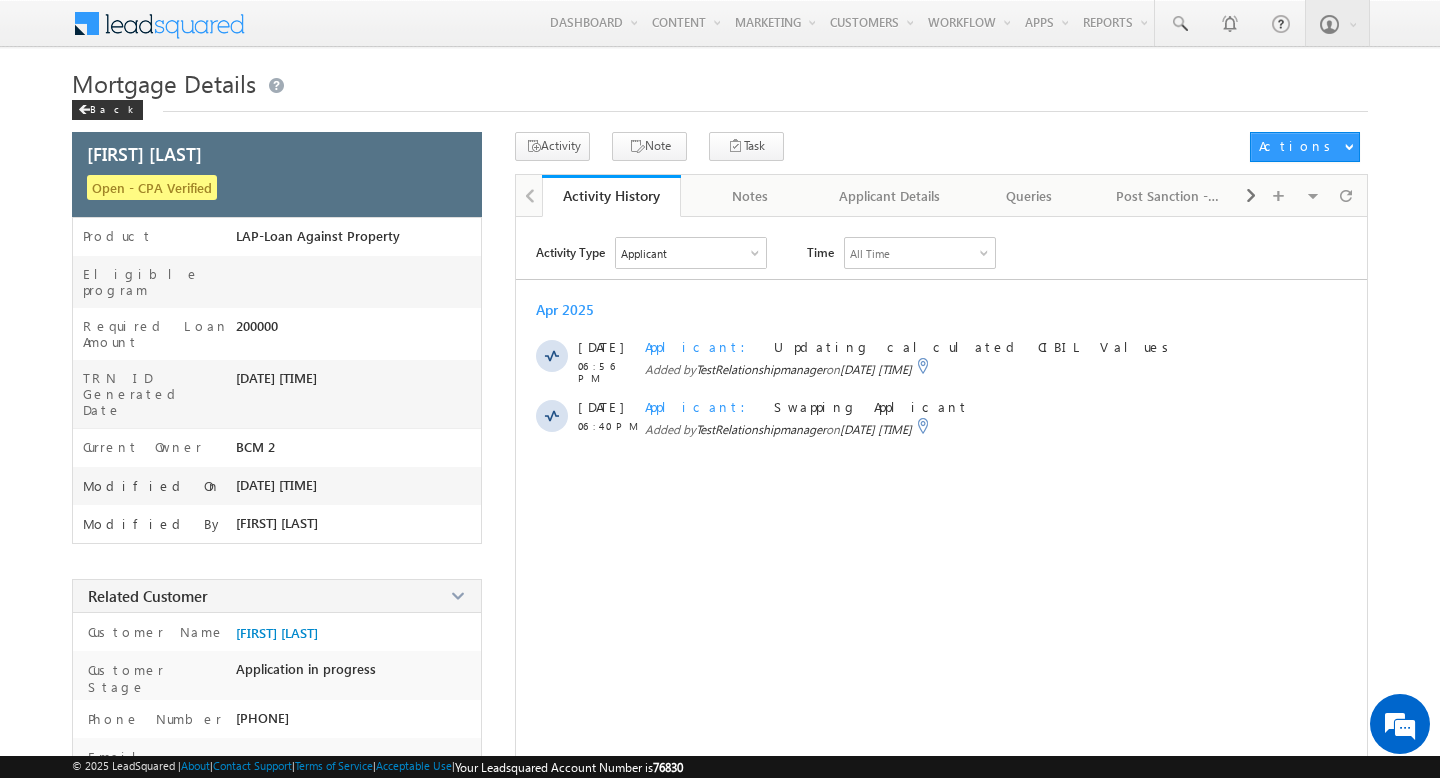 scroll, scrollTop: 0, scrollLeft: 0, axis: both 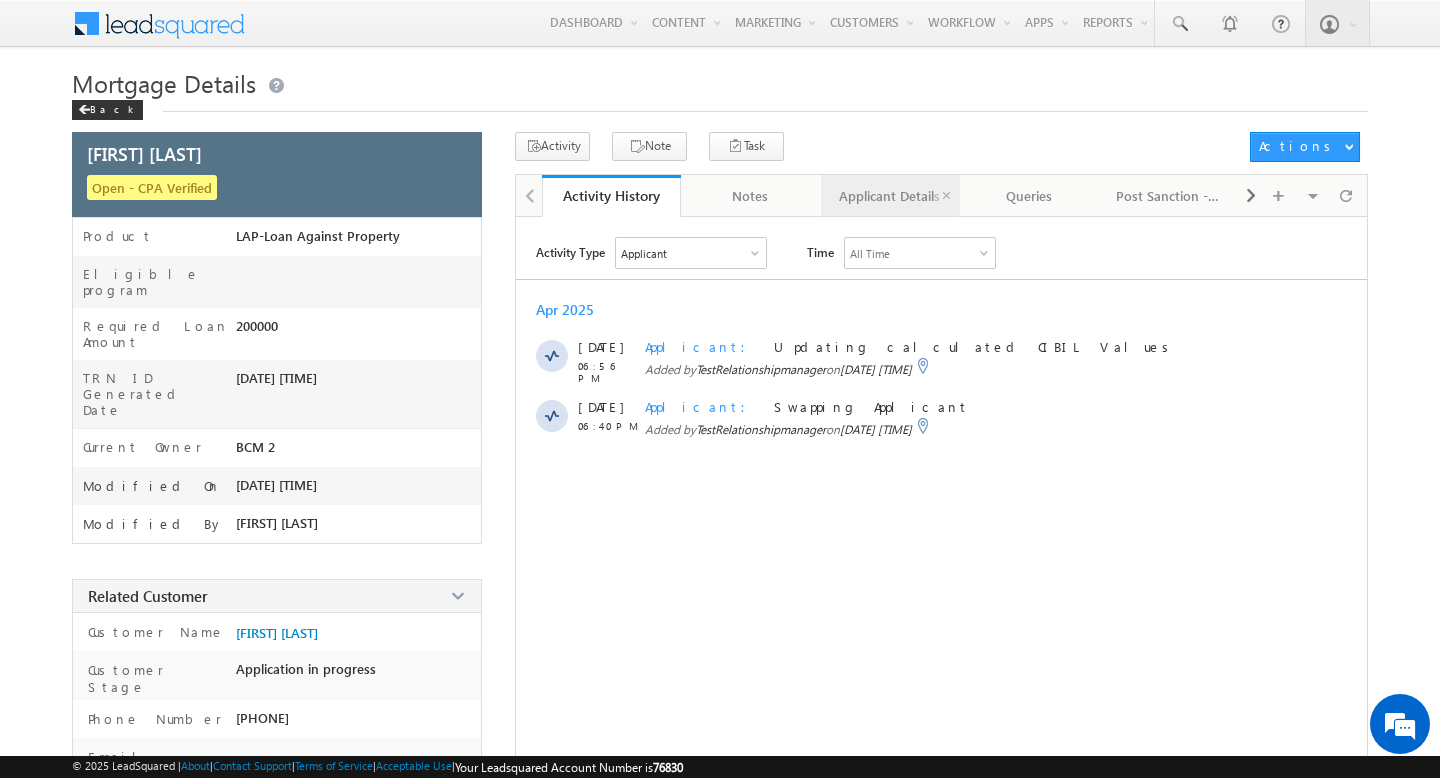click on "Applicant Details" at bounding box center (891, 196) 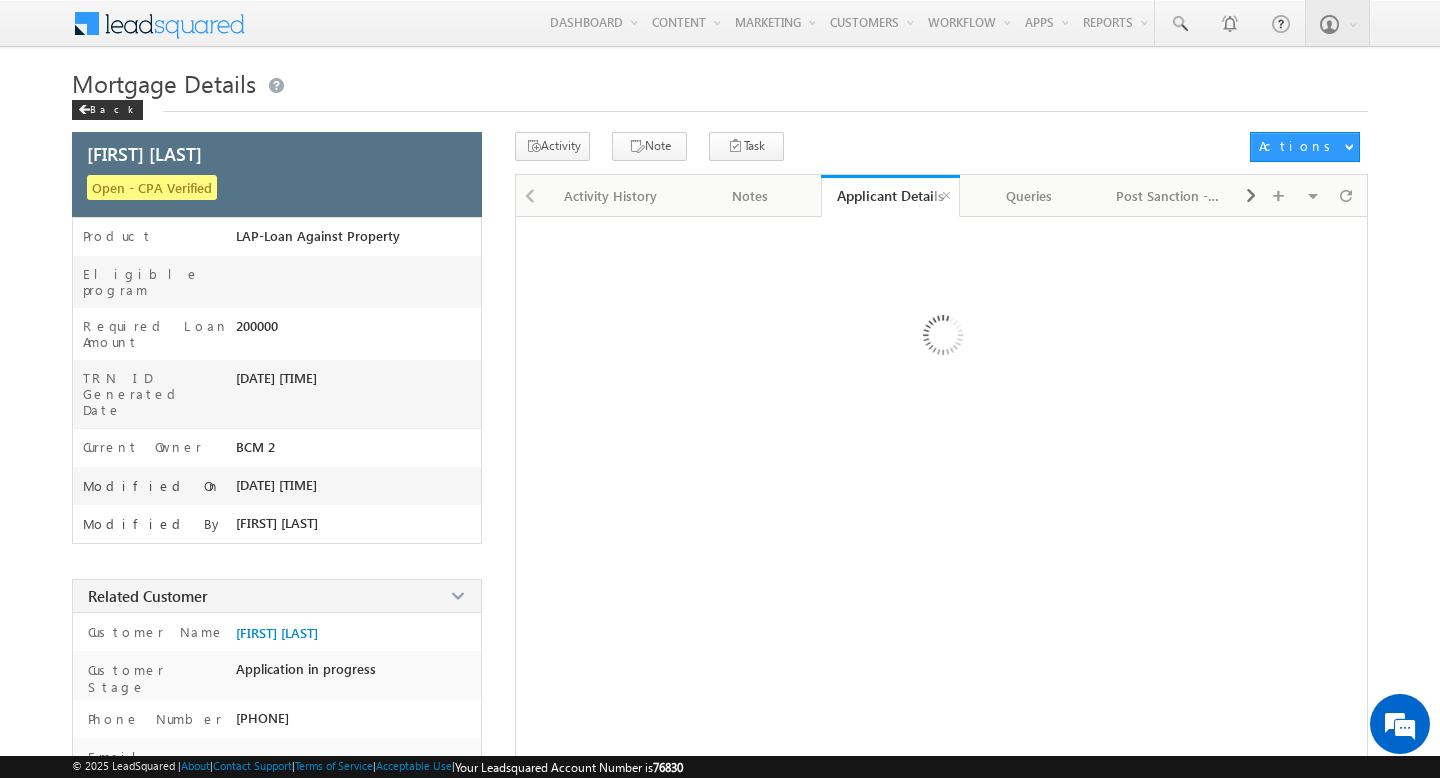 scroll, scrollTop: 0, scrollLeft: 0, axis: both 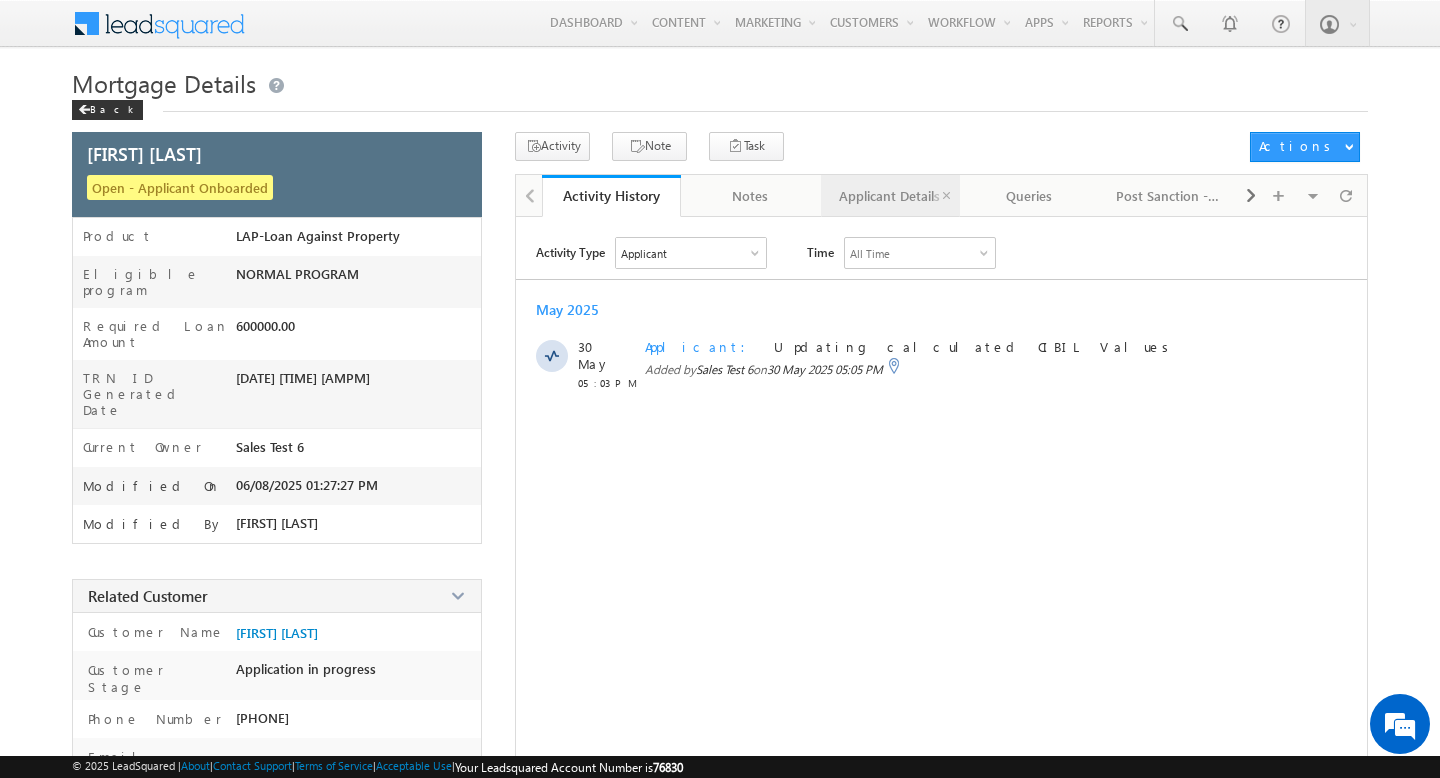 click on "Applicant Details" at bounding box center [890, 196] 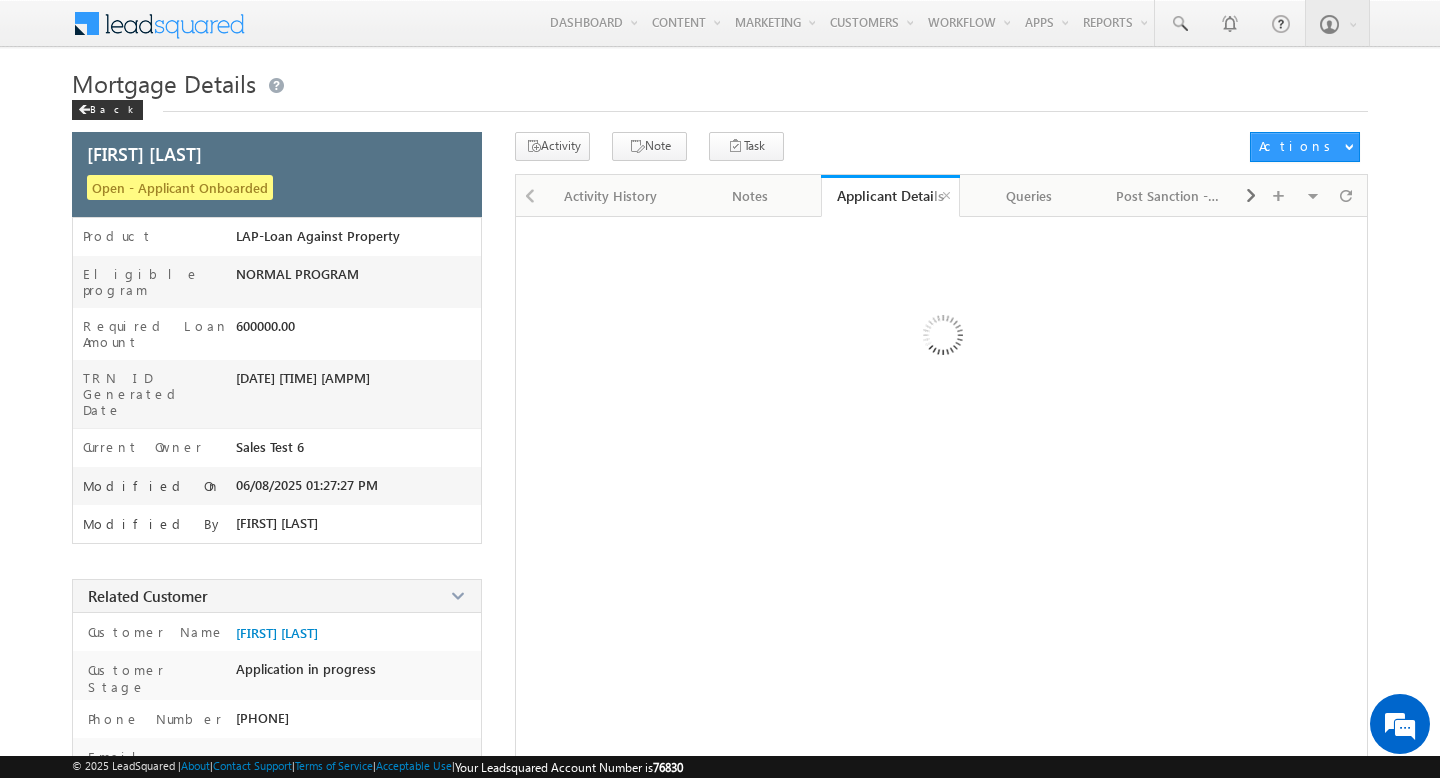 scroll, scrollTop: 0, scrollLeft: 0, axis: both 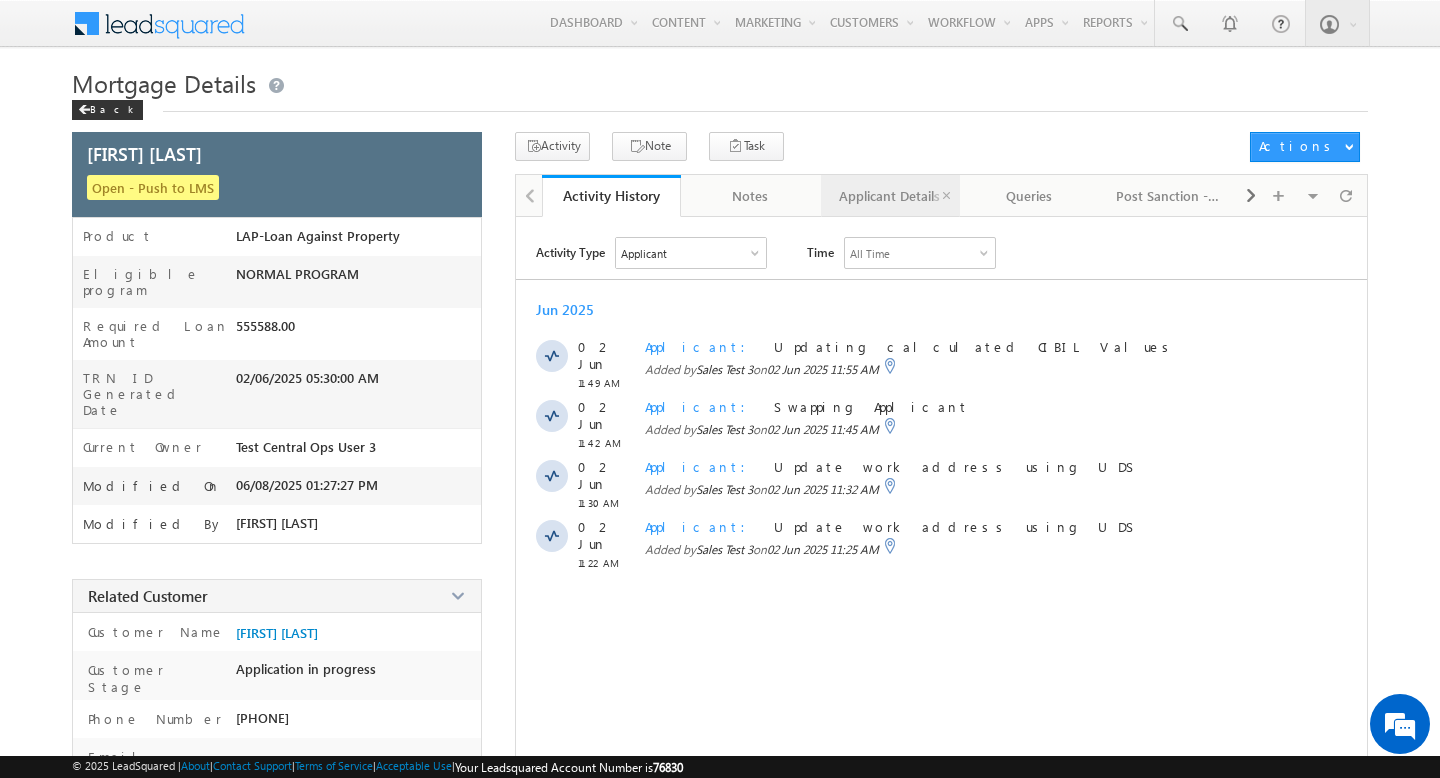 click on "Applicant Details" at bounding box center [890, 196] 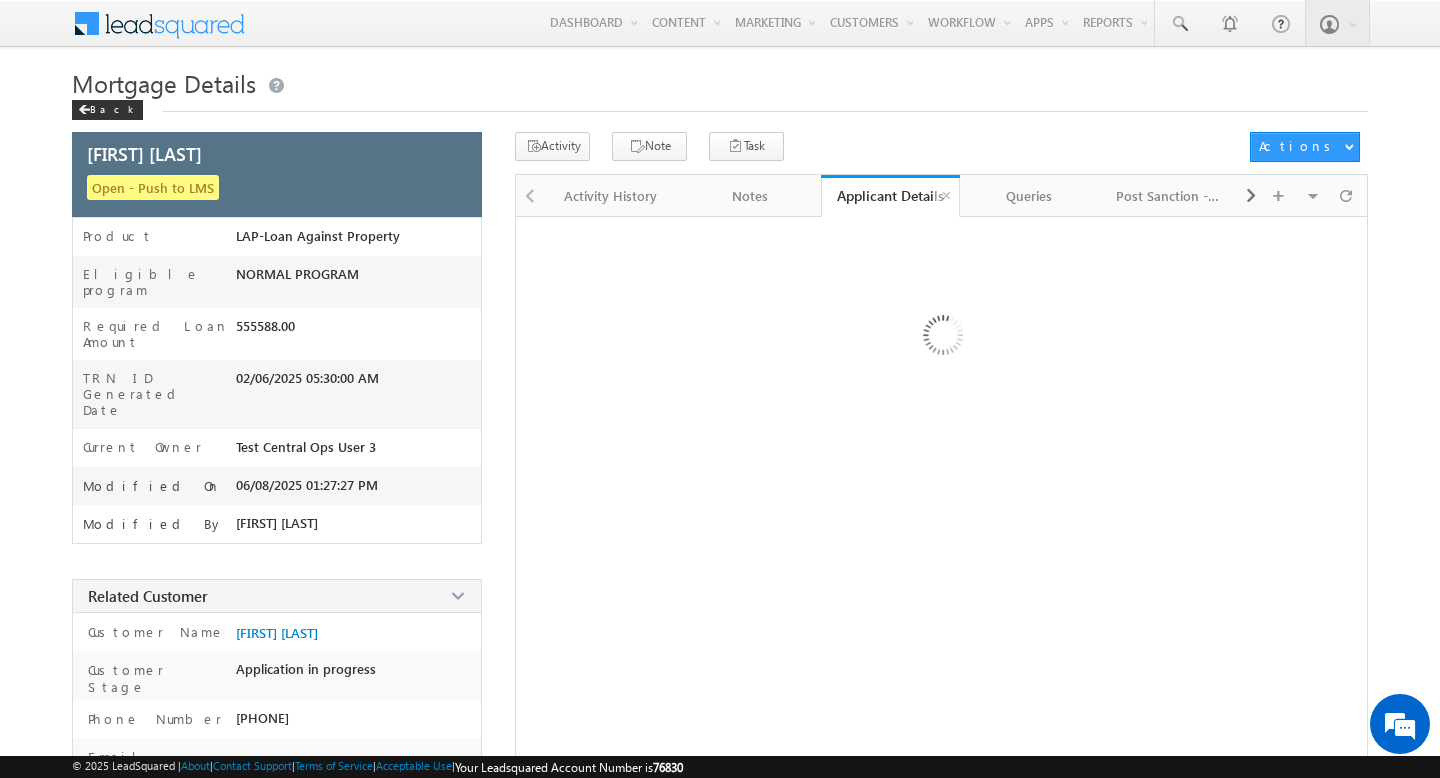 scroll, scrollTop: 0, scrollLeft: 0, axis: both 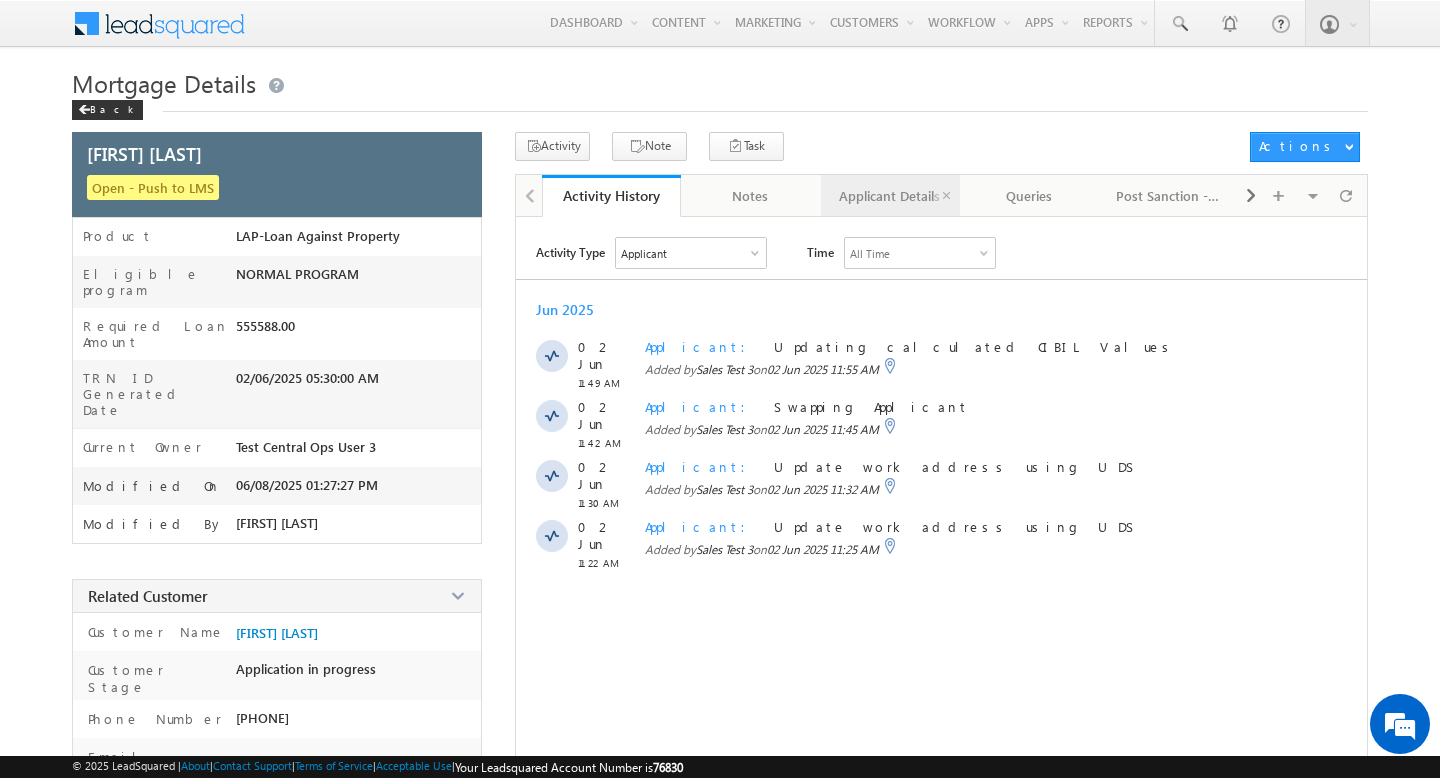 click on "Applicant Details" at bounding box center (890, 196) 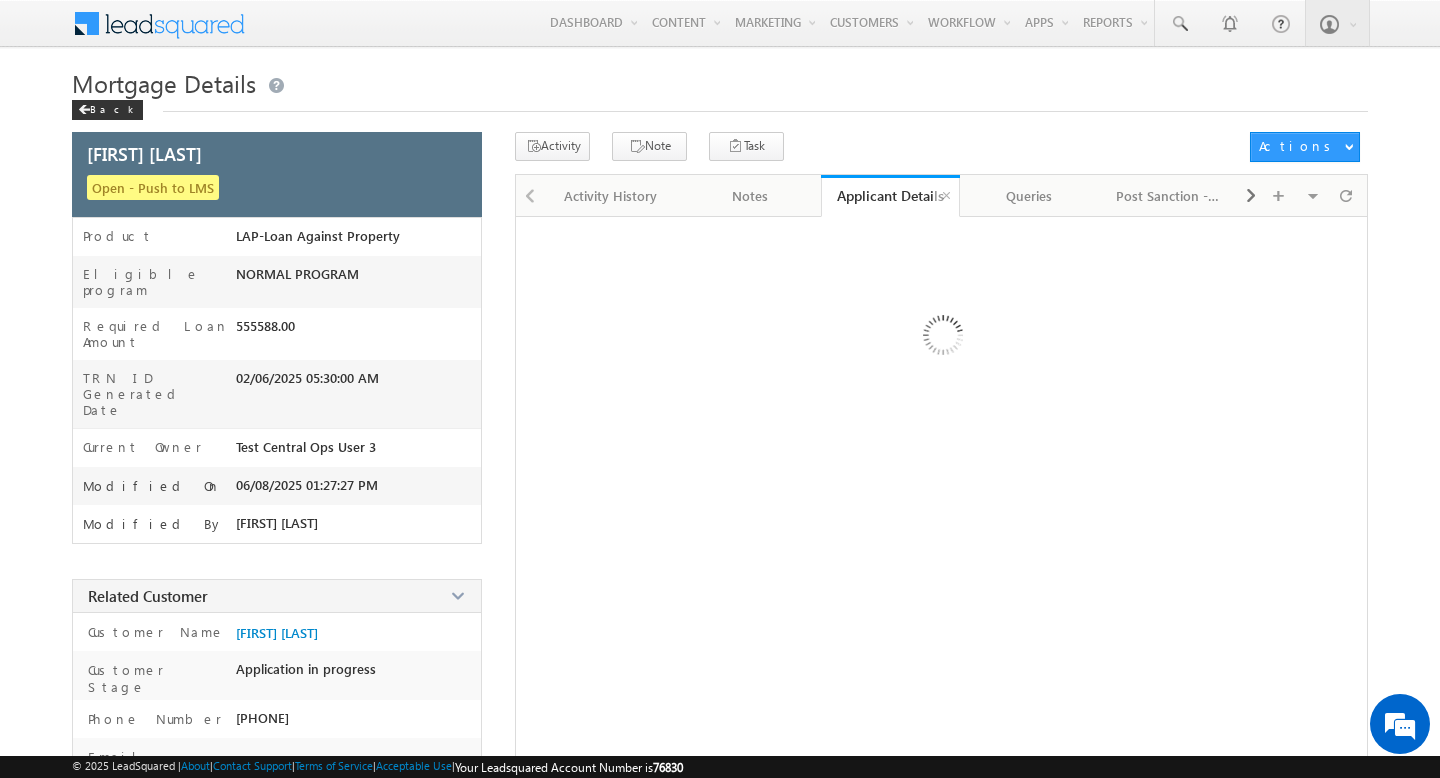 scroll, scrollTop: 0, scrollLeft: 0, axis: both 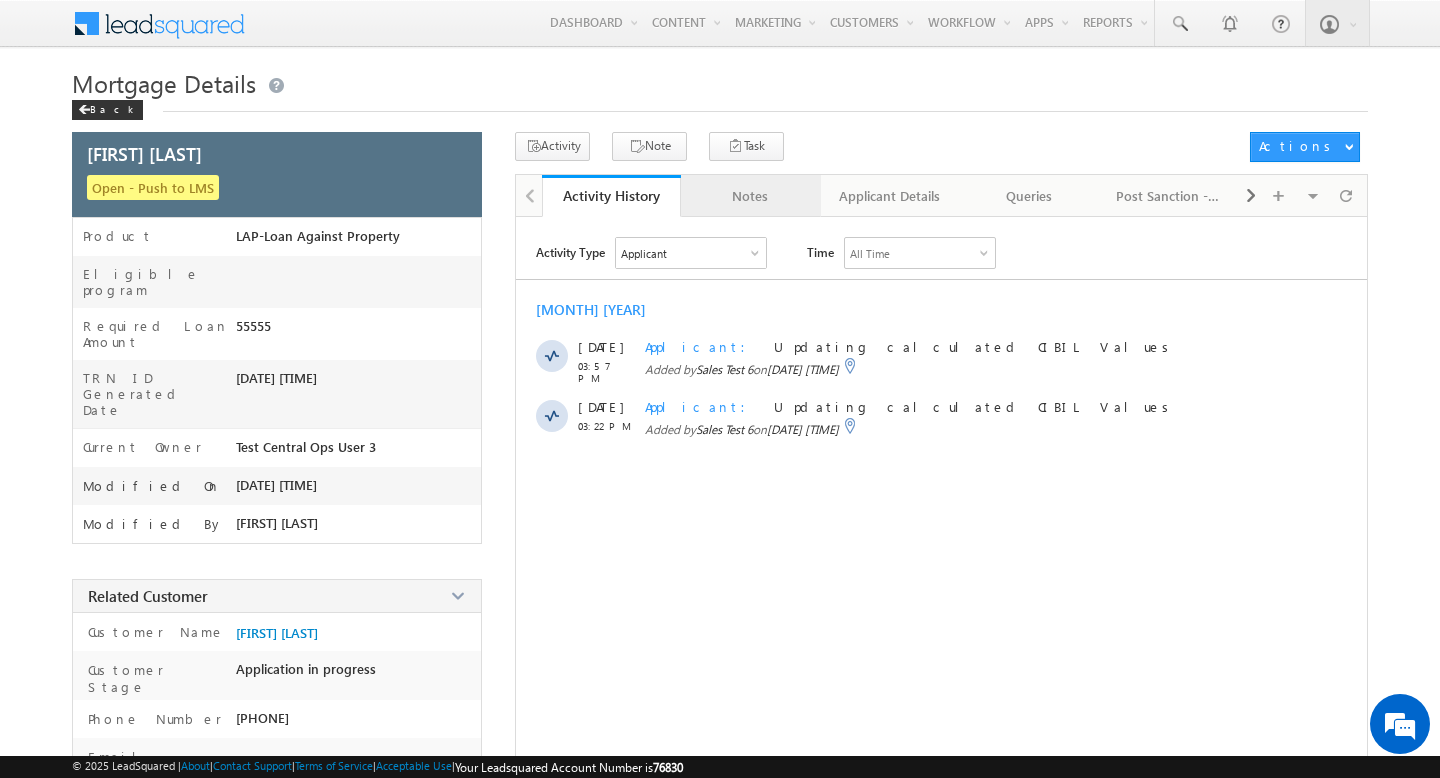 click on "Notes" at bounding box center (750, 196) 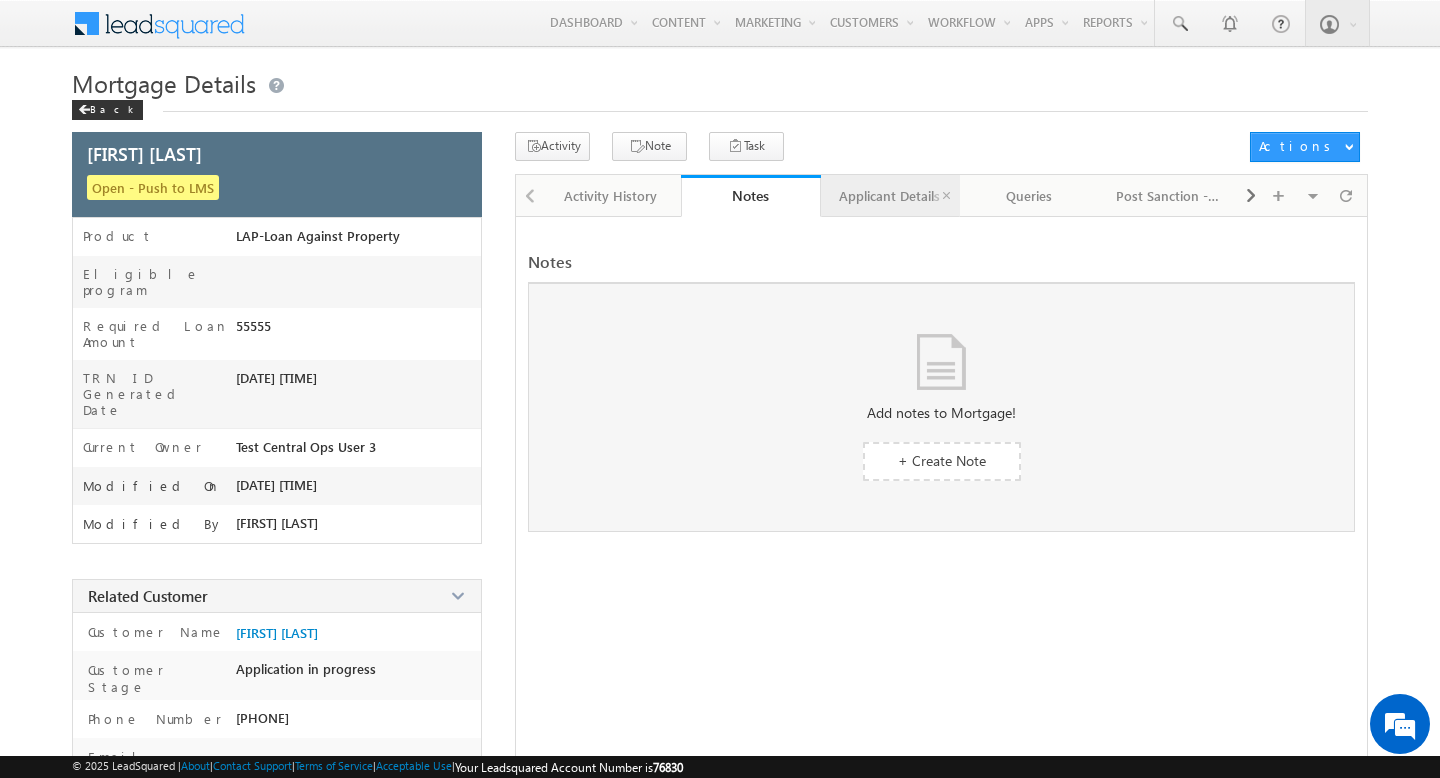 click on "Applicant Details" at bounding box center [890, 196] 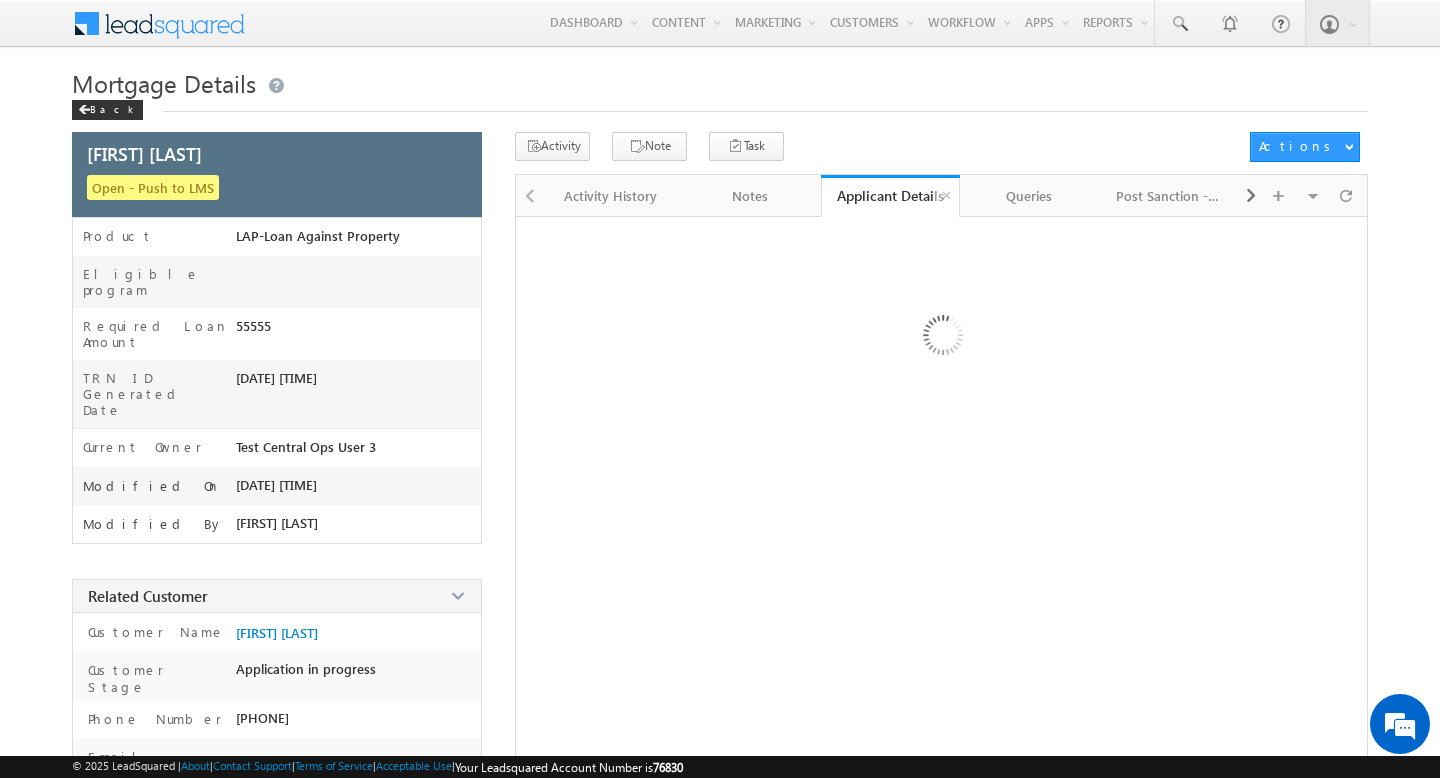scroll, scrollTop: 0, scrollLeft: 0, axis: both 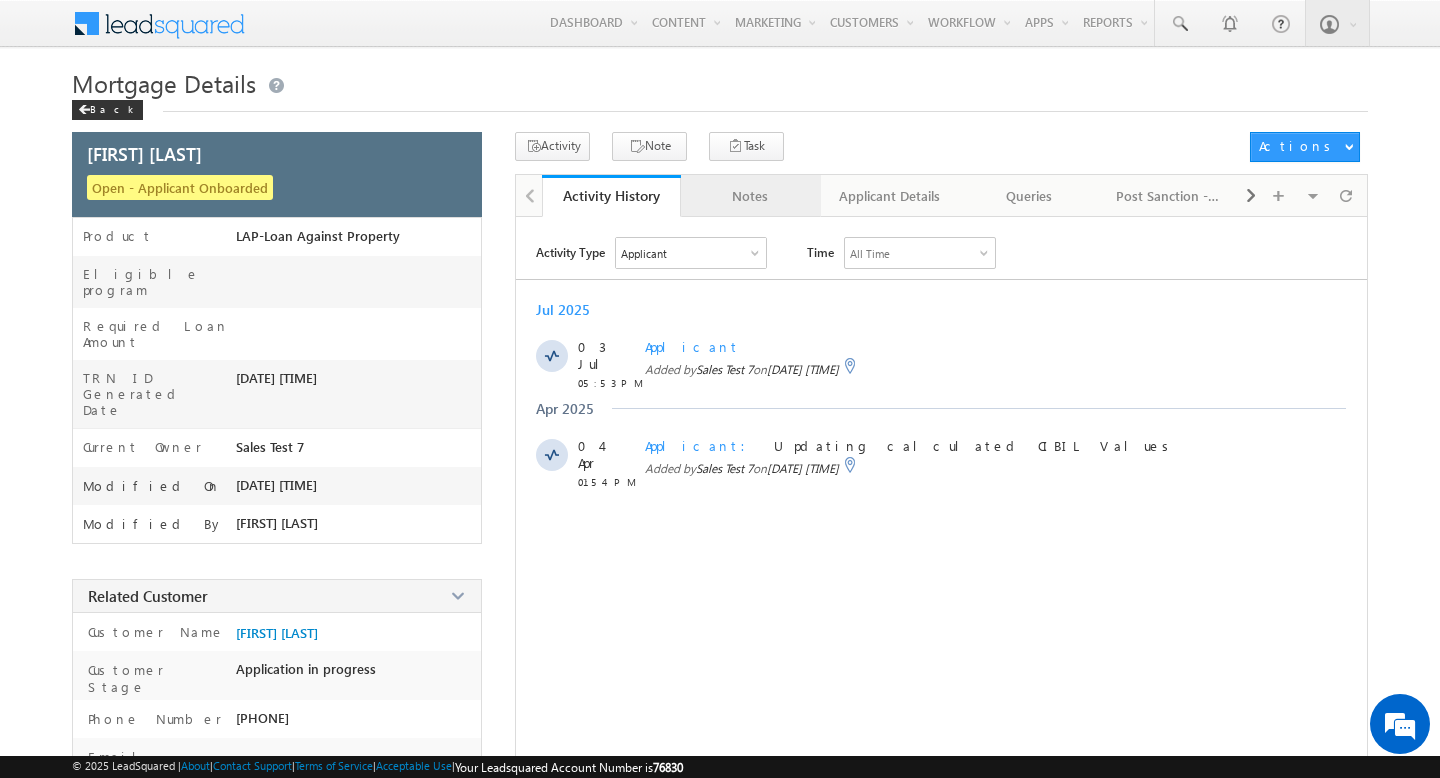 click on "Notes" at bounding box center (751, 196) 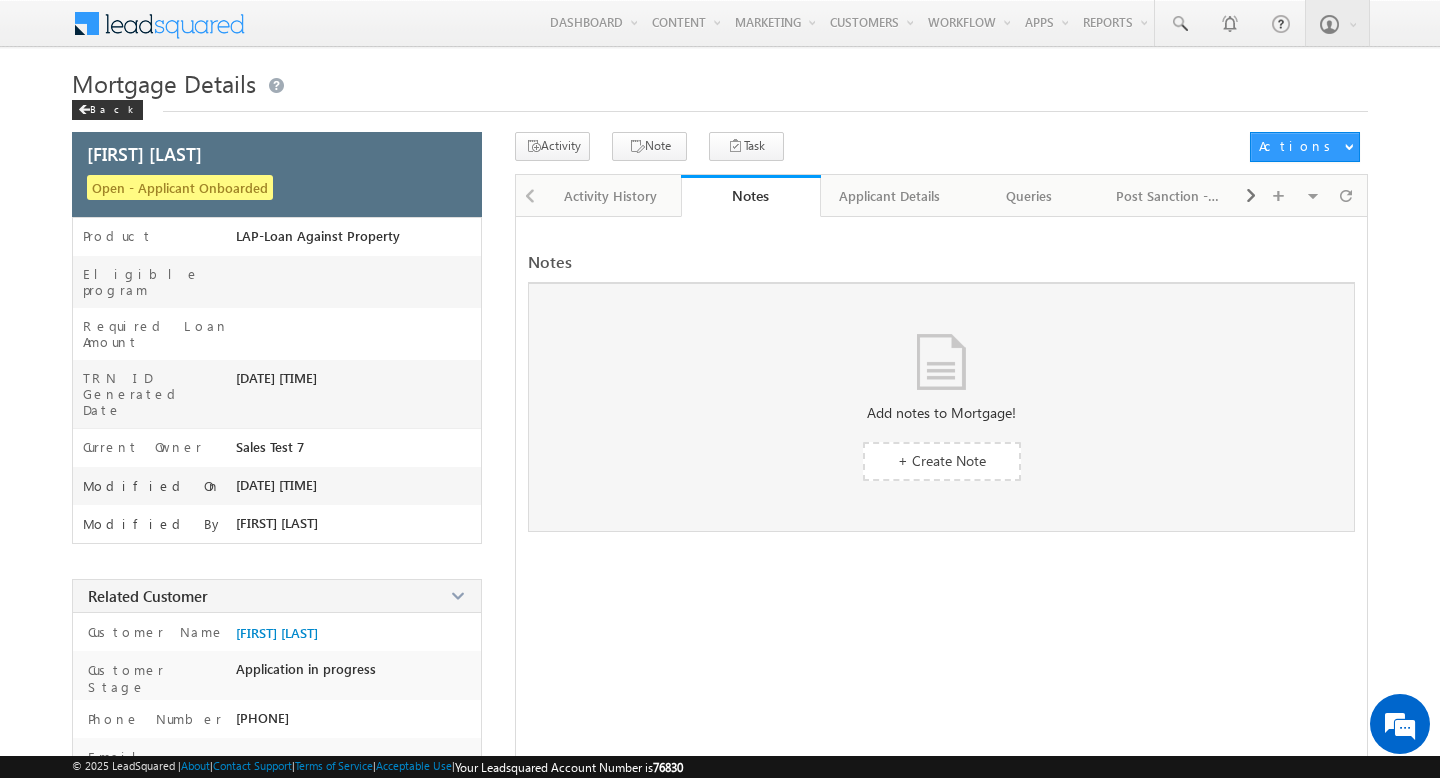 click on "Activity Type
Applicant
Select All Other Activities 92 Owner Changed Status Changed Stage Changed Source Changed Notes Amortisation Schedule Applicant Applicant Check Applicant Check Latest Applicant Check New Applicant Checklist Applicant Checklist New Application Check Application Check Latest Application Check New Appr Approval Assign to me Bank Statement Analysis Broken Period Interest (BPI) Bureau Report - CIBIL Bureau Report CIBIL - Manual Checklist Checklist CPA Clearance Proof Co-Applicant Collateral Check Collateral Check Latest Collateral Check New Conditions CPA Applicant Check CPA Application Checklist CPA Check CPA Checklist CPA Verified Credit PD Customer Offer Response Deviation Deviations KYC 2" at bounding box center (941, 626) 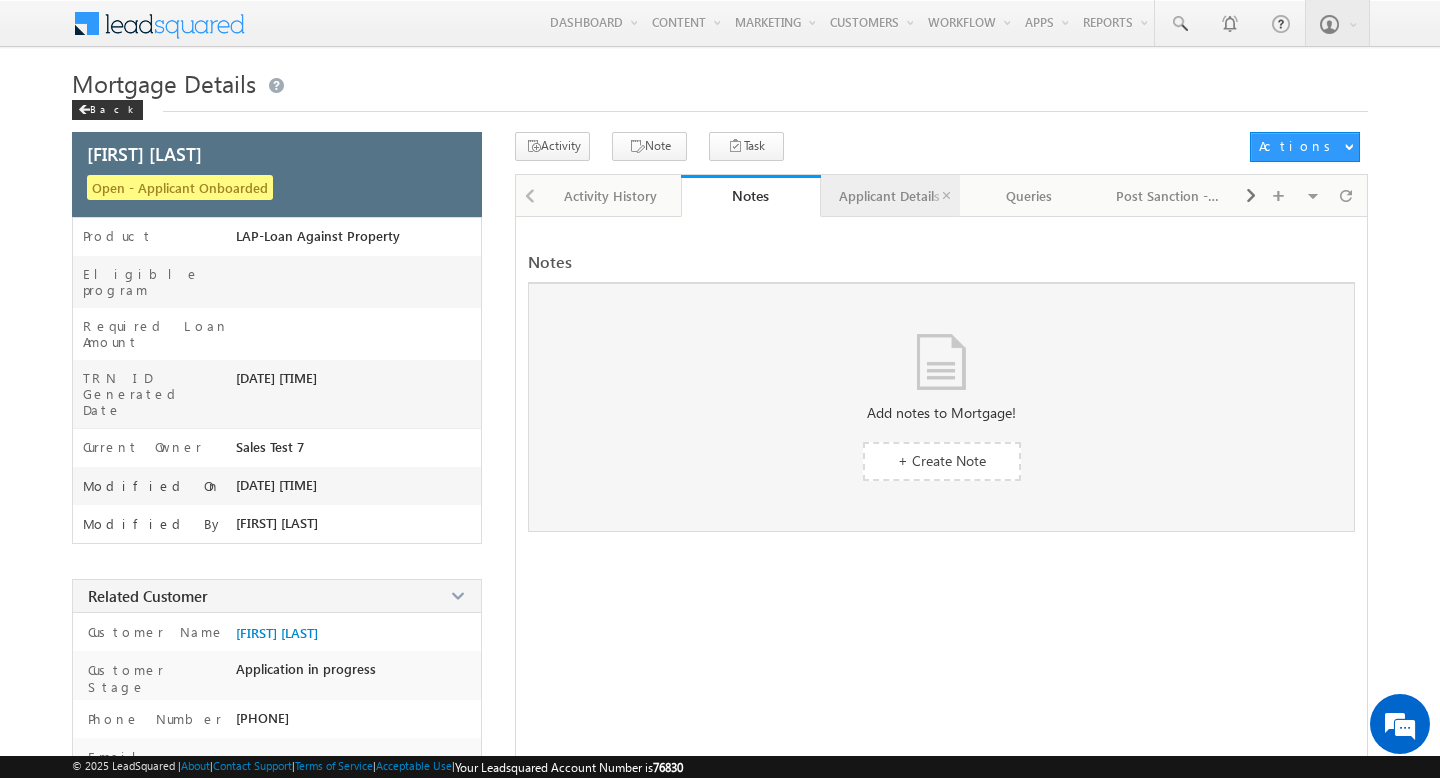 click on "Applicant Details" at bounding box center [890, 196] 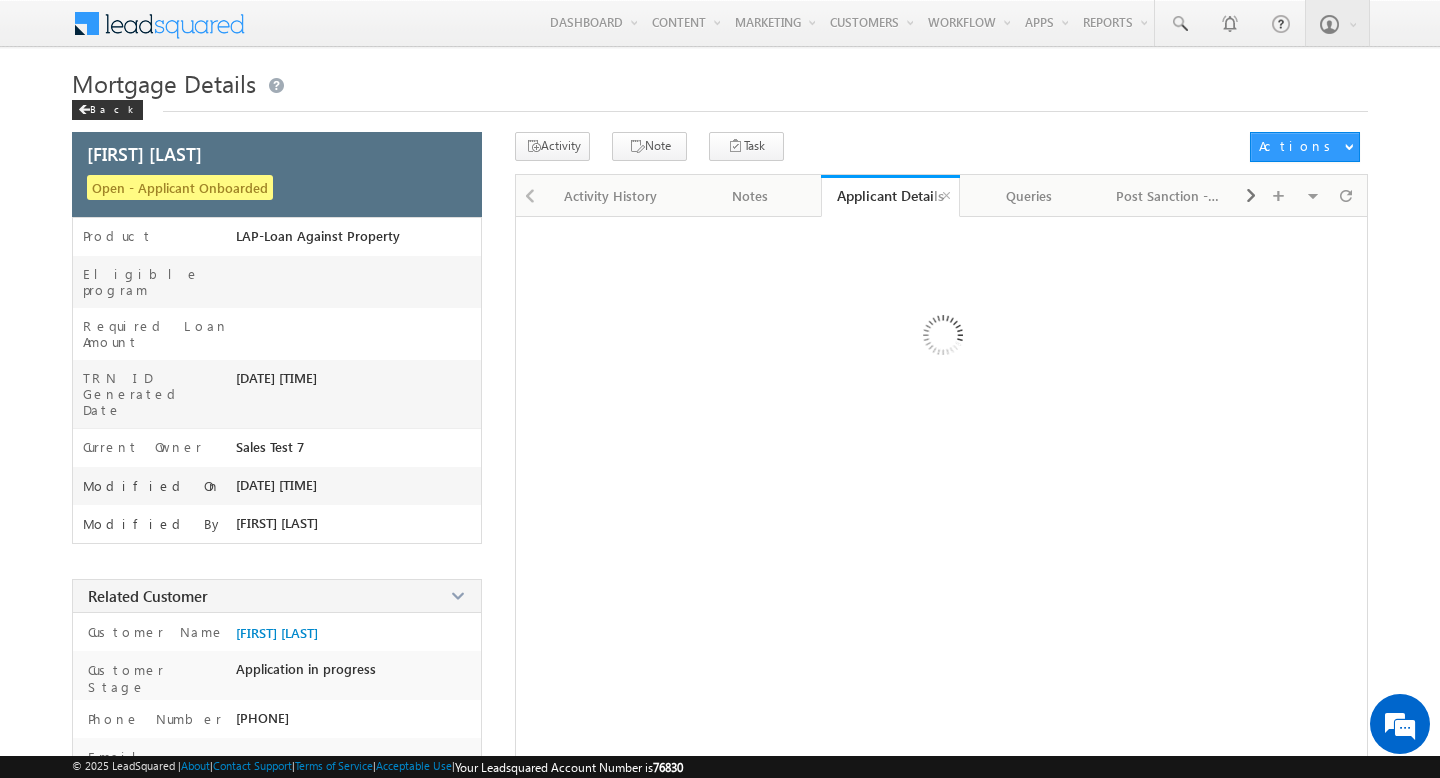 scroll, scrollTop: 0, scrollLeft: 0, axis: both 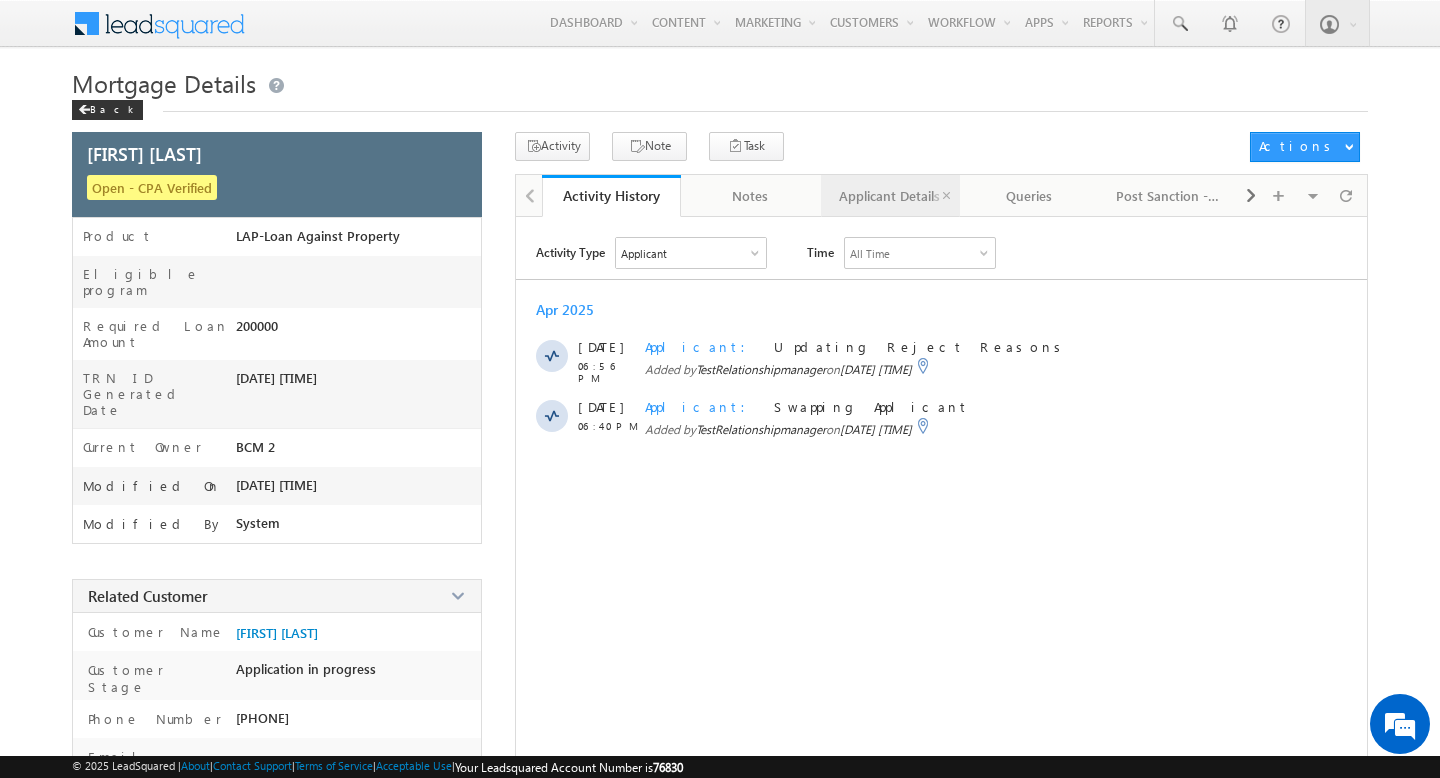 click on "Applicant Details" at bounding box center [890, 196] 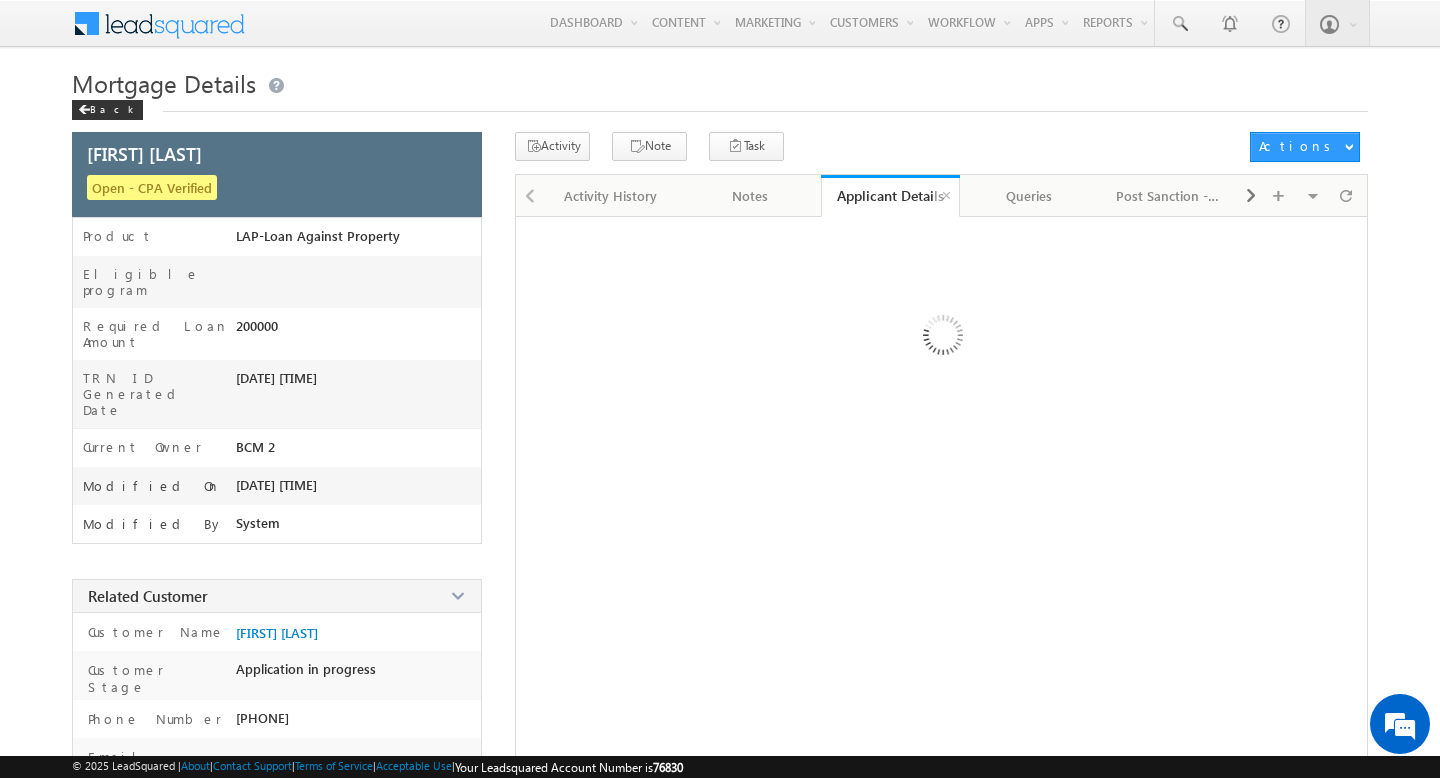 scroll, scrollTop: 0, scrollLeft: 0, axis: both 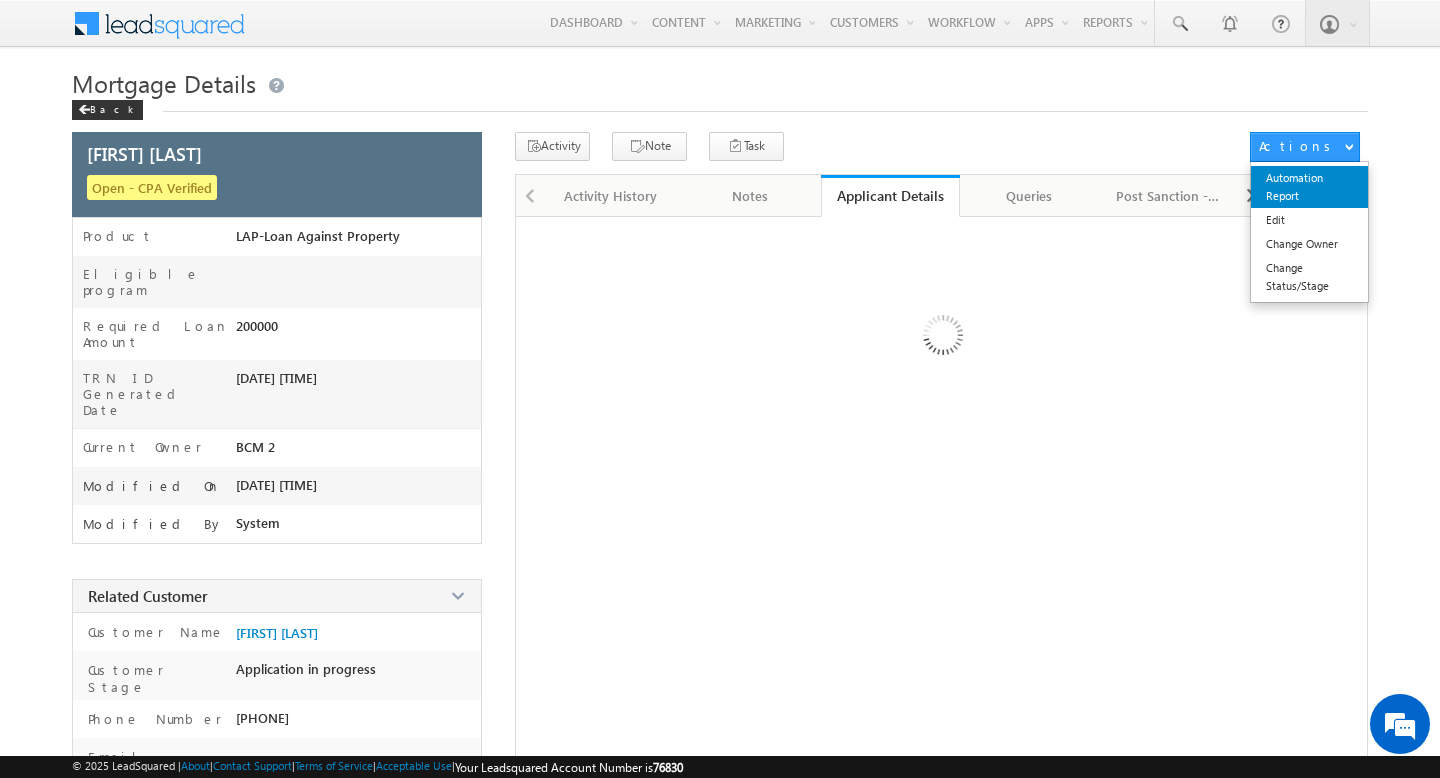 click on "Automation   Report" at bounding box center (1309, 187) 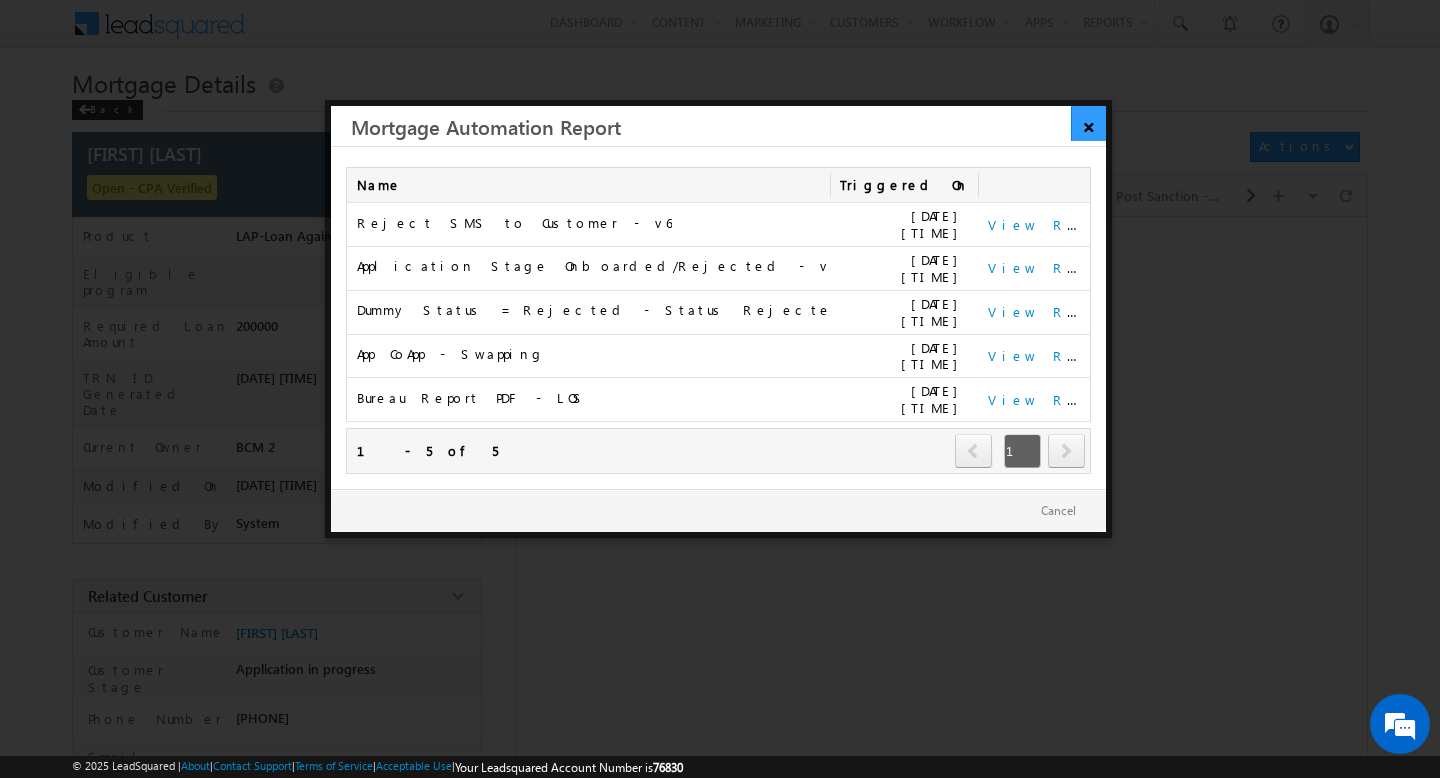click on "×" at bounding box center [1088, 123] 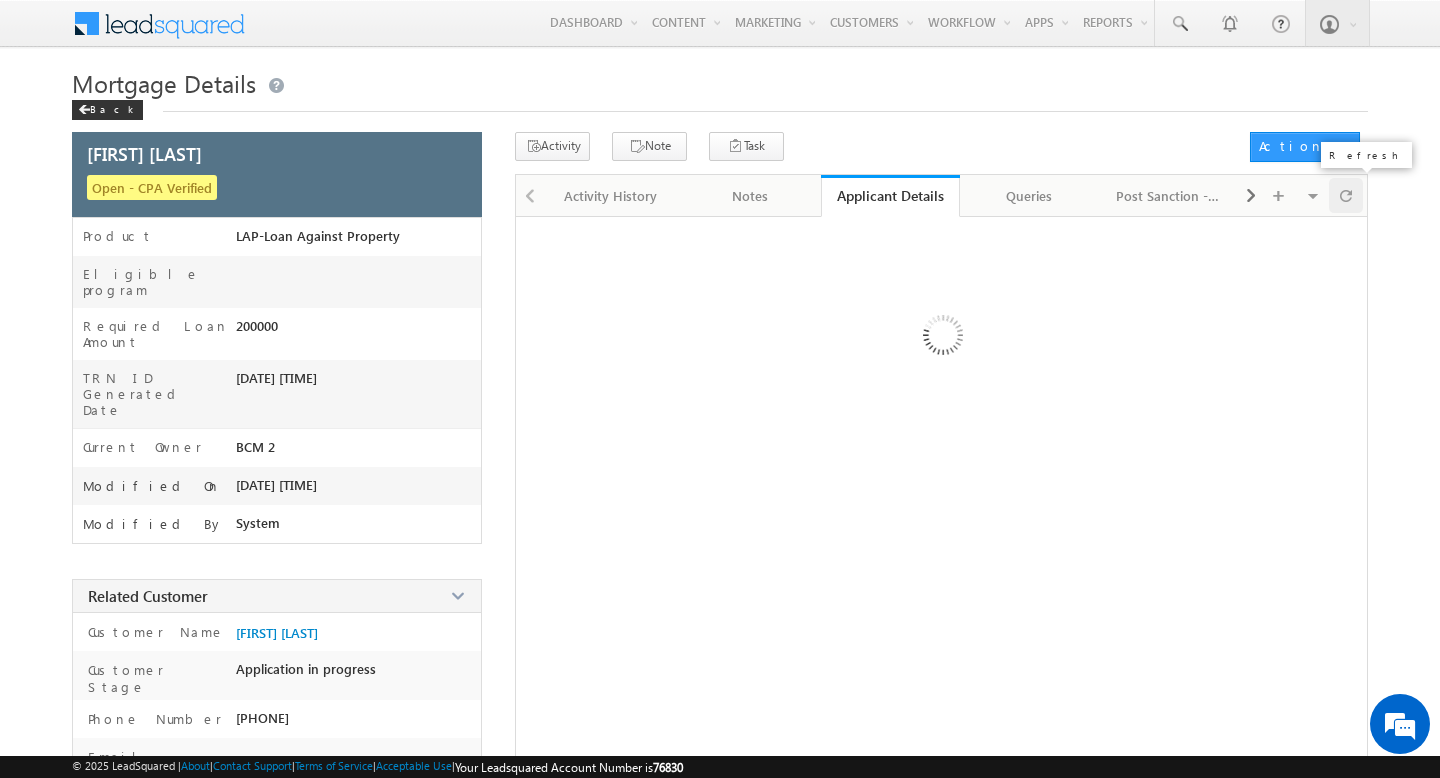 click at bounding box center [1346, 195] 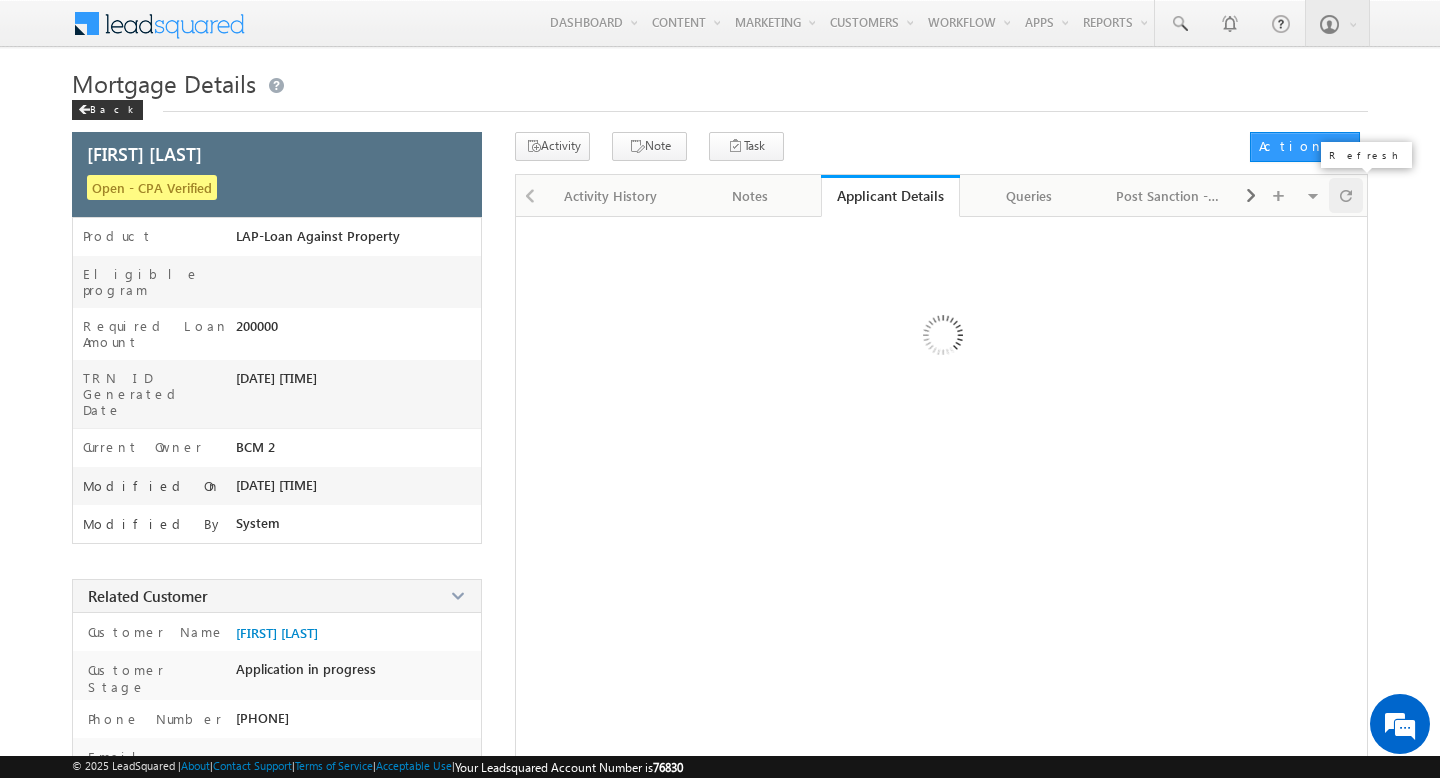 scroll, scrollTop: 0, scrollLeft: 0, axis: both 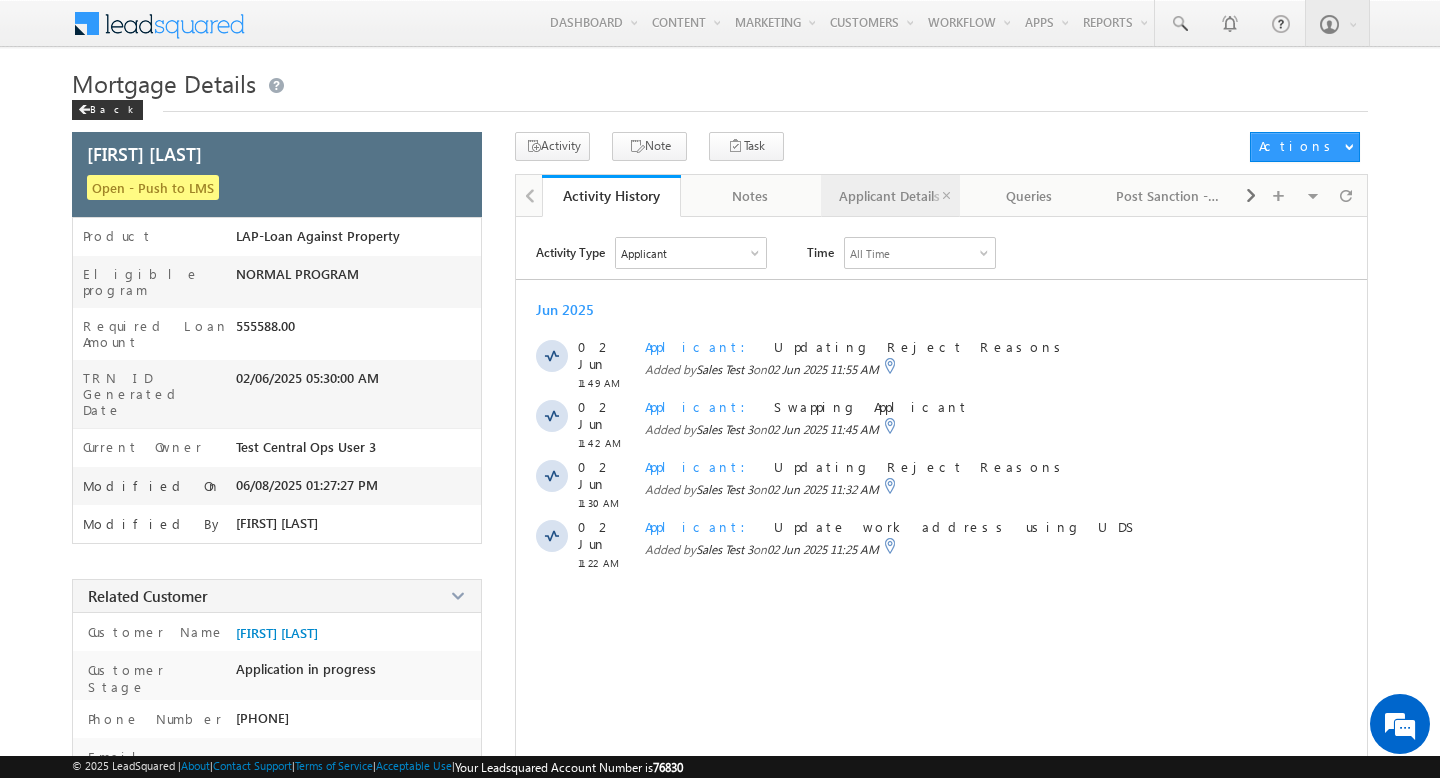 click on "Applicant Details" at bounding box center [890, 196] 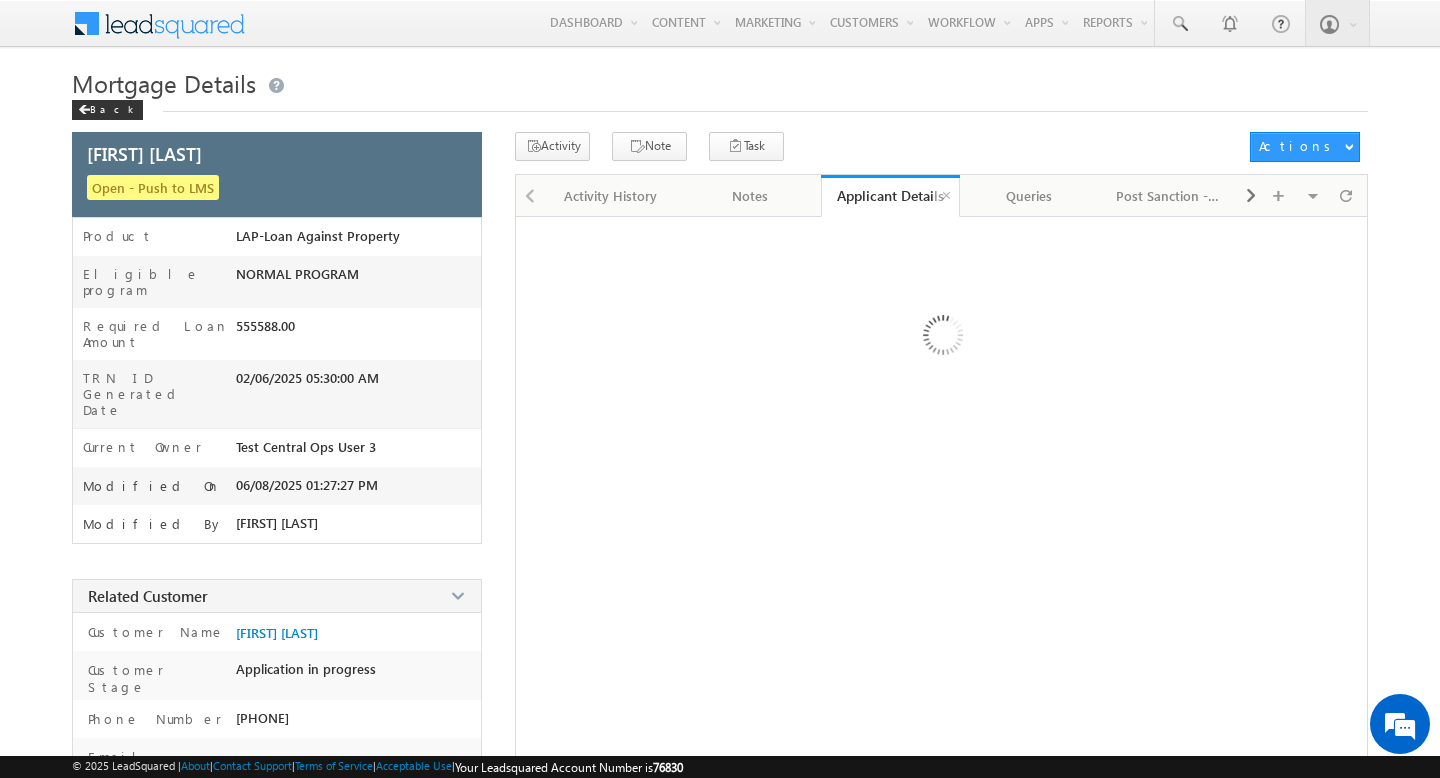 scroll, scrollTop: 0, scrollLeft: 0, axis: both 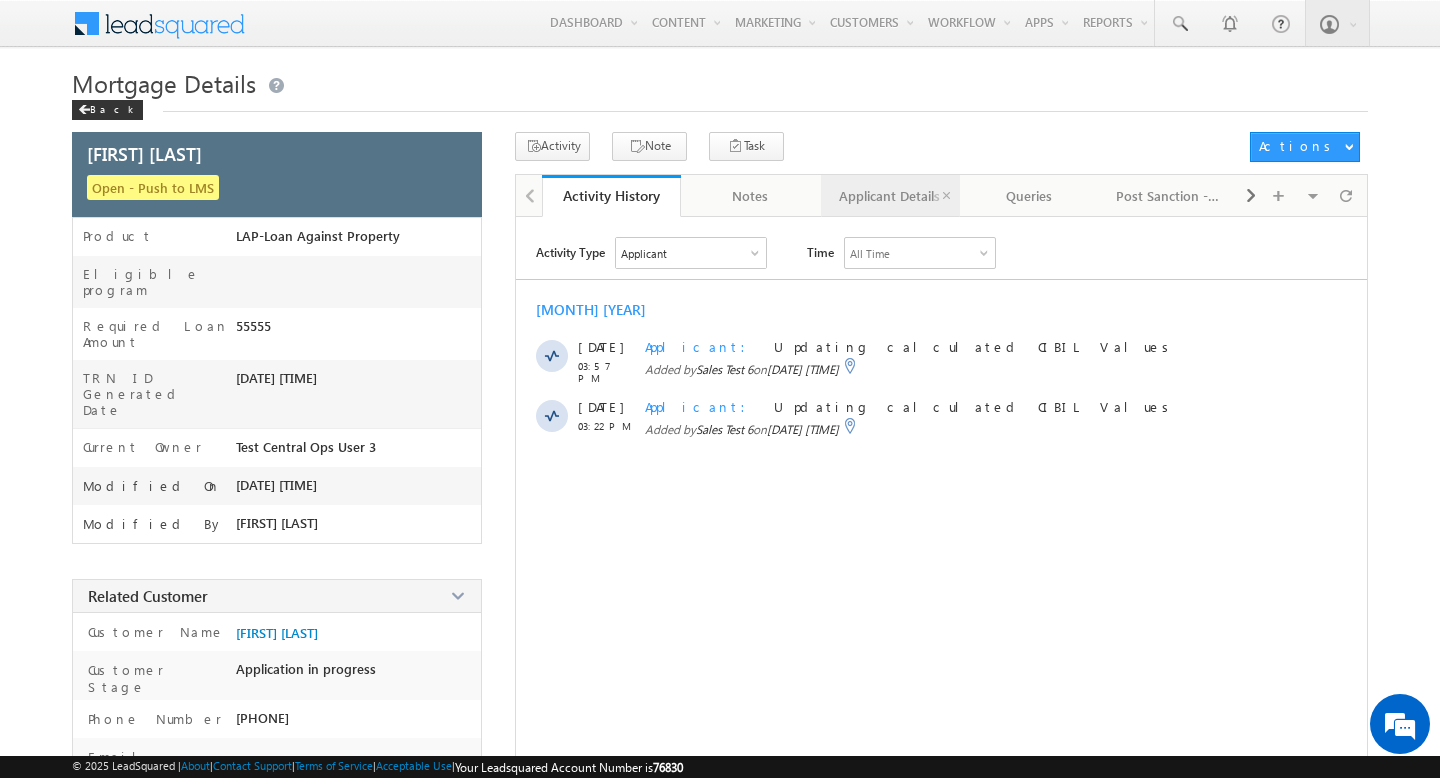 click on "Applicant Details" at bounding box center [890, 196] 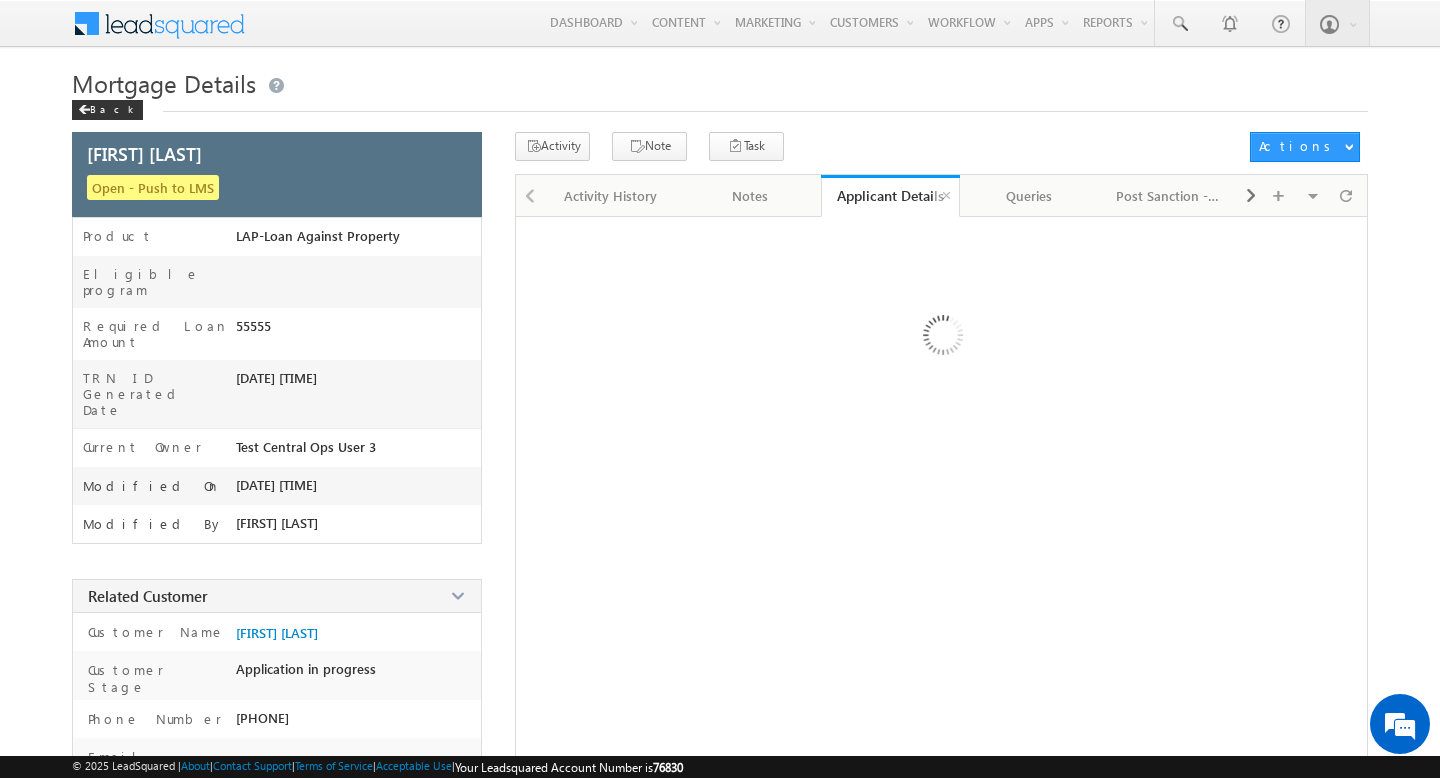scroll, scrollTop: 0, scrollLeft: 0, axis: both 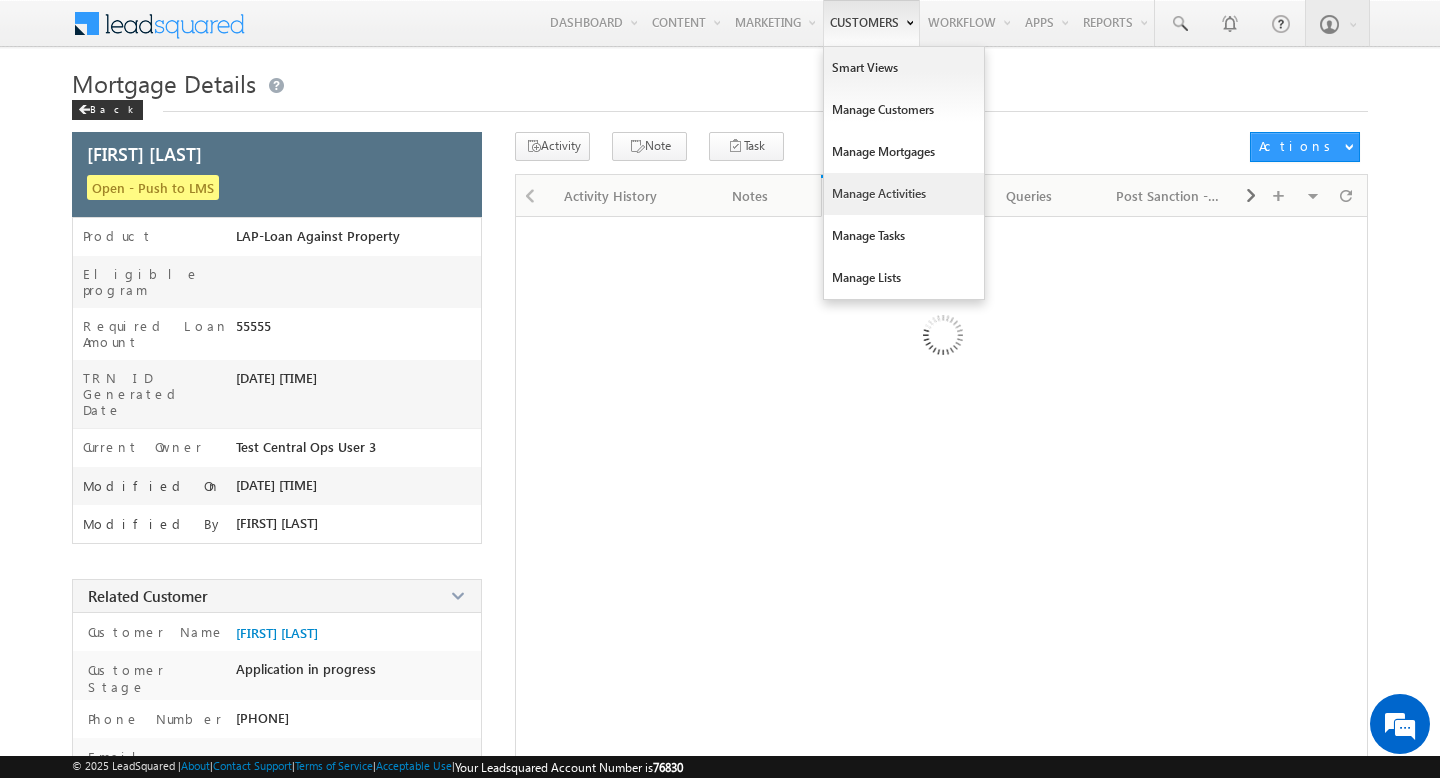 click on "Manage Activities" at bounding box center [904, 194] 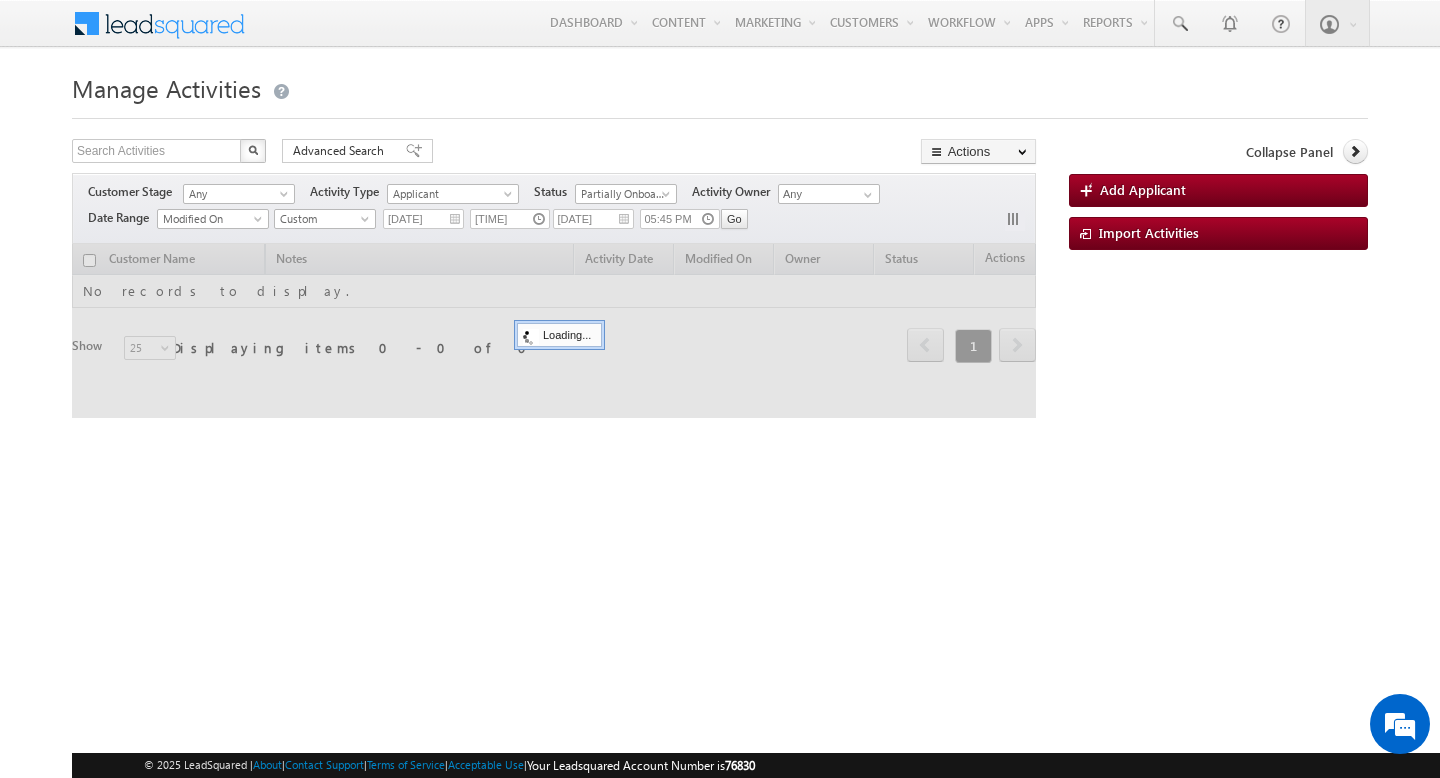 scroll, scrollTop: 0, scrollLeft: 0, axis: both 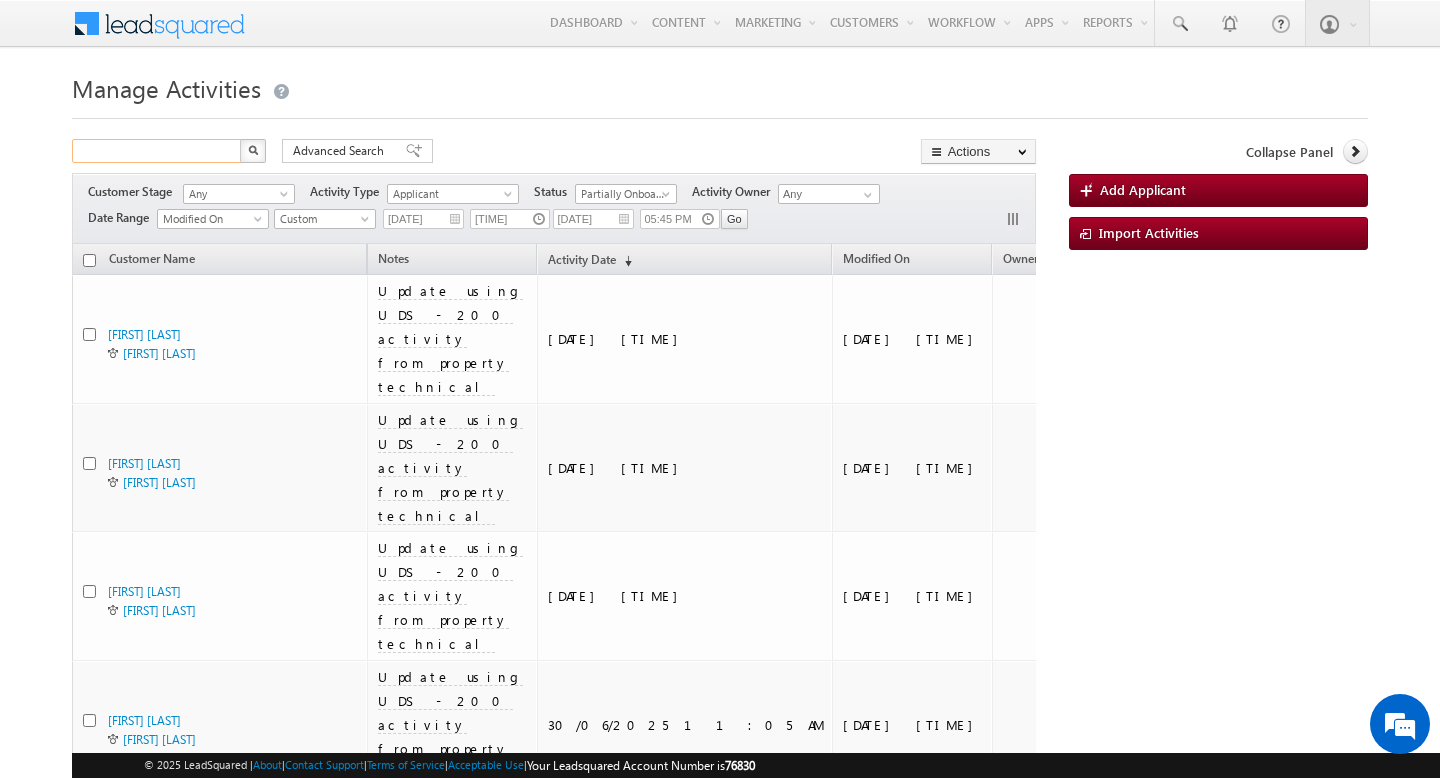 click at bounding box center (157, 151) 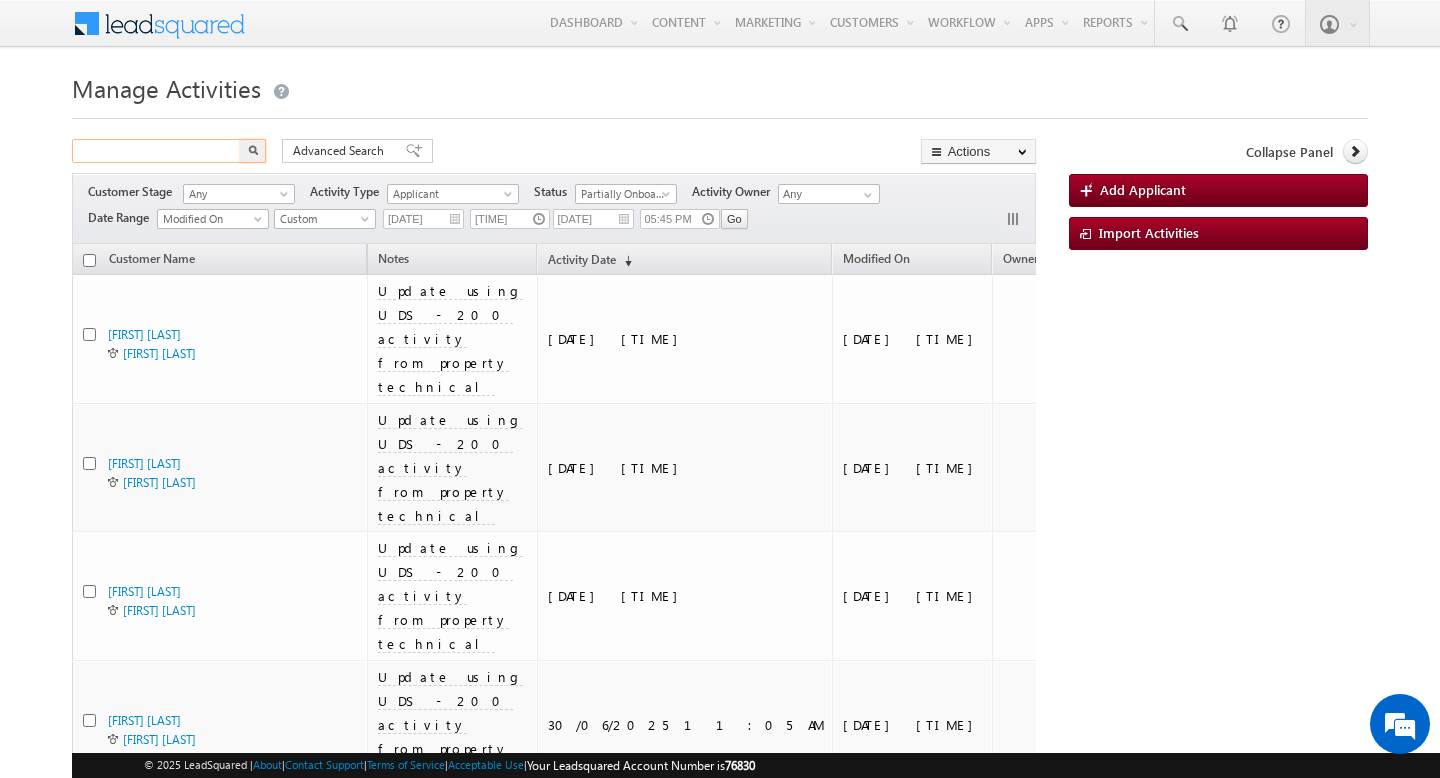 paste on "[ID]" 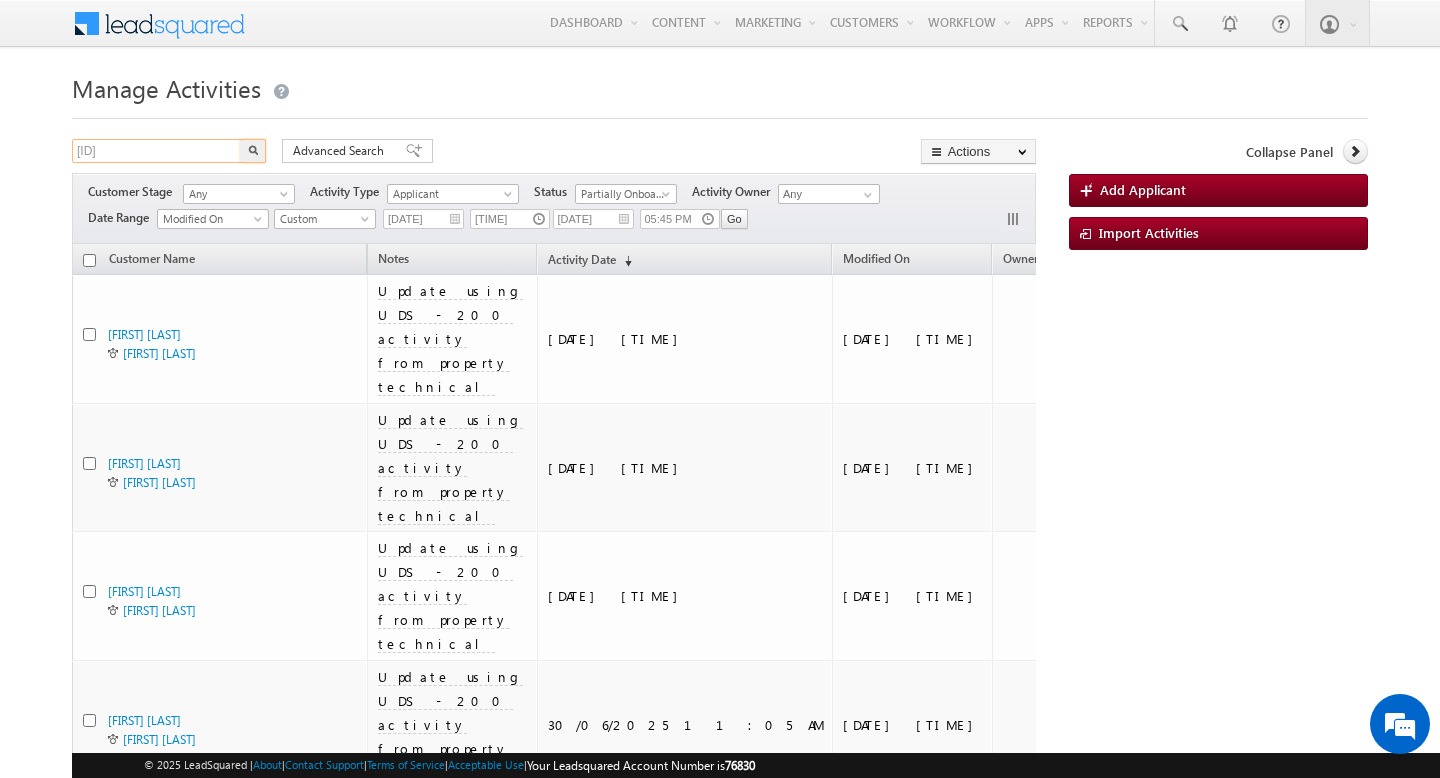 type on "[ID]" 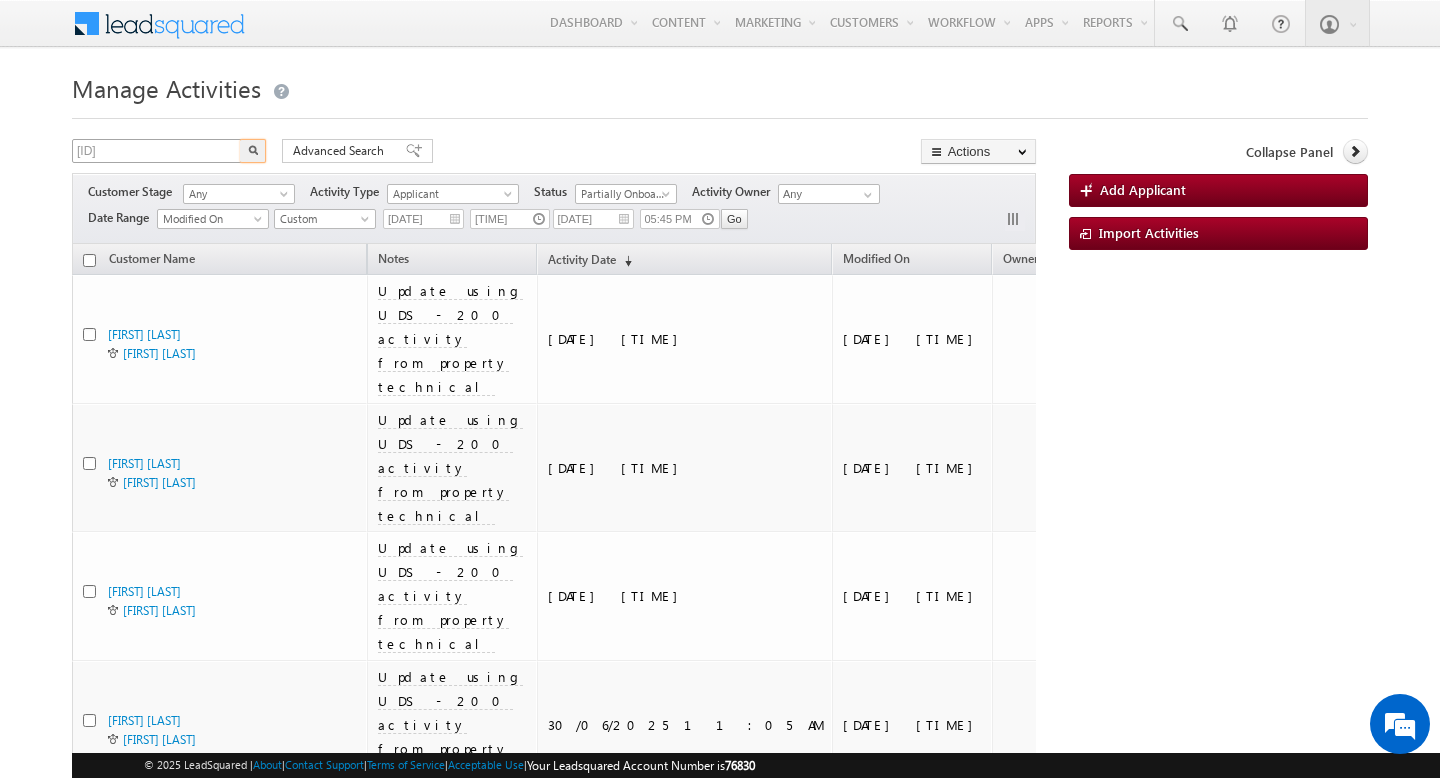 click at bounding box center [253, 151] 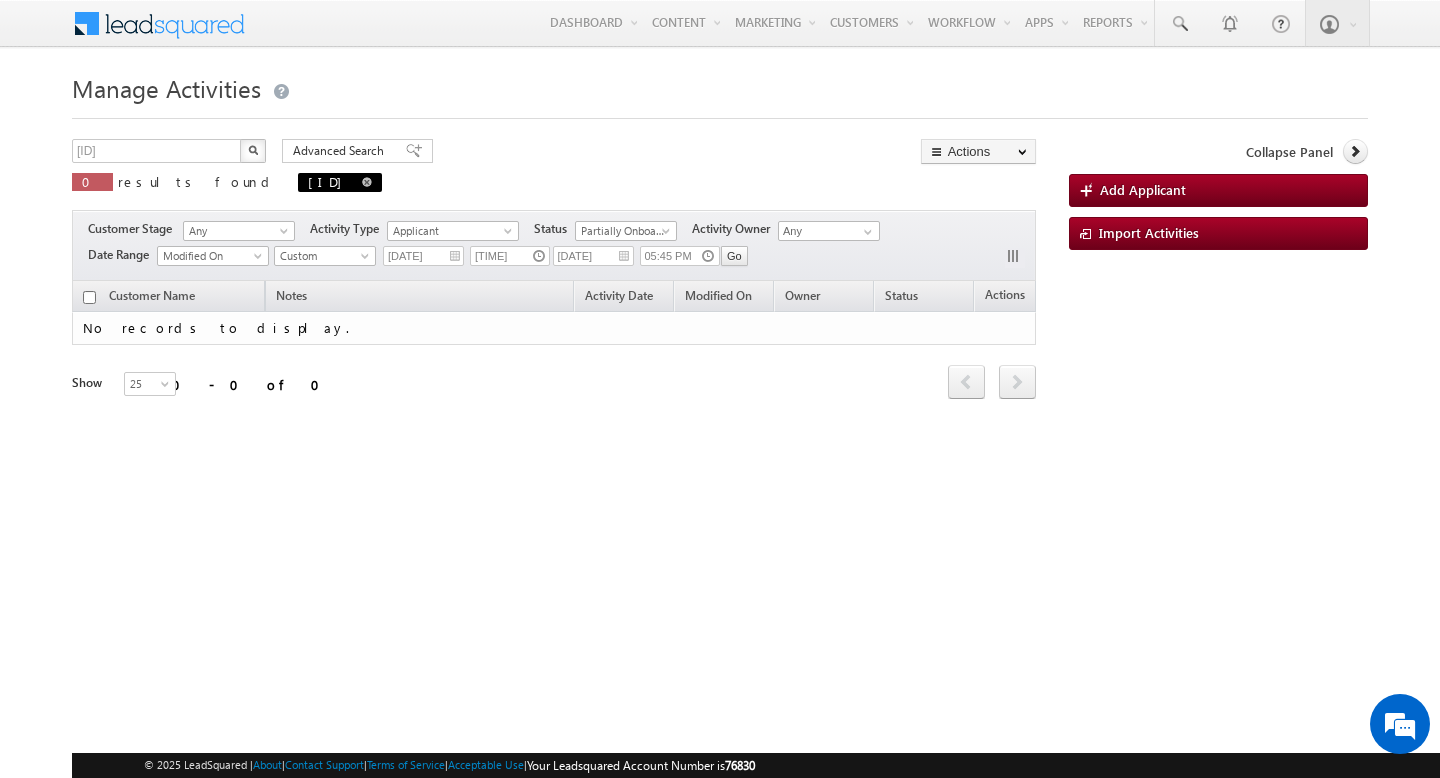 click at bounding box center (367, 181) 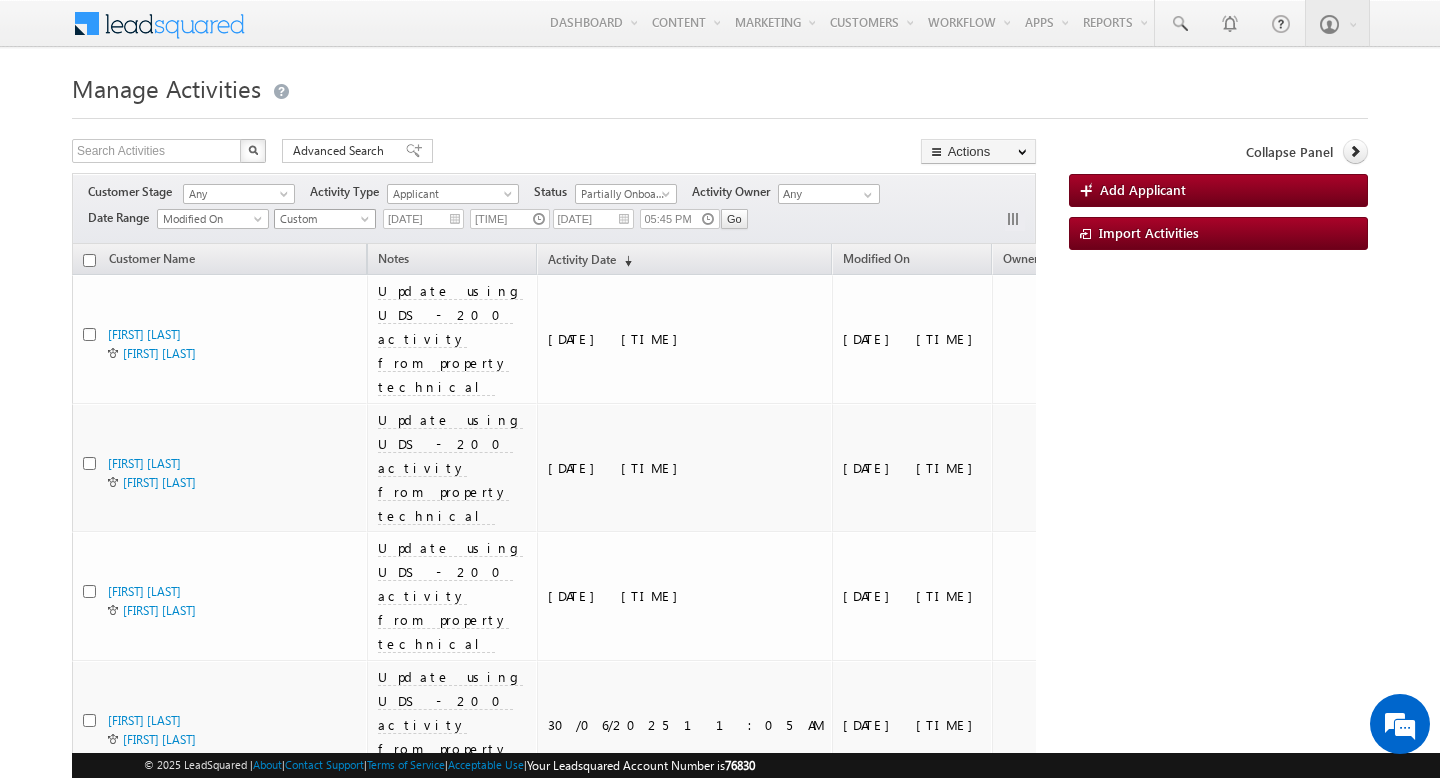 click at bounding box center (367, 223) 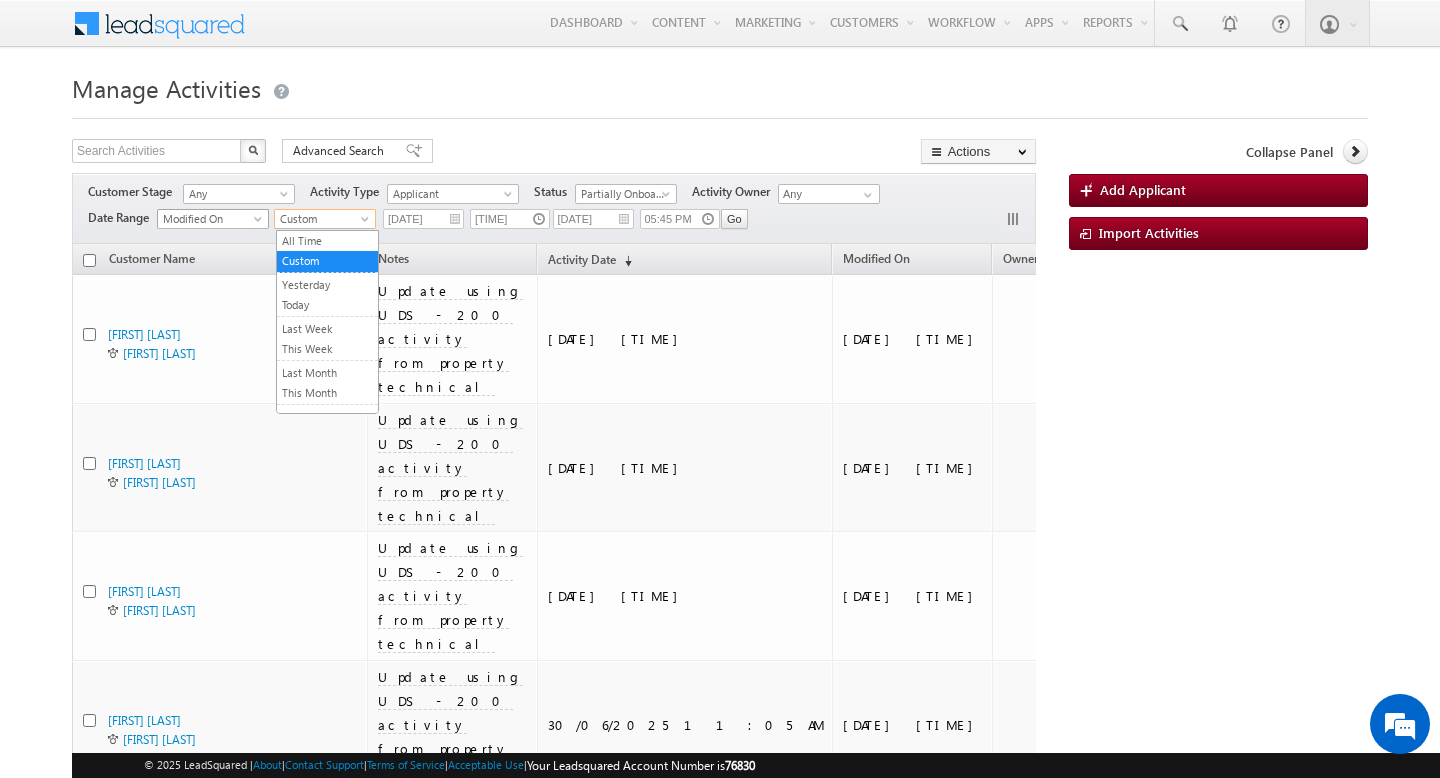 scroll, scrollTop: 0, scrollLeft: 0, axis: both 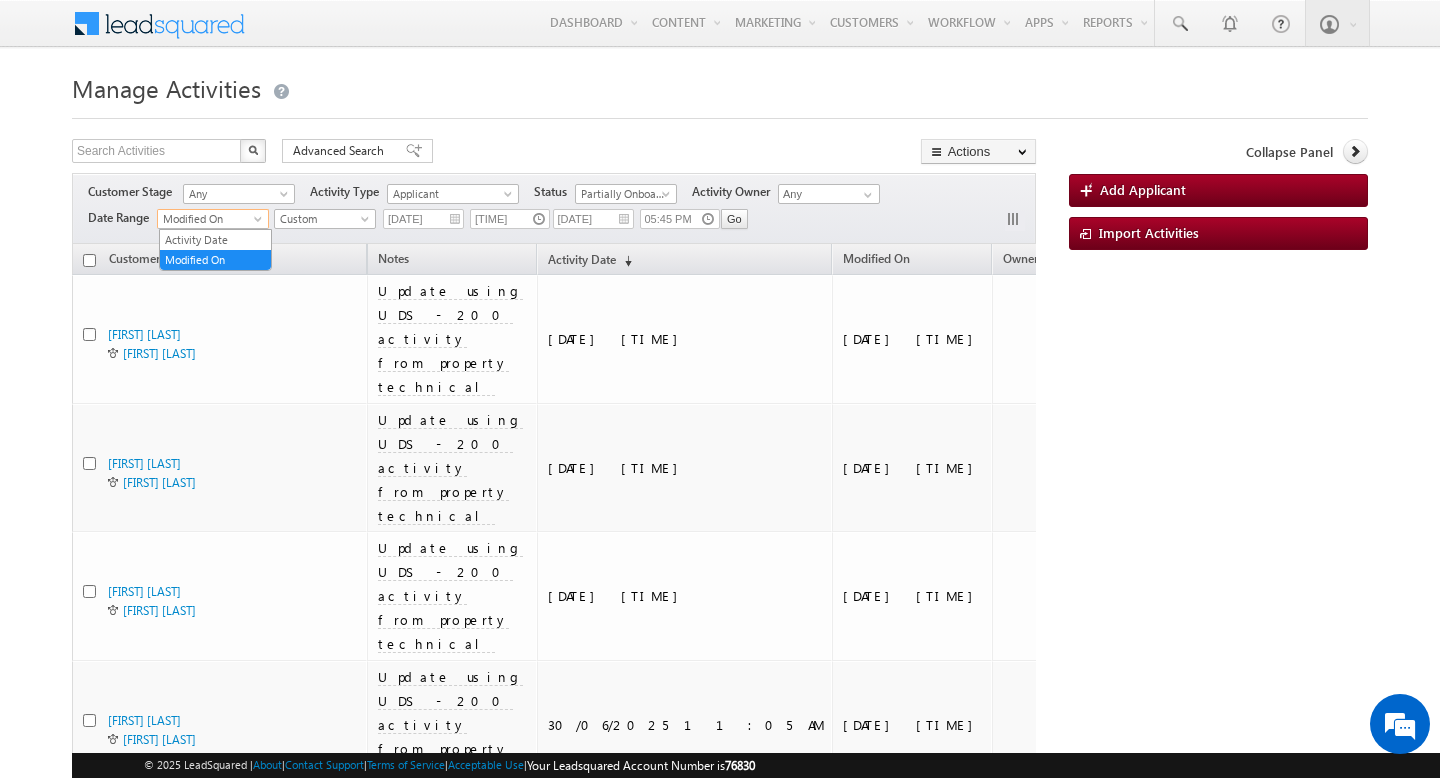 click on "Modified On" at bounding box center (210, 219) 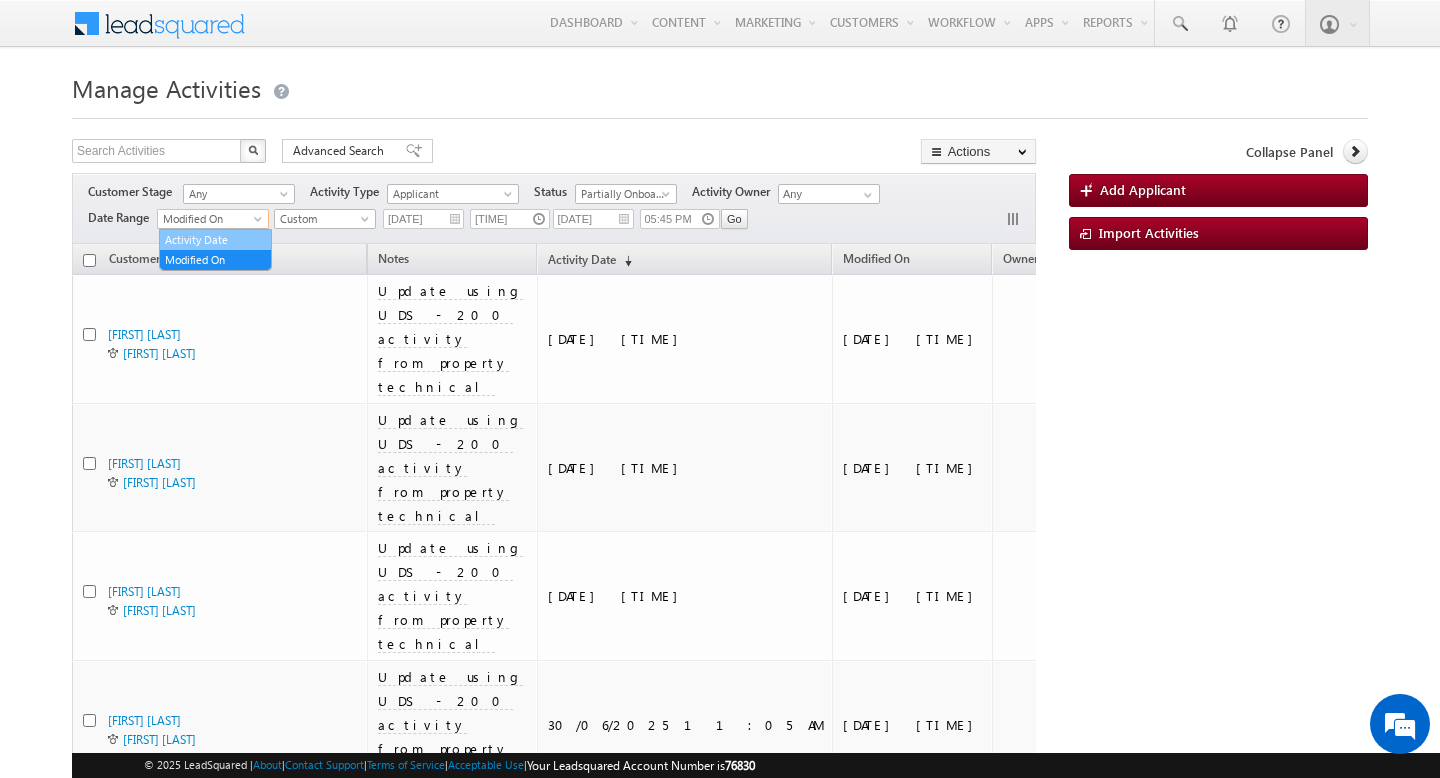 click on "Activity Date" at bounding box center [215, 240] 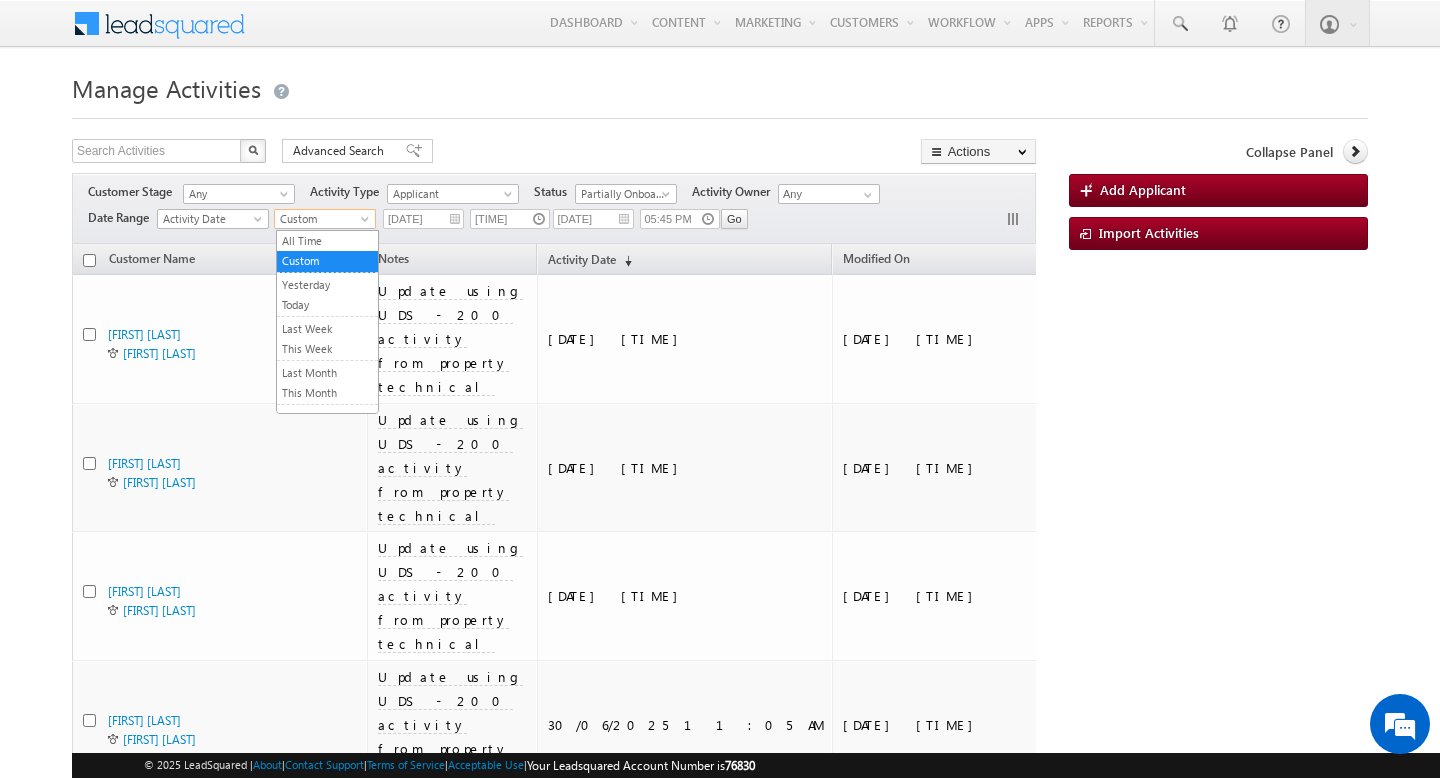 click on "Custom" at bounding box center (322, 219) 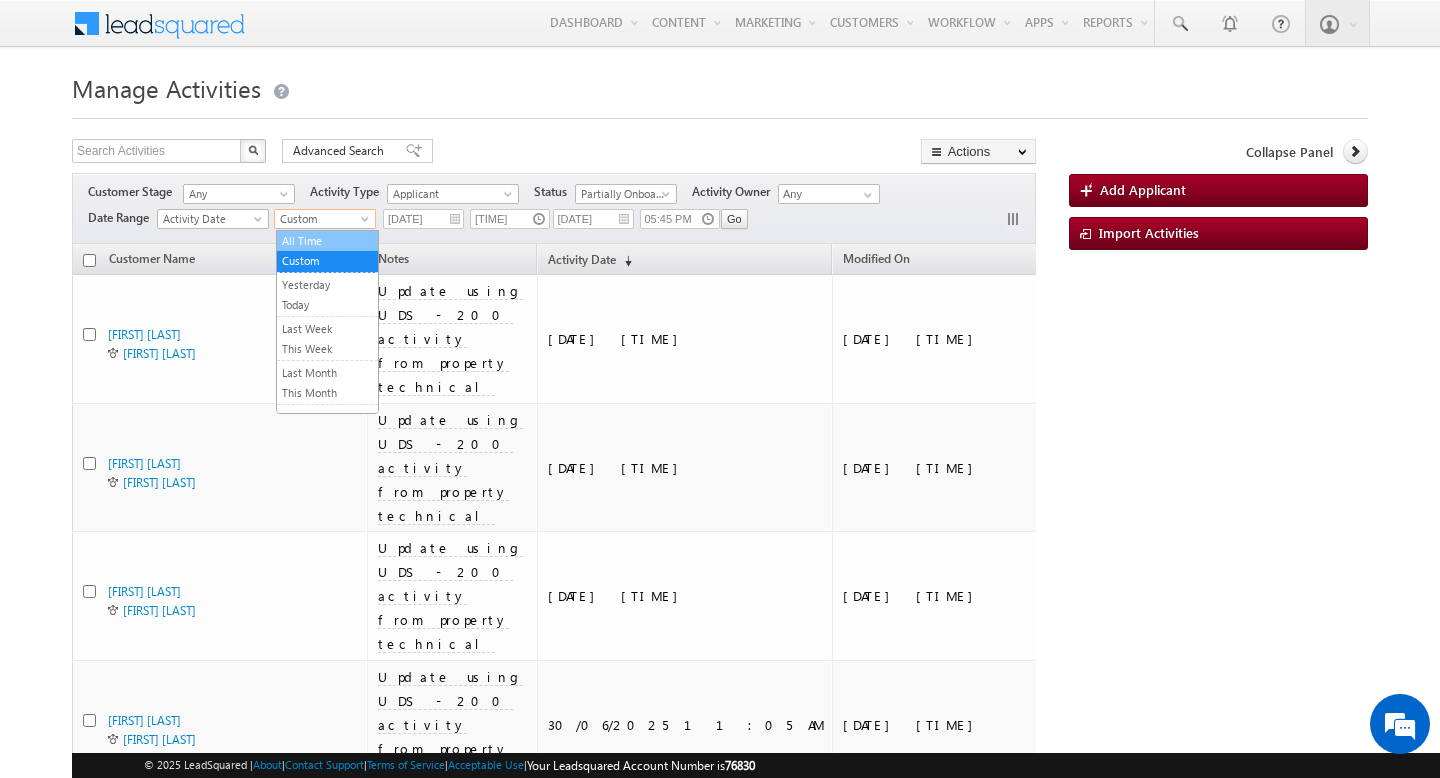click on "All Time" at bounding box center [327, 241] 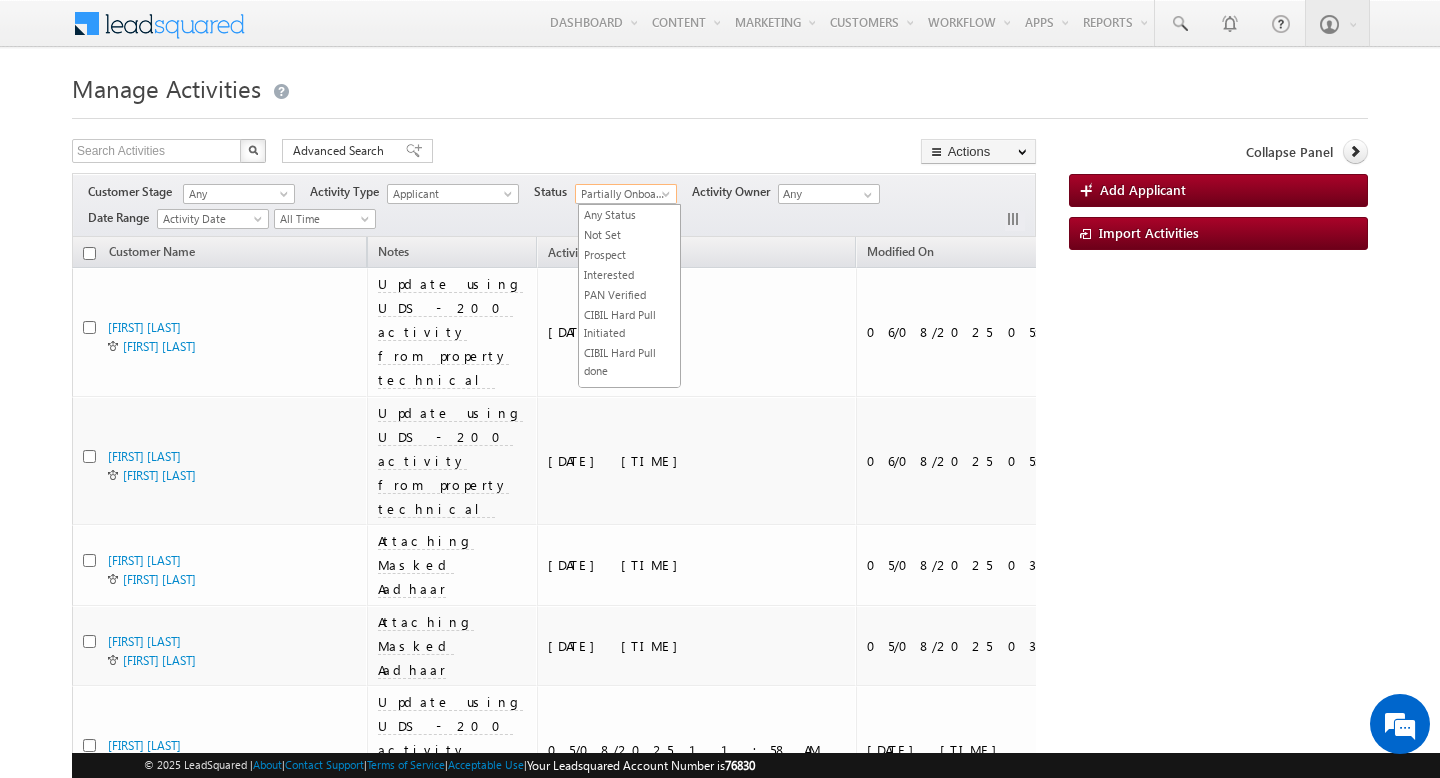 scroll, scrollTop: 244, scrollLeft: 0, axis: vertical 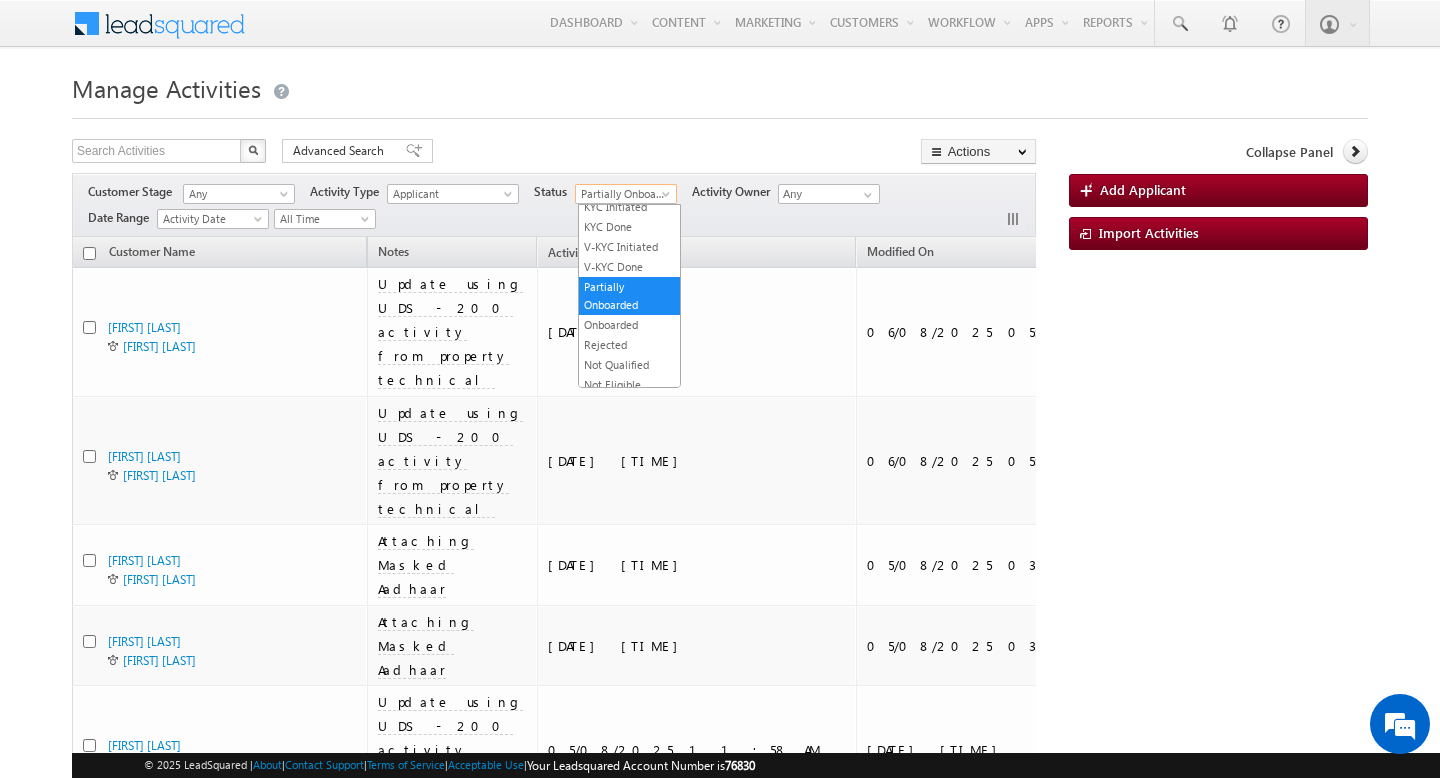 click at bounding box center (668, 198) 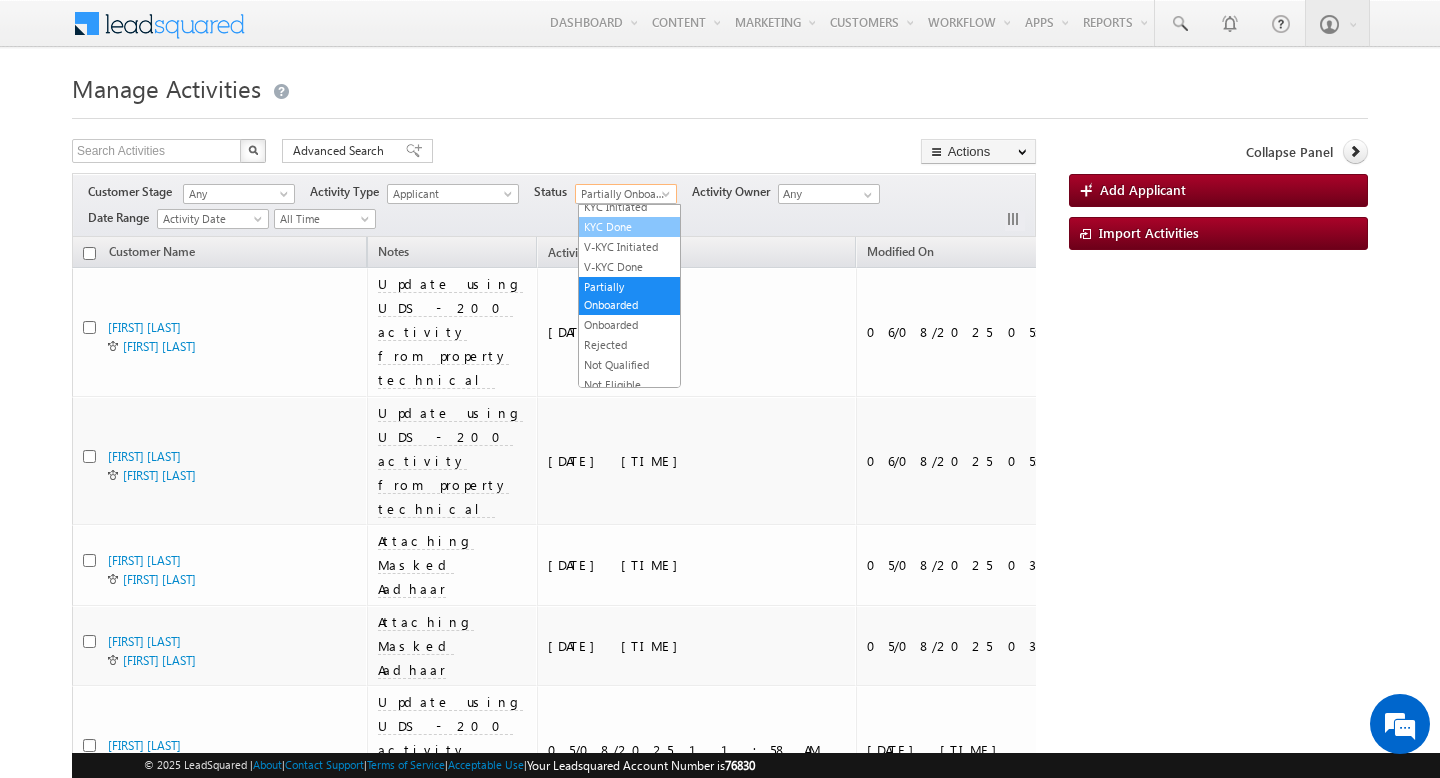 scroll, scrollTop: 0, scrollLeft: 0, axis: both 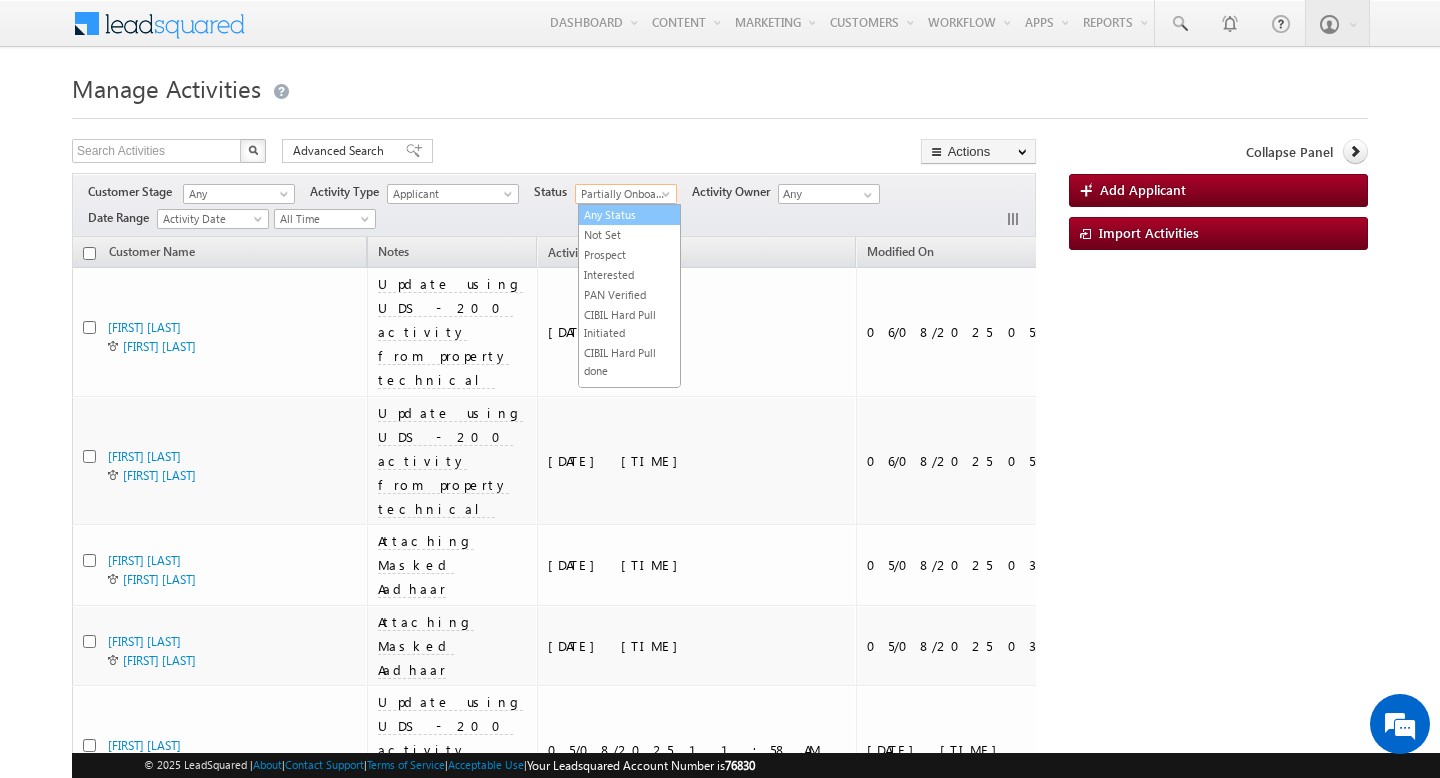 click on "Any Status" at bounding box center [629, 215] 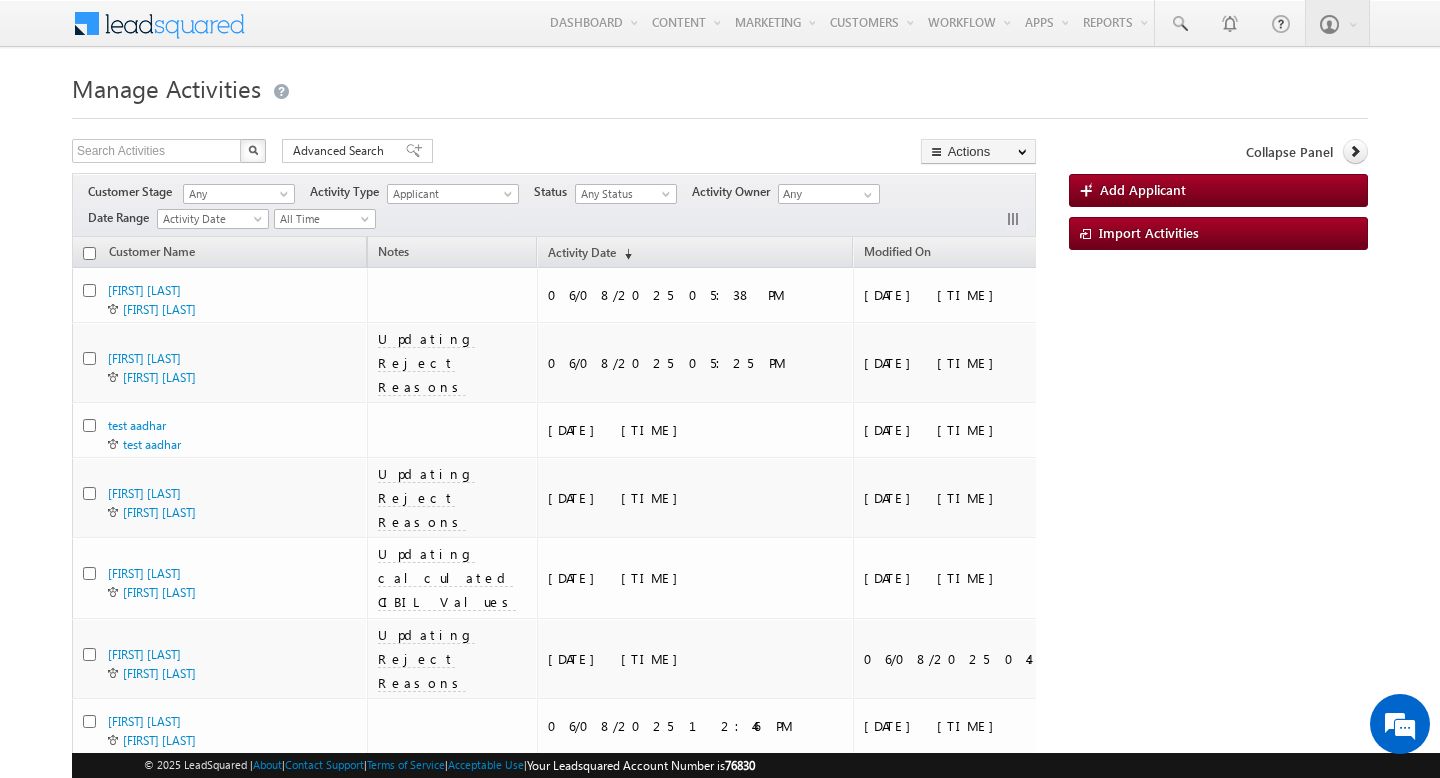 click on "Manage Activities
Search Activities X   2696 results found
Advanced Search
Advanced search results
Actions Export Activities Reset all Filters
Actions Bulk Update Export Activities Reset all Filters
Any
Any" at bounding box center (720, 1272) 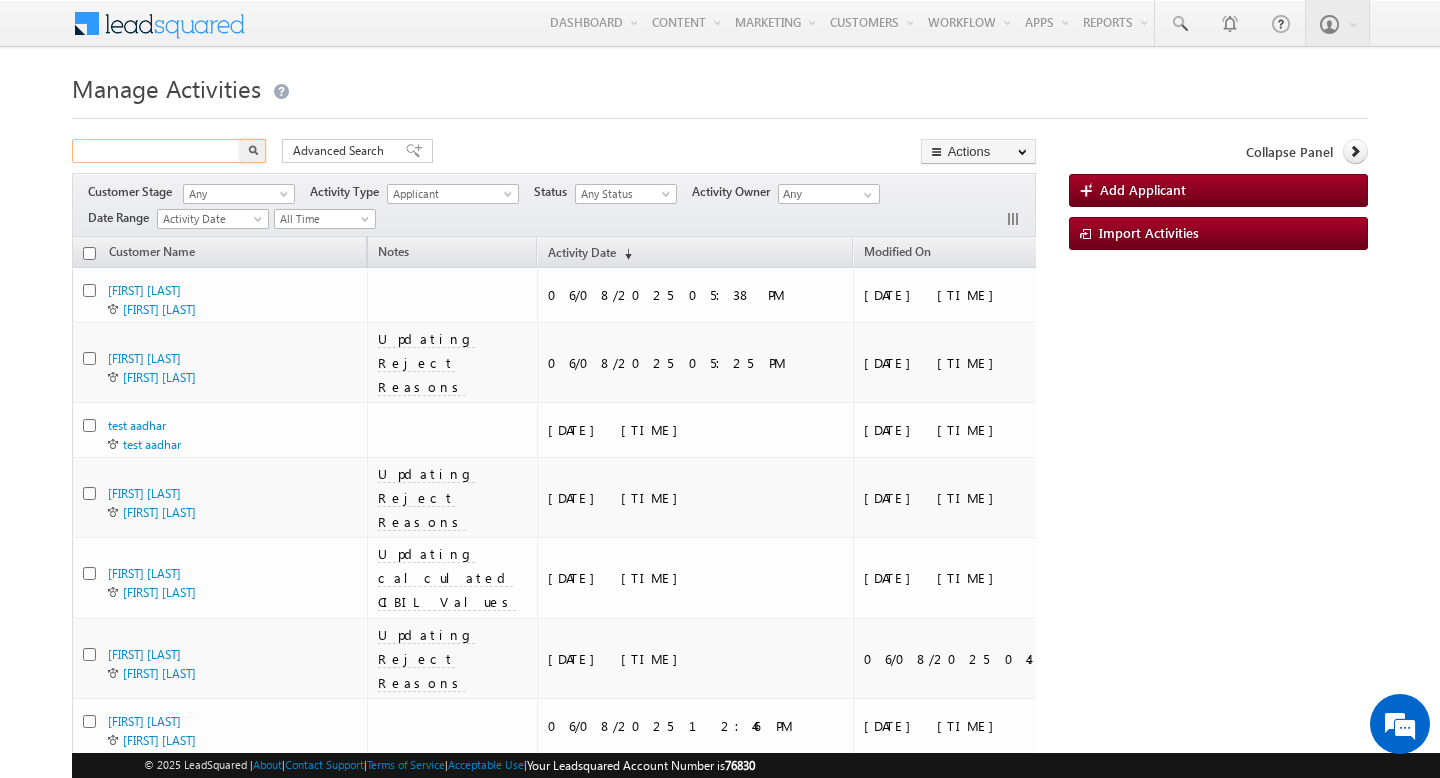click at bounding box center [157, 151] 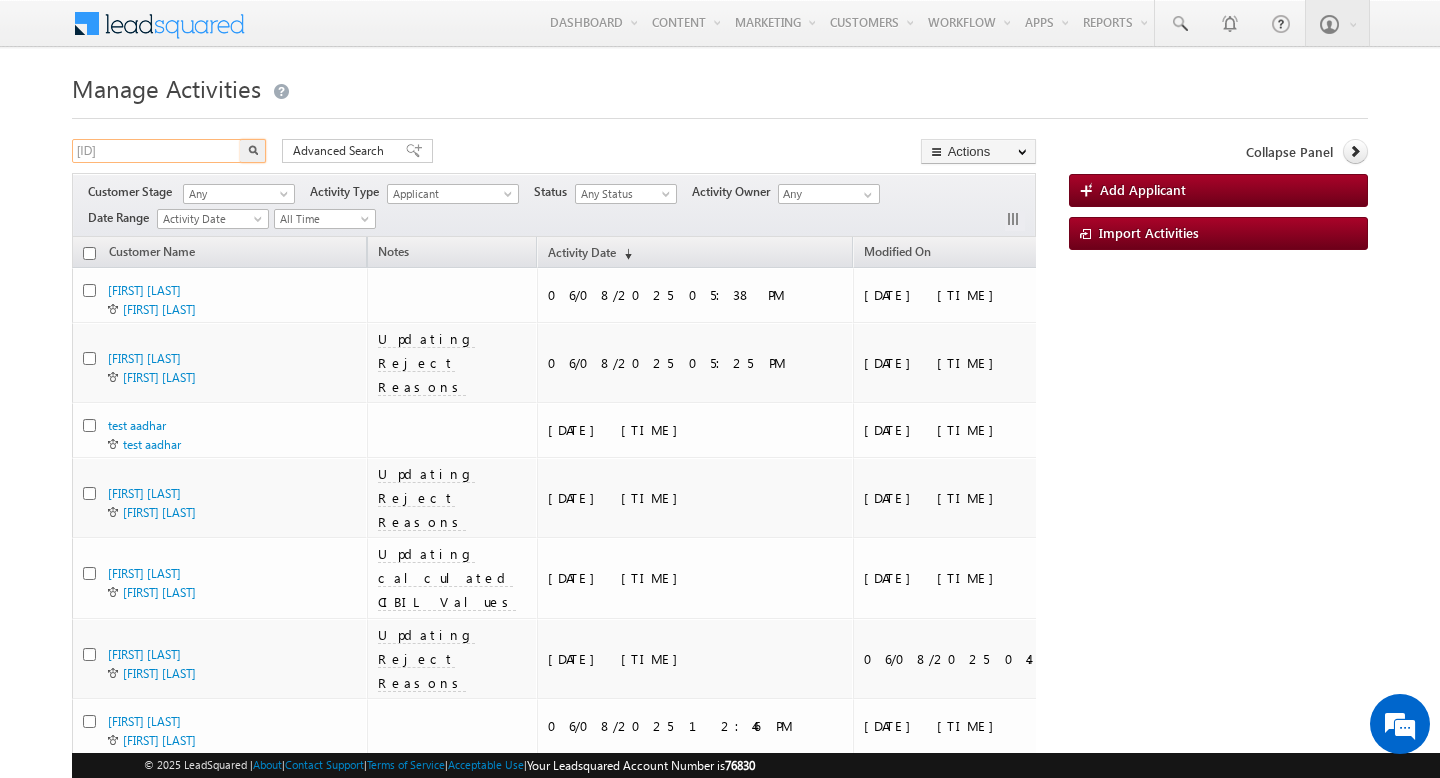 type on "[ID]" 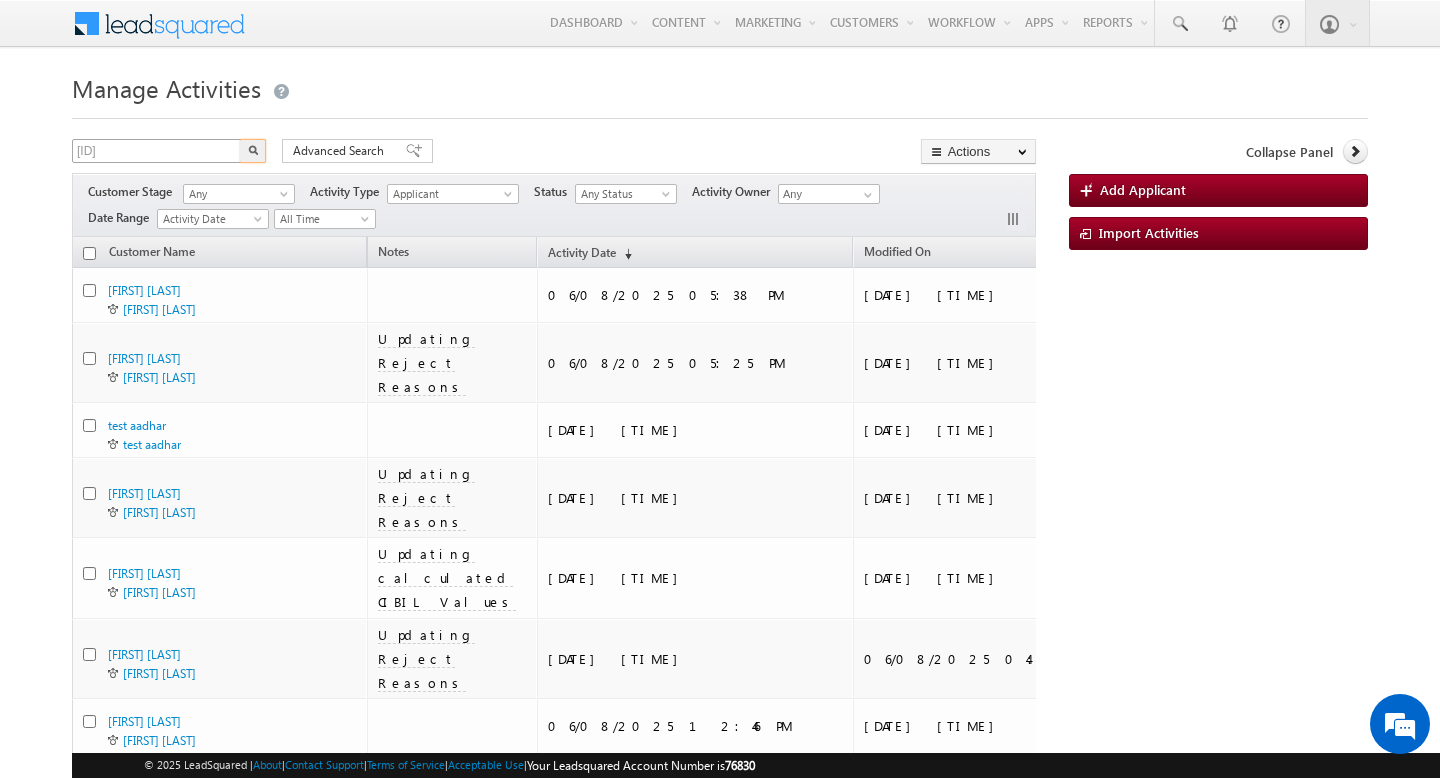 click at bounding box center [253, 151] 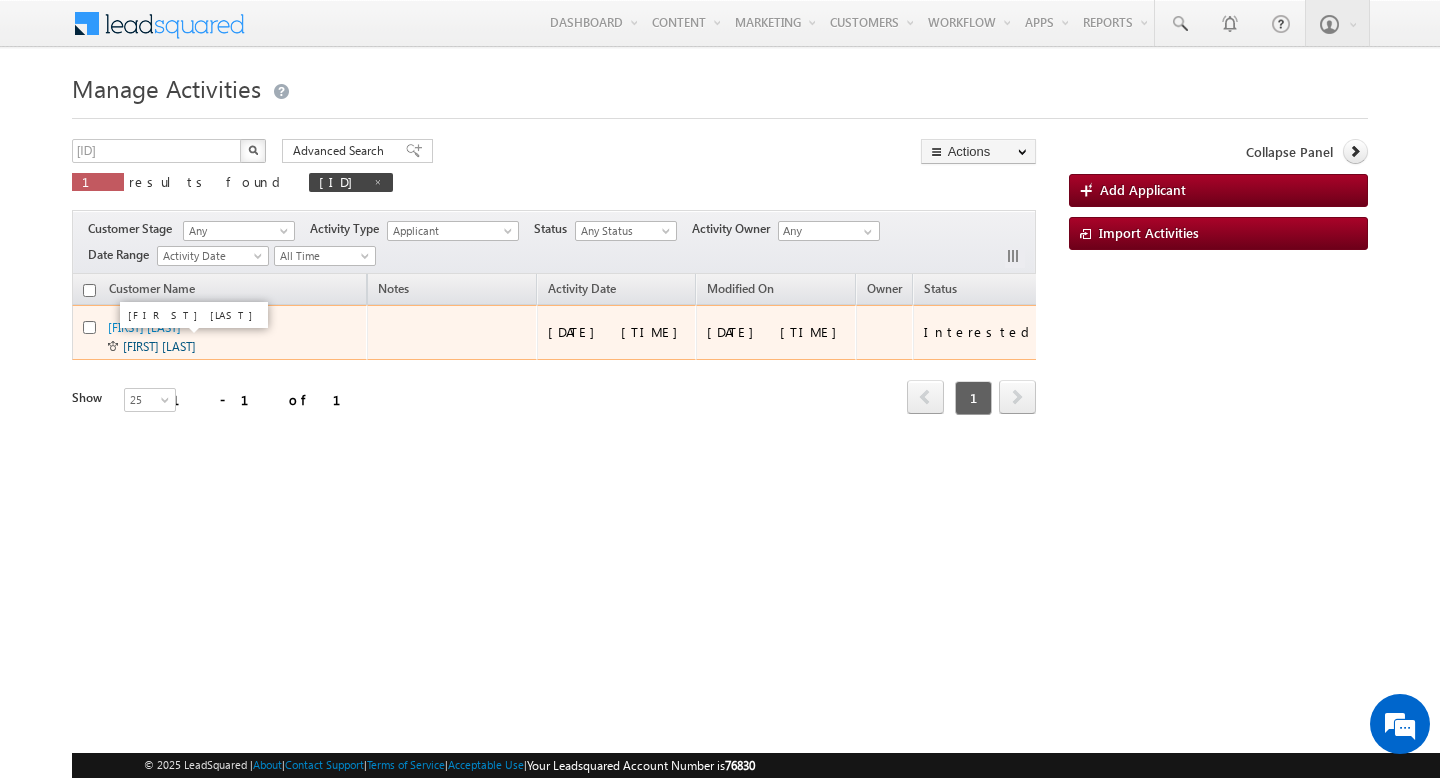 click on "[FIRST] [LAST]" at bounding box center [159, 346] 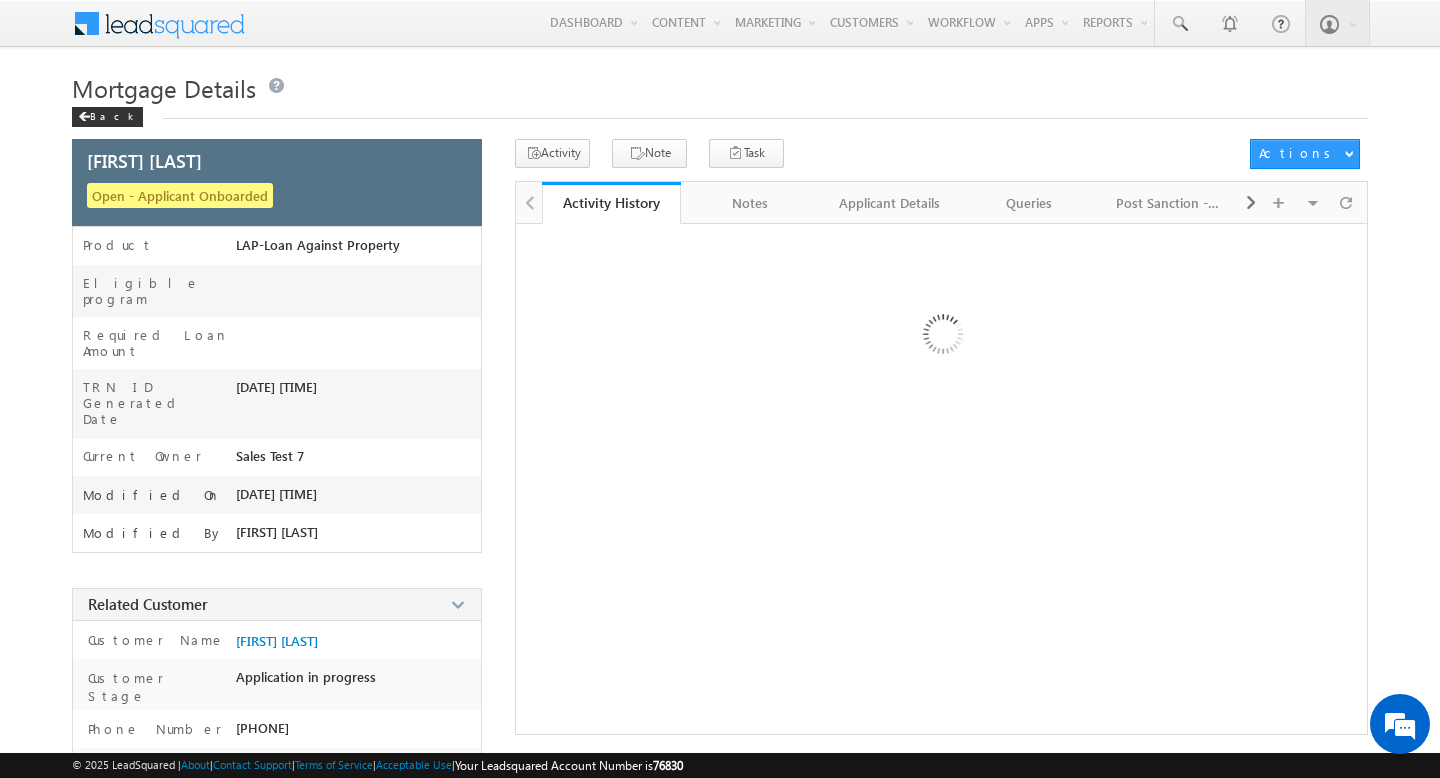 scroll, scrollTop: 0, scrollLeft: 0, axis: both 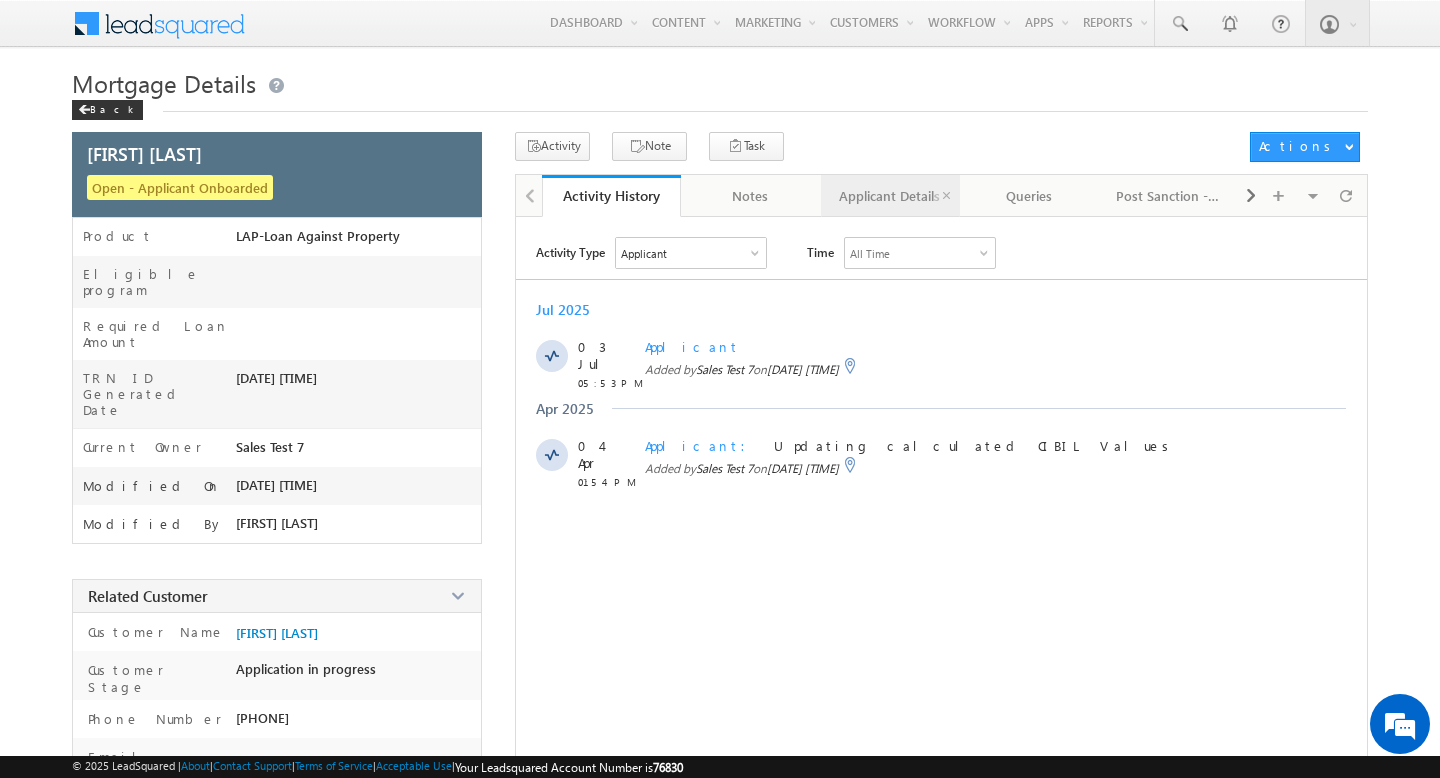 click on "Applicant Details" at bounding box center [891, 196] 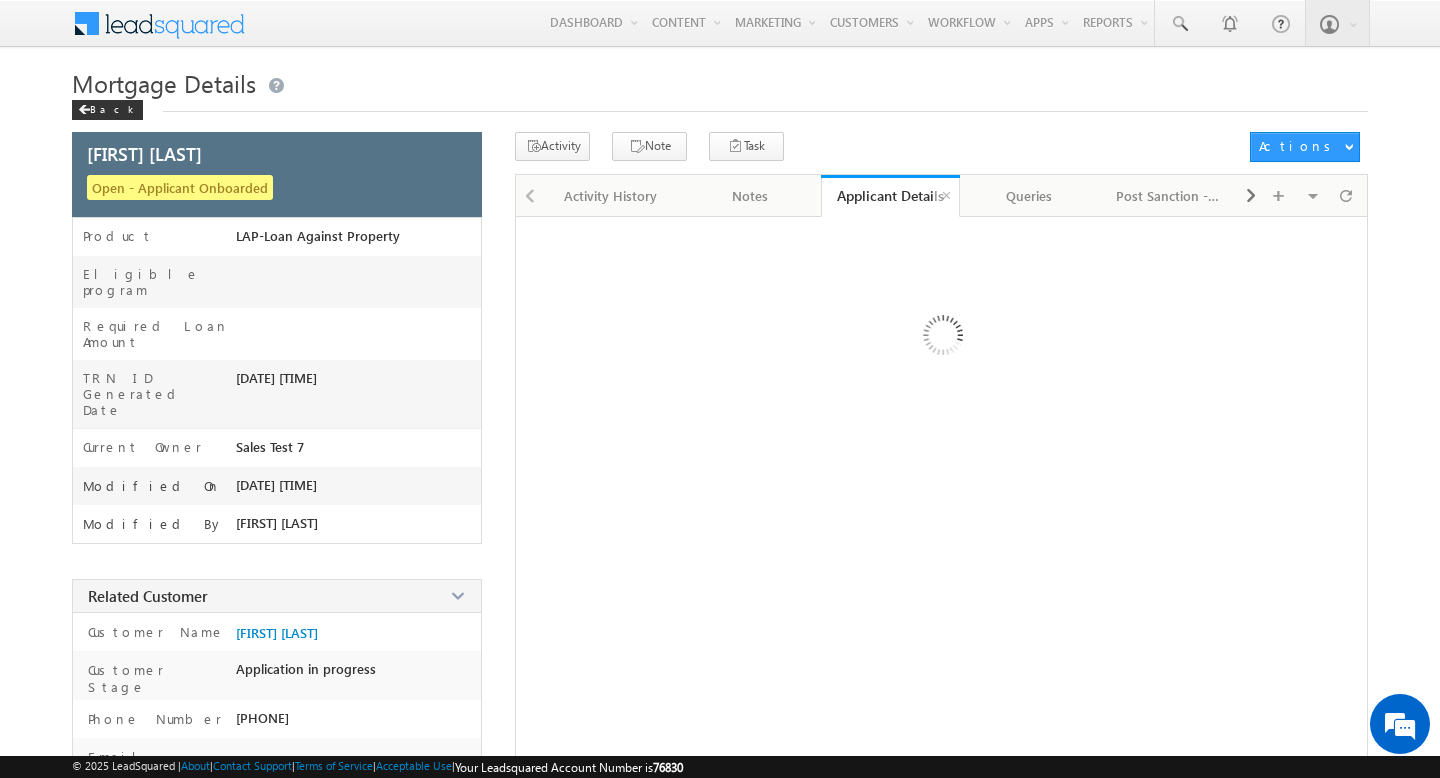scroll, scrollTop: 0, scrollLeft: 0, axis: both 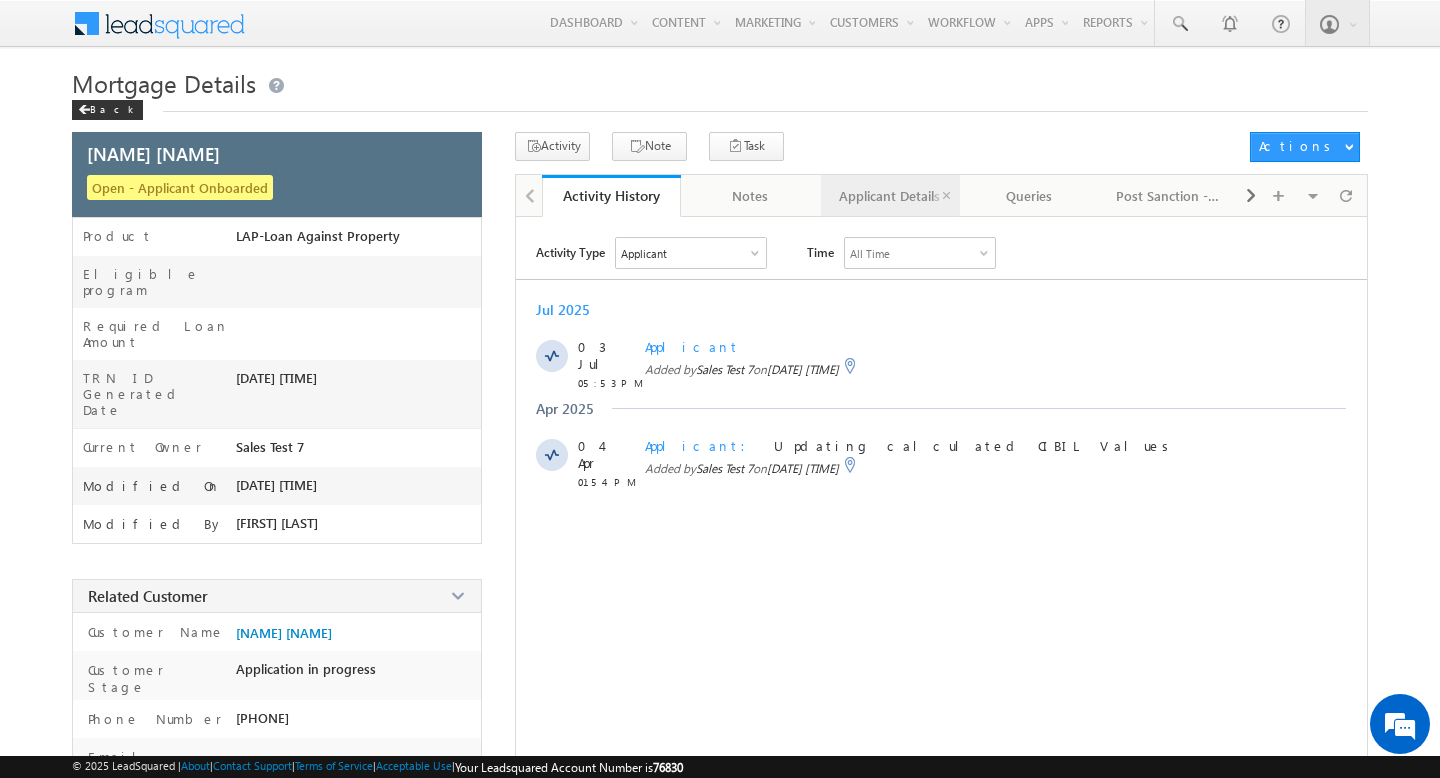 click on "Applicant Details" at bounding box center (890, 196) 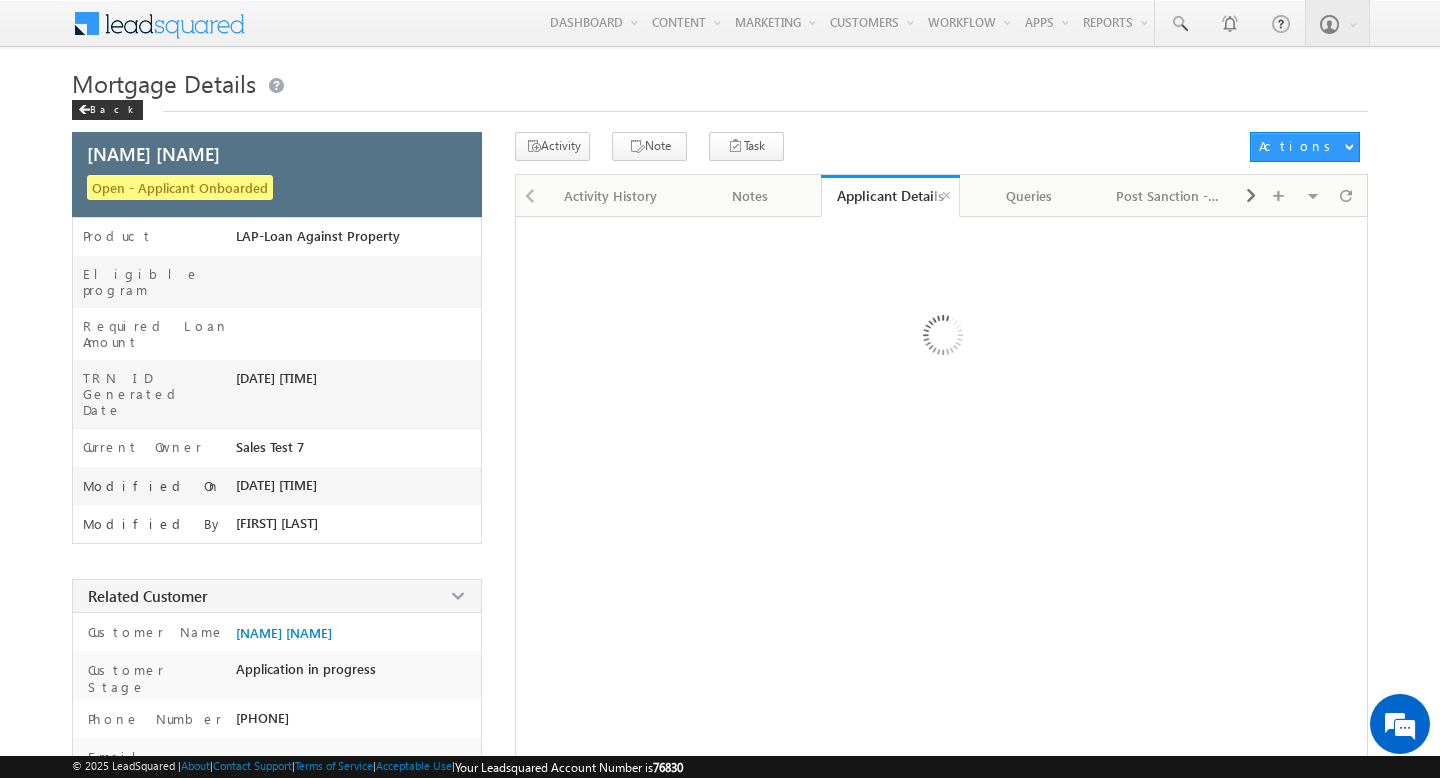 scroll, scrollTop: 0, scrollLeft: 0, axis: both 